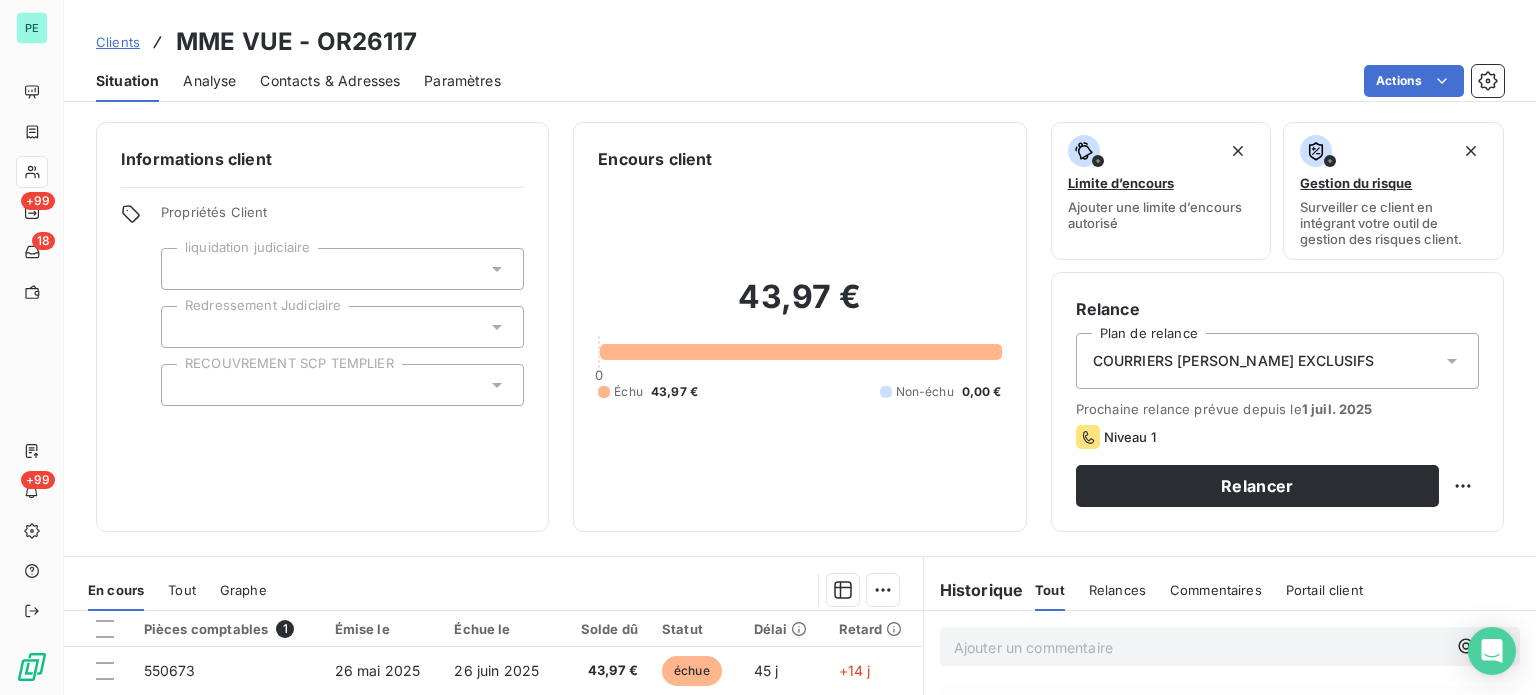 scroll, scrollTop: 0, scrollLeft: 0, axis: both 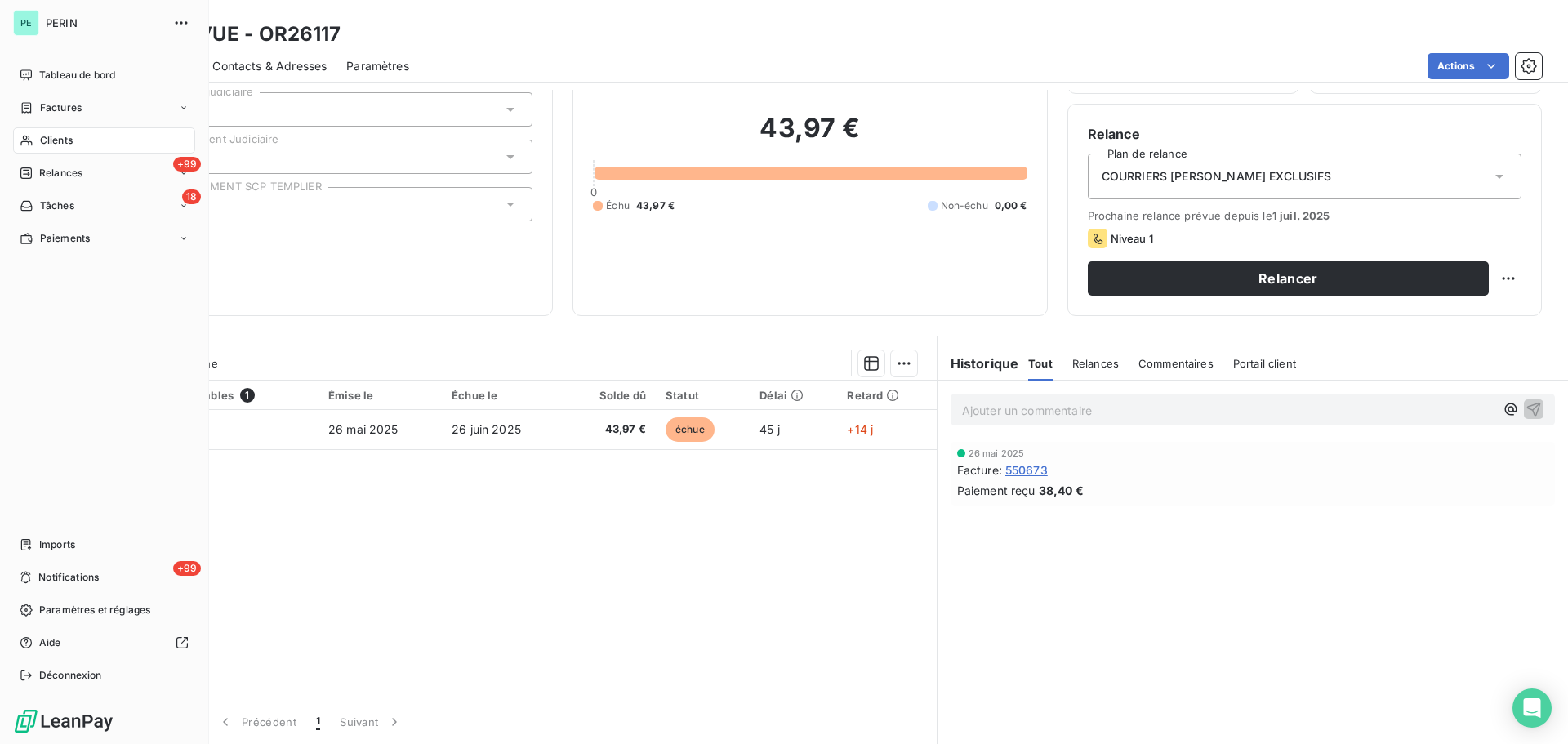 click on "Clients" at bounding box center [56, 140] 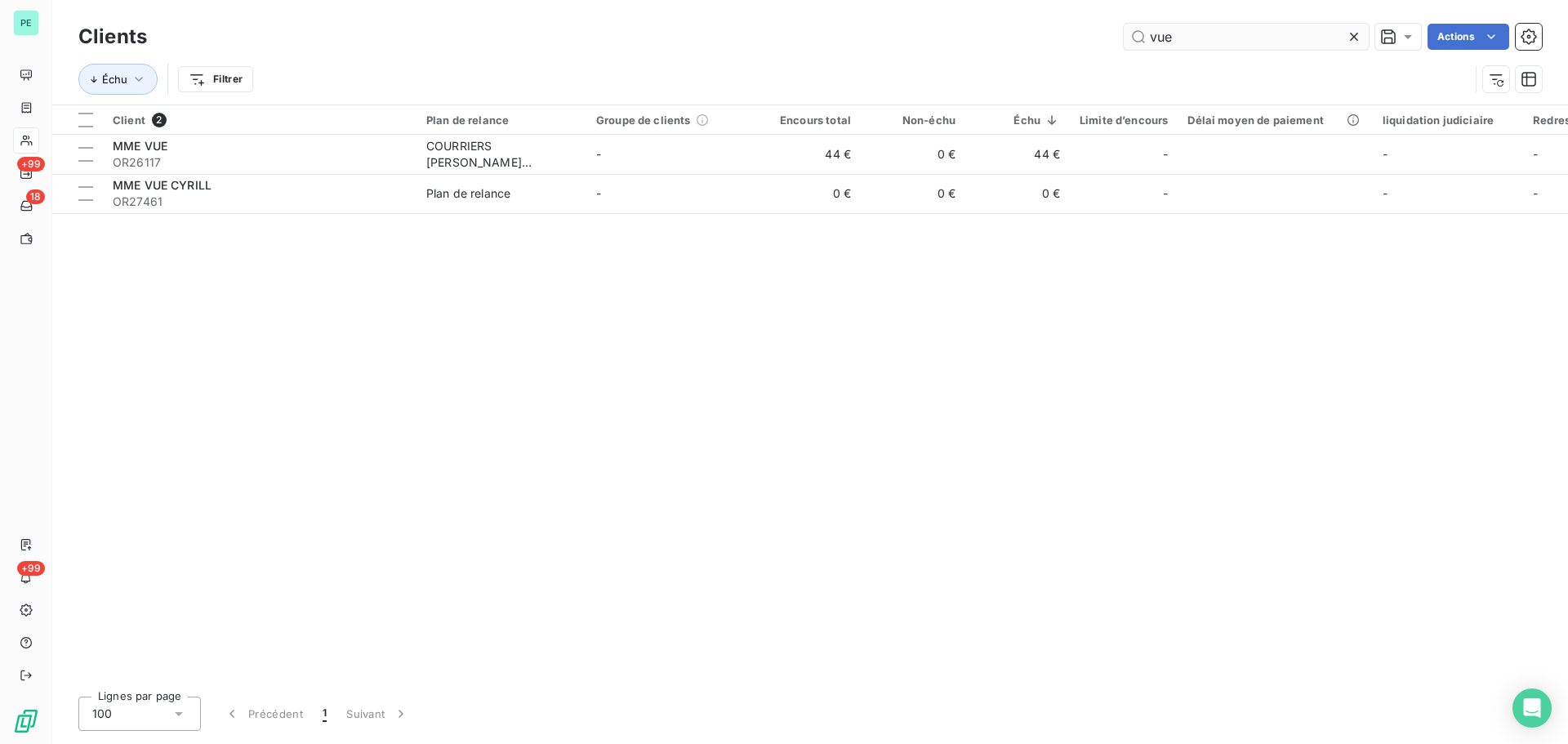 click on "vue" at bounding box center [1246, 37] 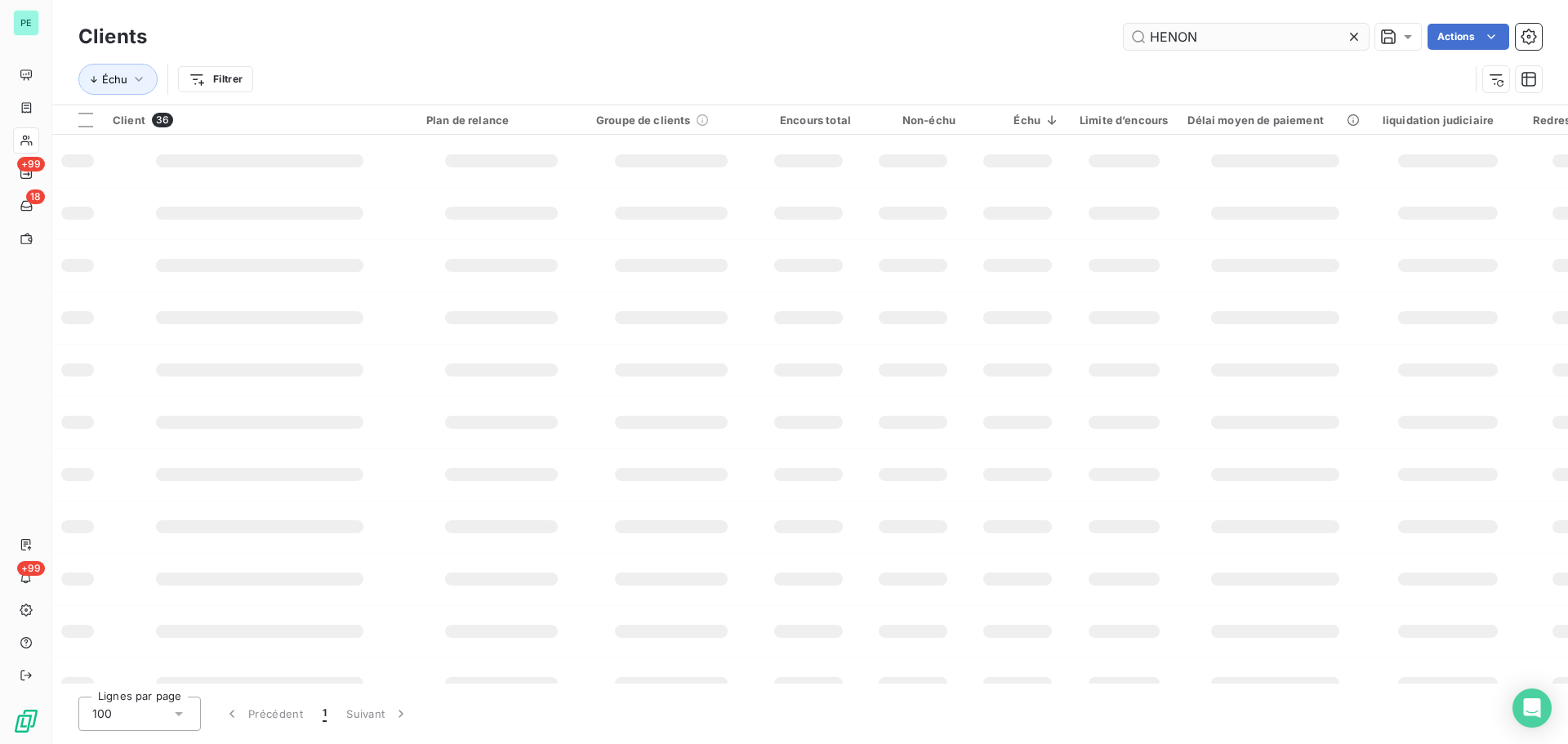 type on "HENON" 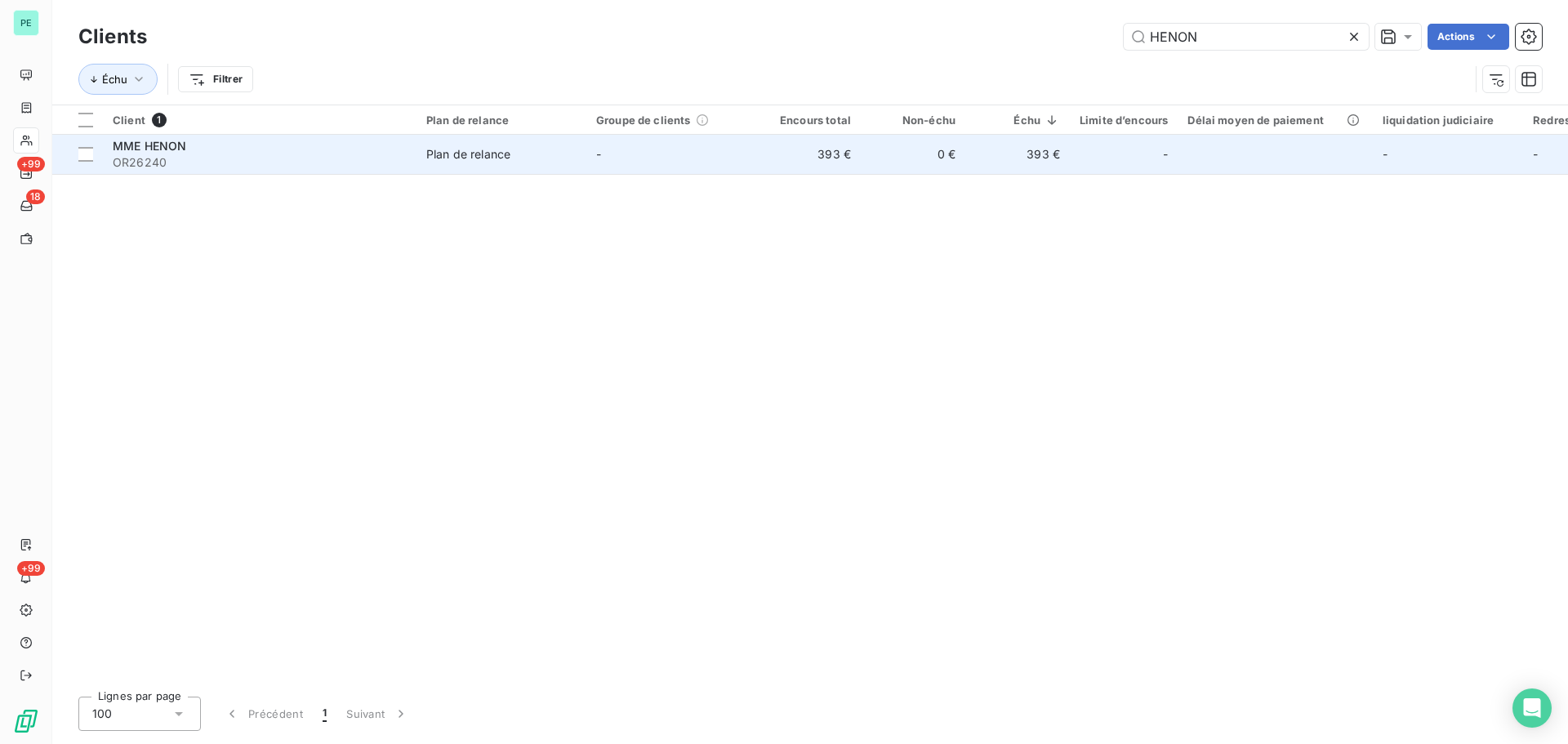 click on "393 €" at bounding box center [1018, 154] 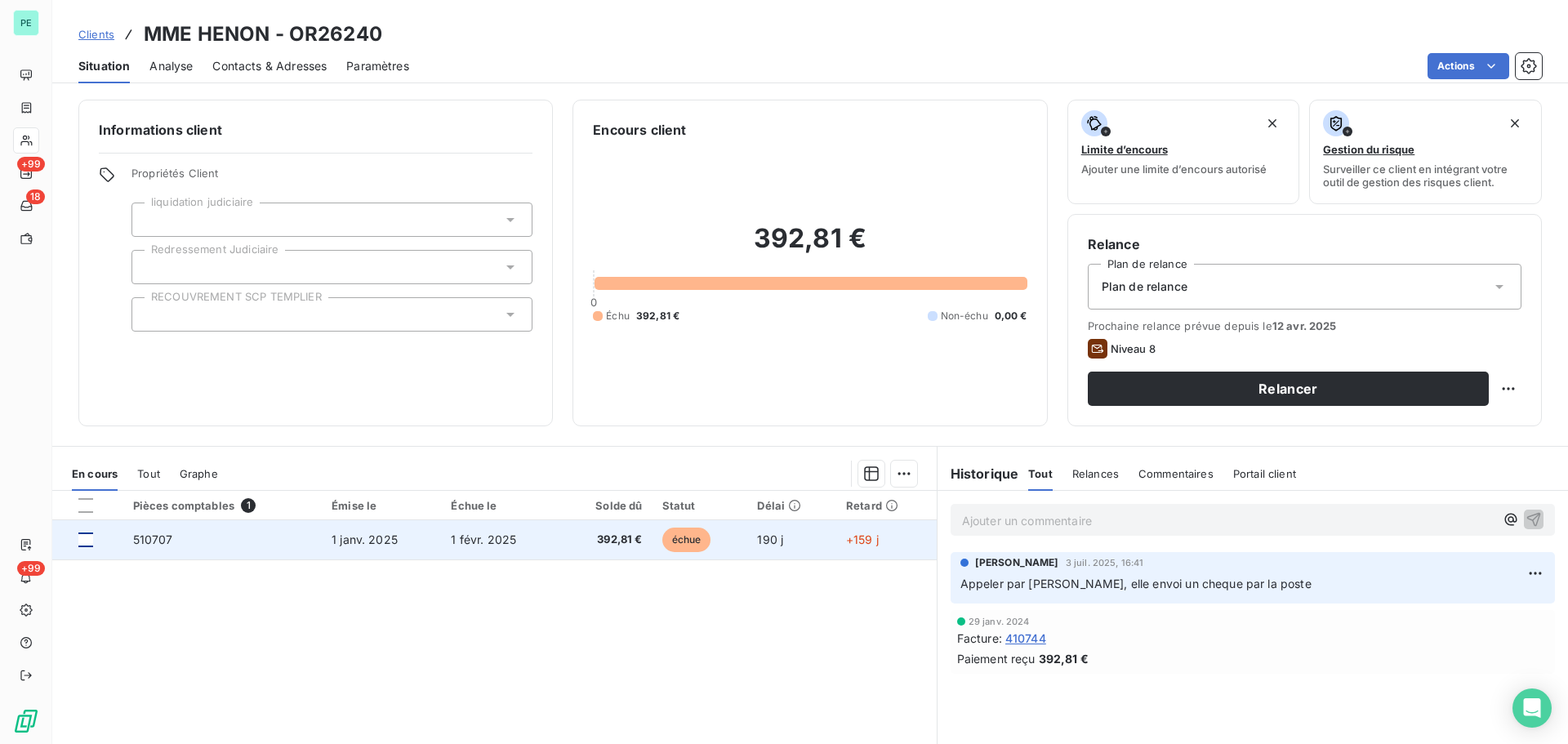 click at bounding box center [86, 540] 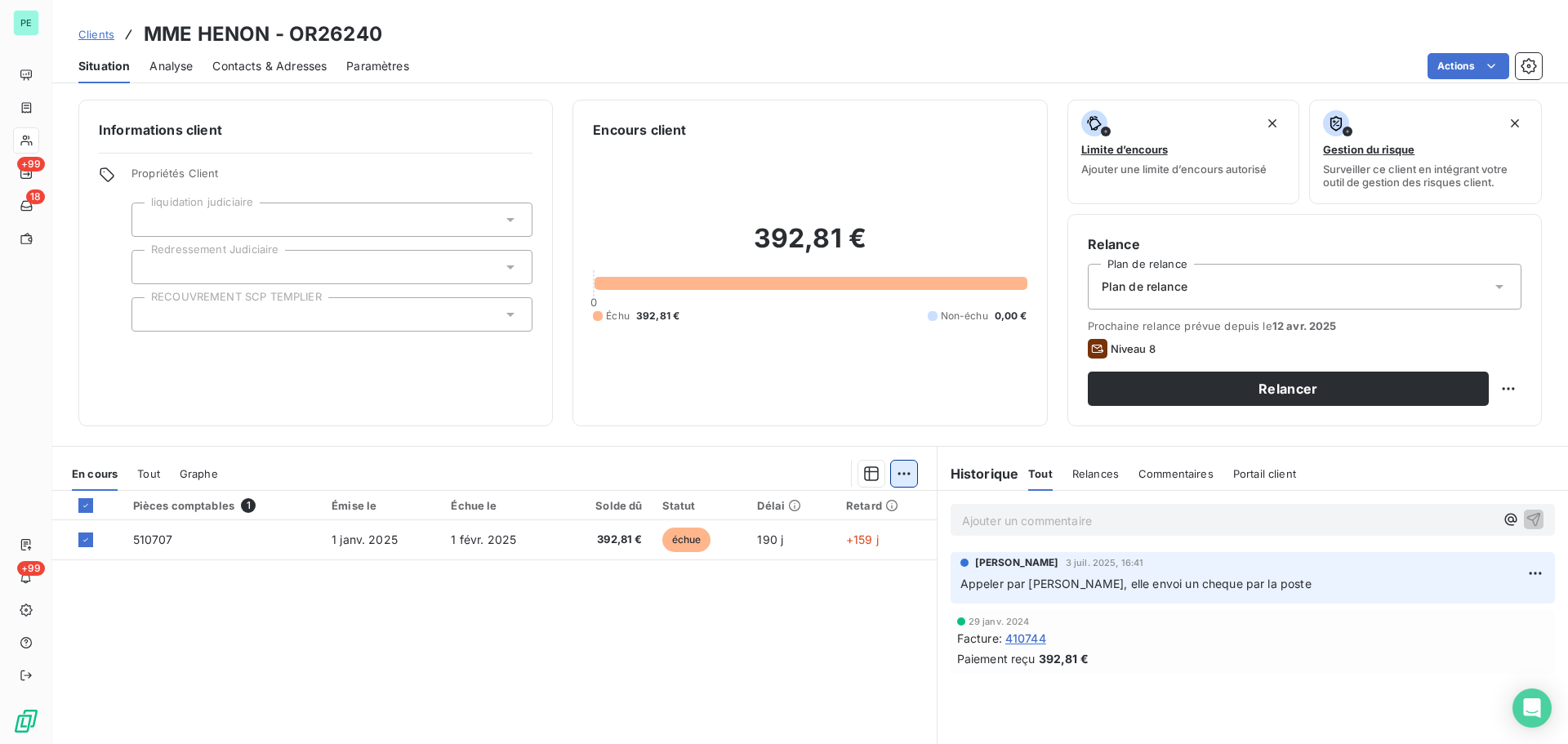 click on "PE +99 18 +99 Clients MME HENON - OR26240 Situation Analyse Contacts & Adresses Paramètres Actions Informations client Propriétés Client liquidation judiciaire Redressement Judiciaire RECOUVREMENT SCP TEMPLIER Encours client   392,81 € 0 Échu 392,81 € Non-échu 0,00 €     Limite d’encours Ajouter une limite d’encours autorisé Gestion du risque Surveiller ce client en intégrant votre outil de gestion des risques client. Relance Plan de relance Plan de relance Prochaine relance prévue depuis le  [DATE] Niveau 8 Relancer En cours Tout Graphe Pièces comptables 1 Émise le Échue le Solde dû Statut Délai   Retard   510707 [DATE] [DATE] 392,81 € échue 190 j +159 j Lignes par page 25 Précédent 1 Suivant Historique Tout Relances Commentaires Portail client Tout Relances Commentaires Portail client Ajouter un commentaire ﻿ [PERSON_NAME] [DATE] 16:41 Appeler par [PERSON_NAME], elle envoi un cheque par la poste [DATE] Facture  : 410744 392,81 €" at bounding box center [784, 372] 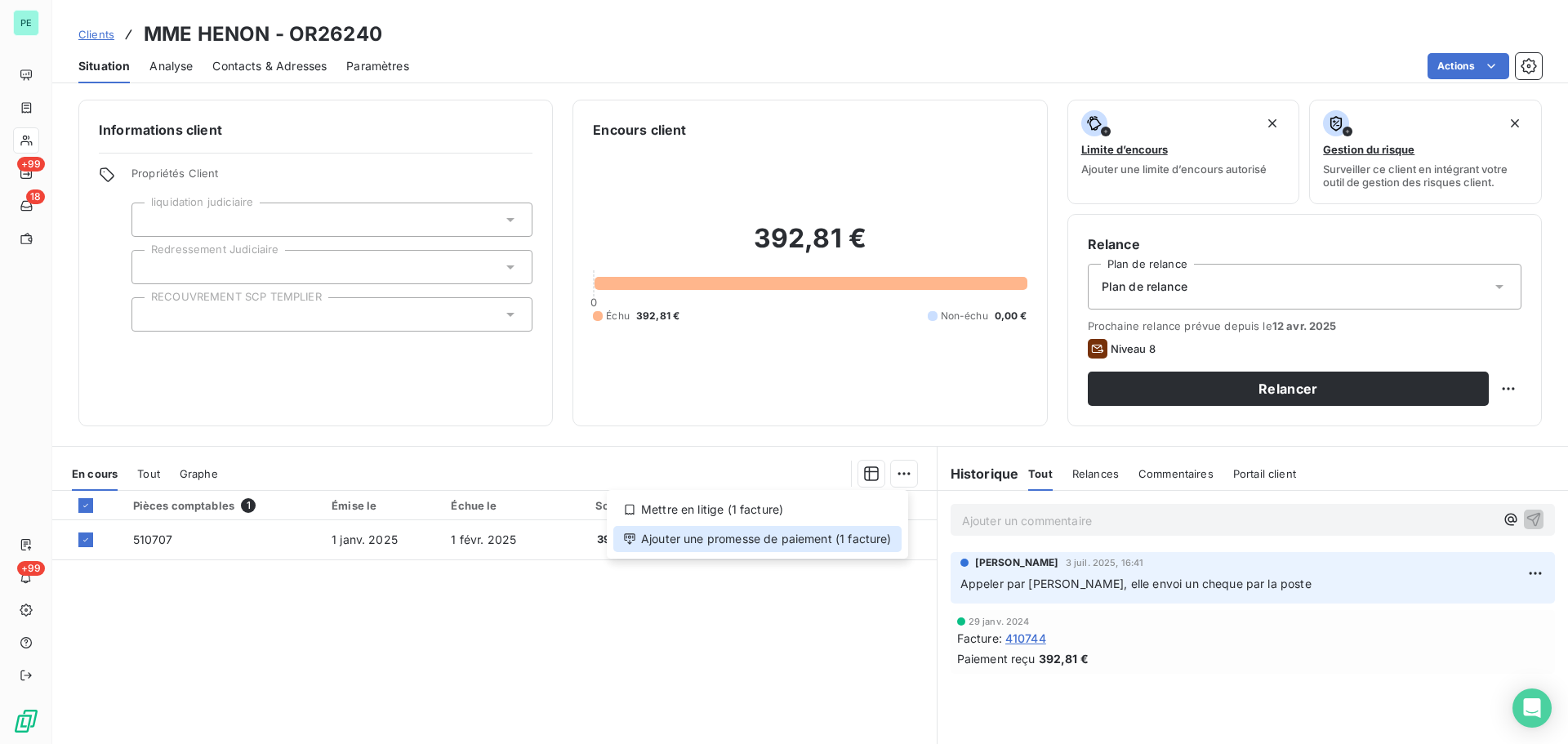 click on "Ajouter une promesse de paiement (1 facture)" at bounding box center (757, 539) 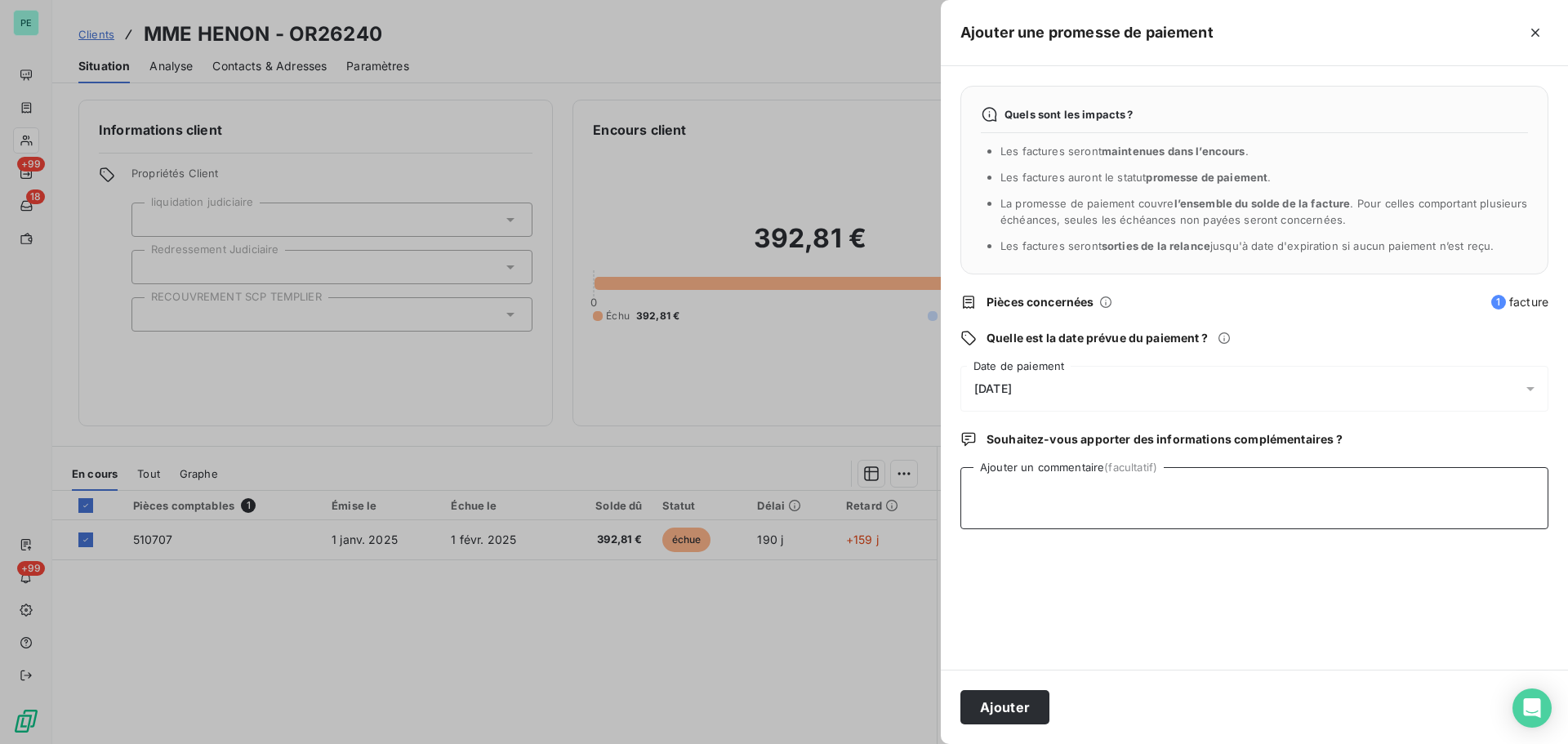 click on "Ajouter un commentaire  (facultatif)" at bounding box center [1254, 498] 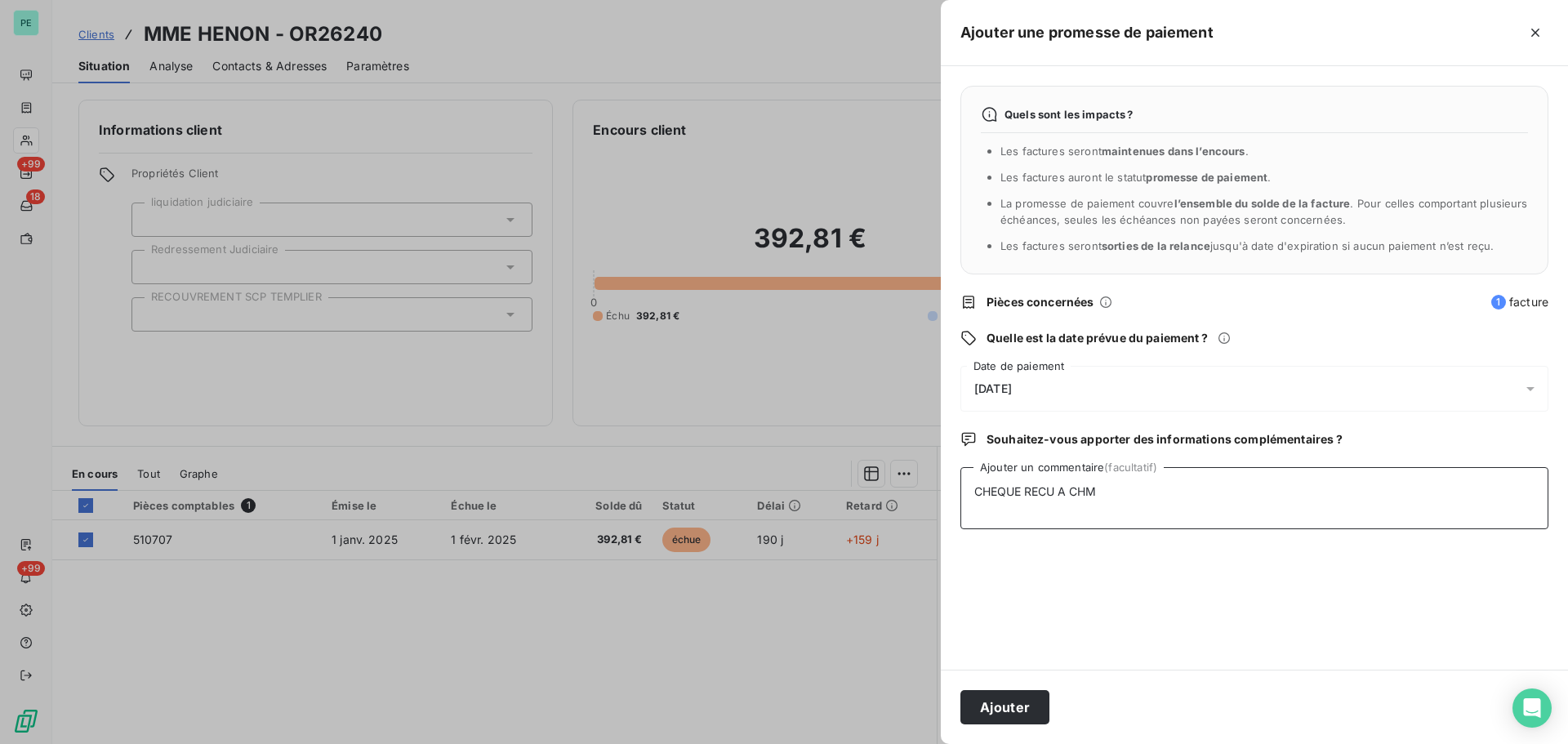 type on "CHEQUE RECU A CHM" 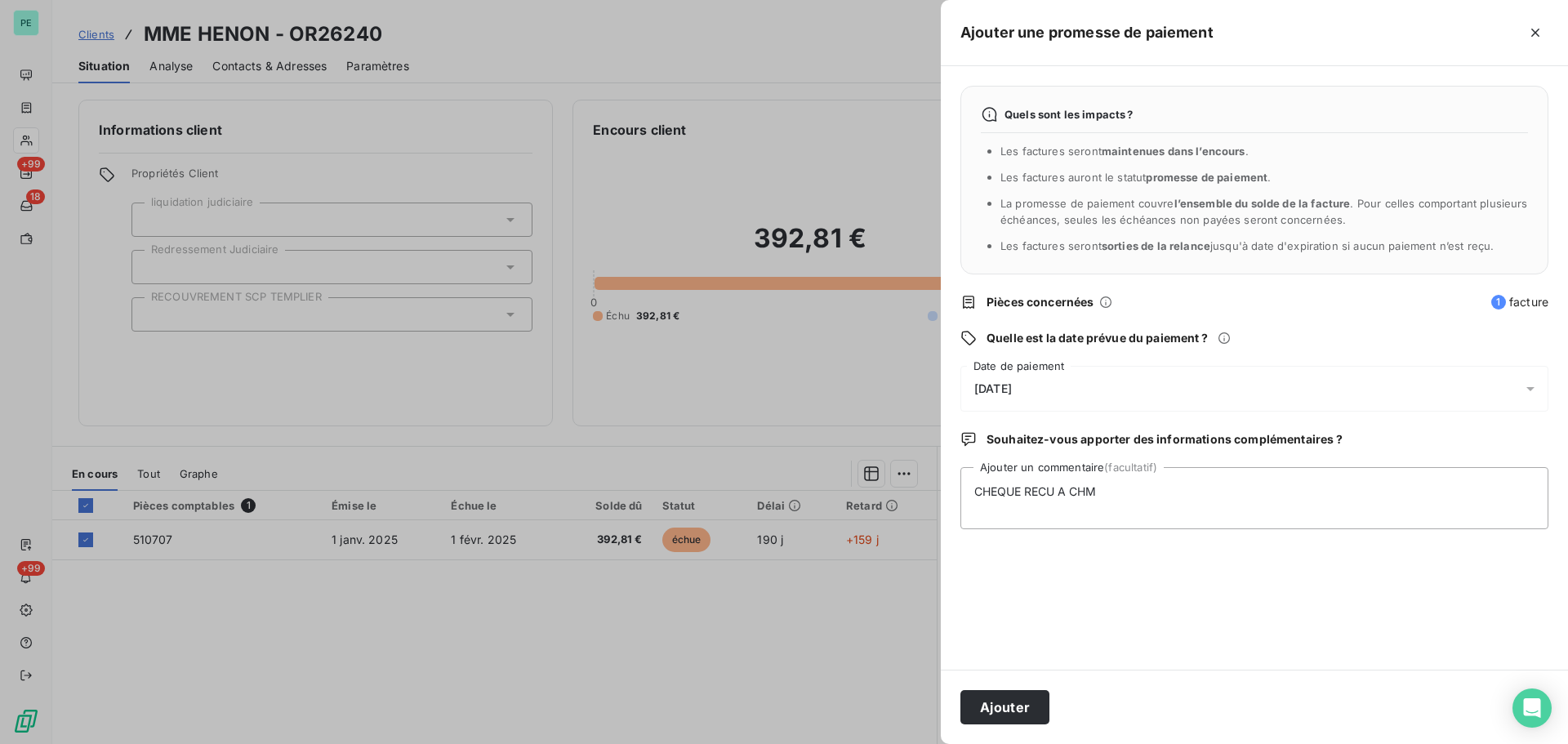 click on "[DATE]" at bounding box center (993, 389) 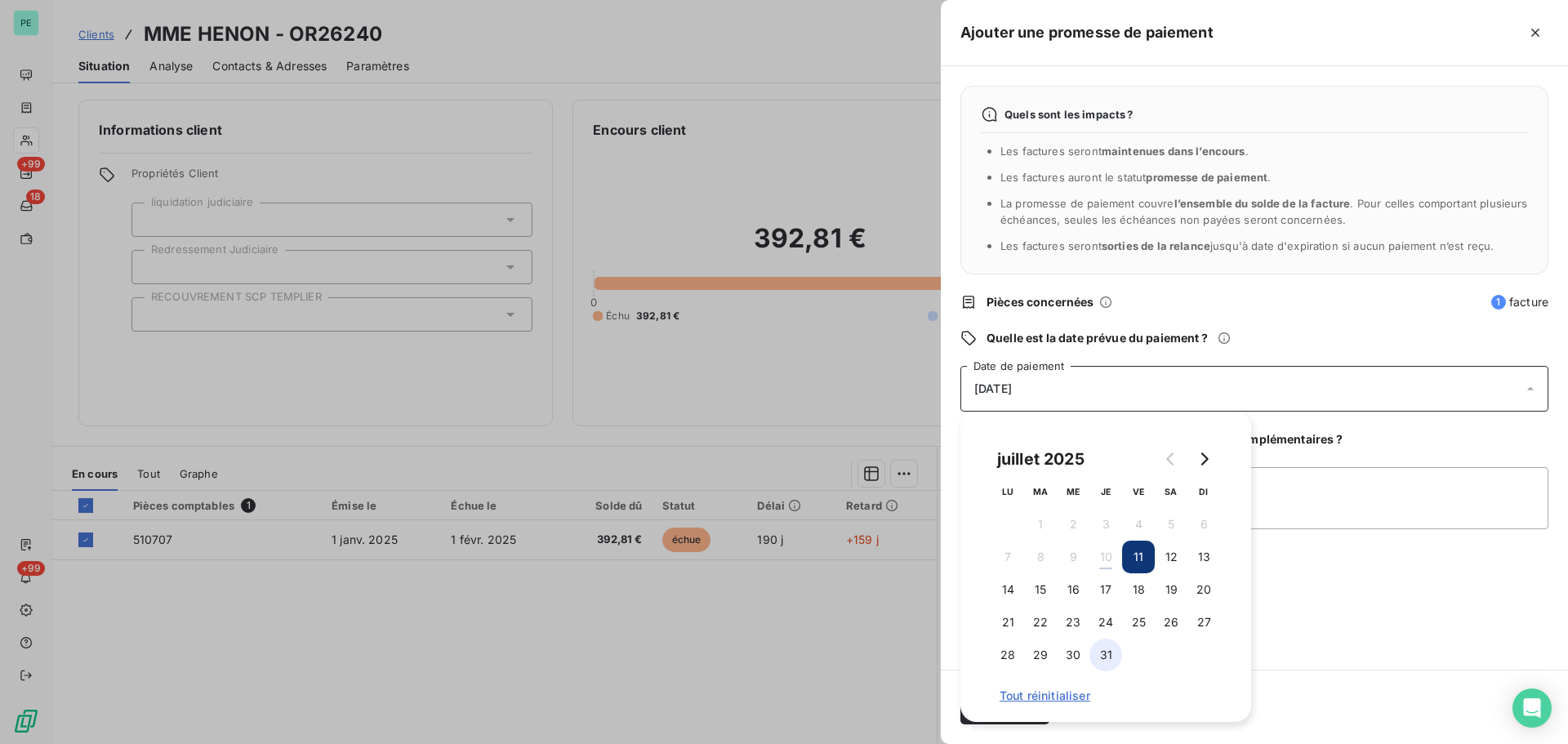 click on "31" at bounding box center [1106, 655] 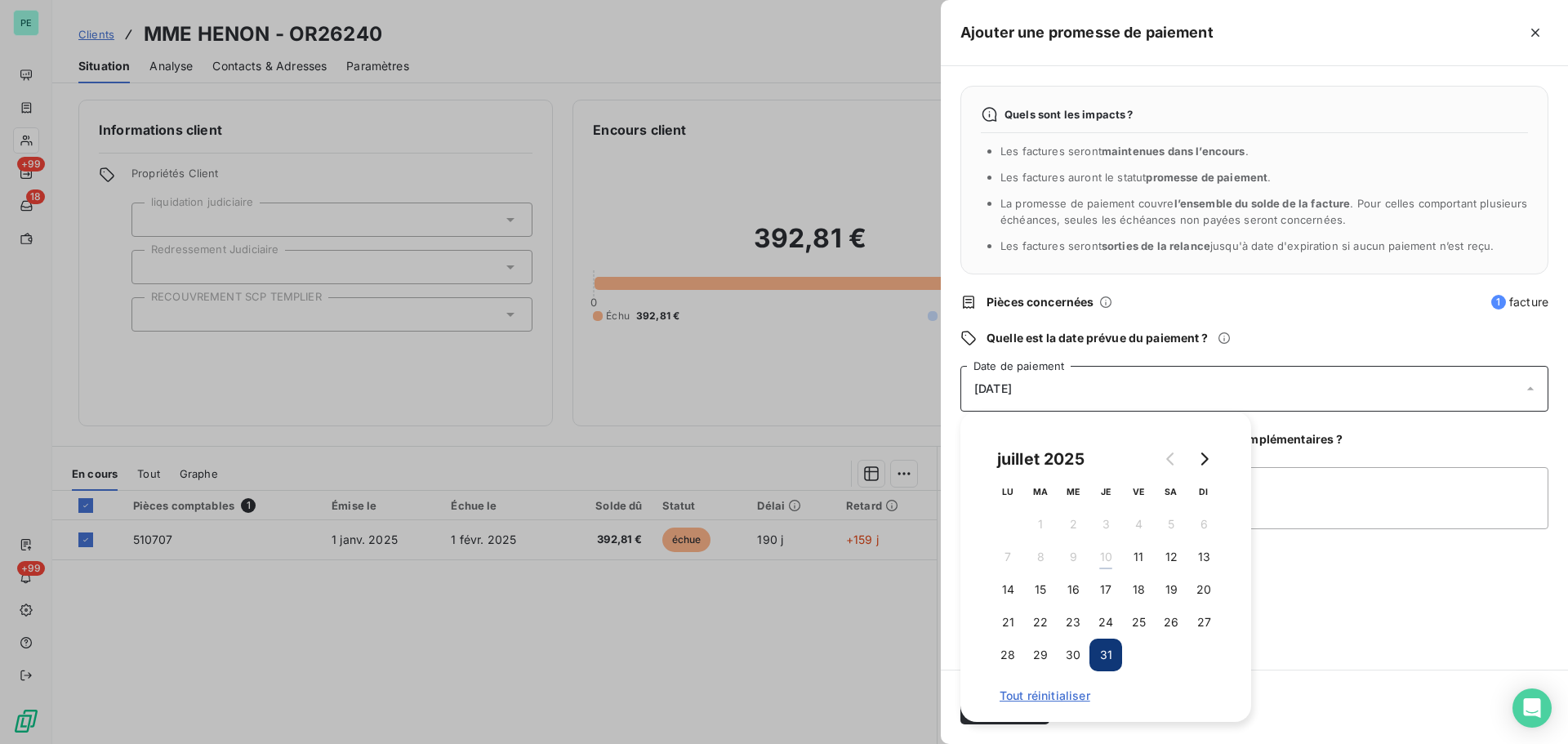 click on "Quels sont les impacts ? Les factures seront  maintenues dans l’encours . Les factures auront le statut  promesse de paiement . La promesse de paiement couvre  l’ensemble du solde de la facture . Pour celles comportant plusieurs échéances, seules les échéances non payées seront concernées. Les factures seront  sorties de la relance  jusqu'à date d'expiration si aucun paiement n’est reçu. Pièces concernées 1   facture Quelle est la date prévue du paiement ? [DATE] Date de paiement Souhaitez-vous apporter des informations complémentaires ? CHEQUE RECU A CHM Ajouter un commentaire  (facultatif)" at bounding box center (1254, 368) 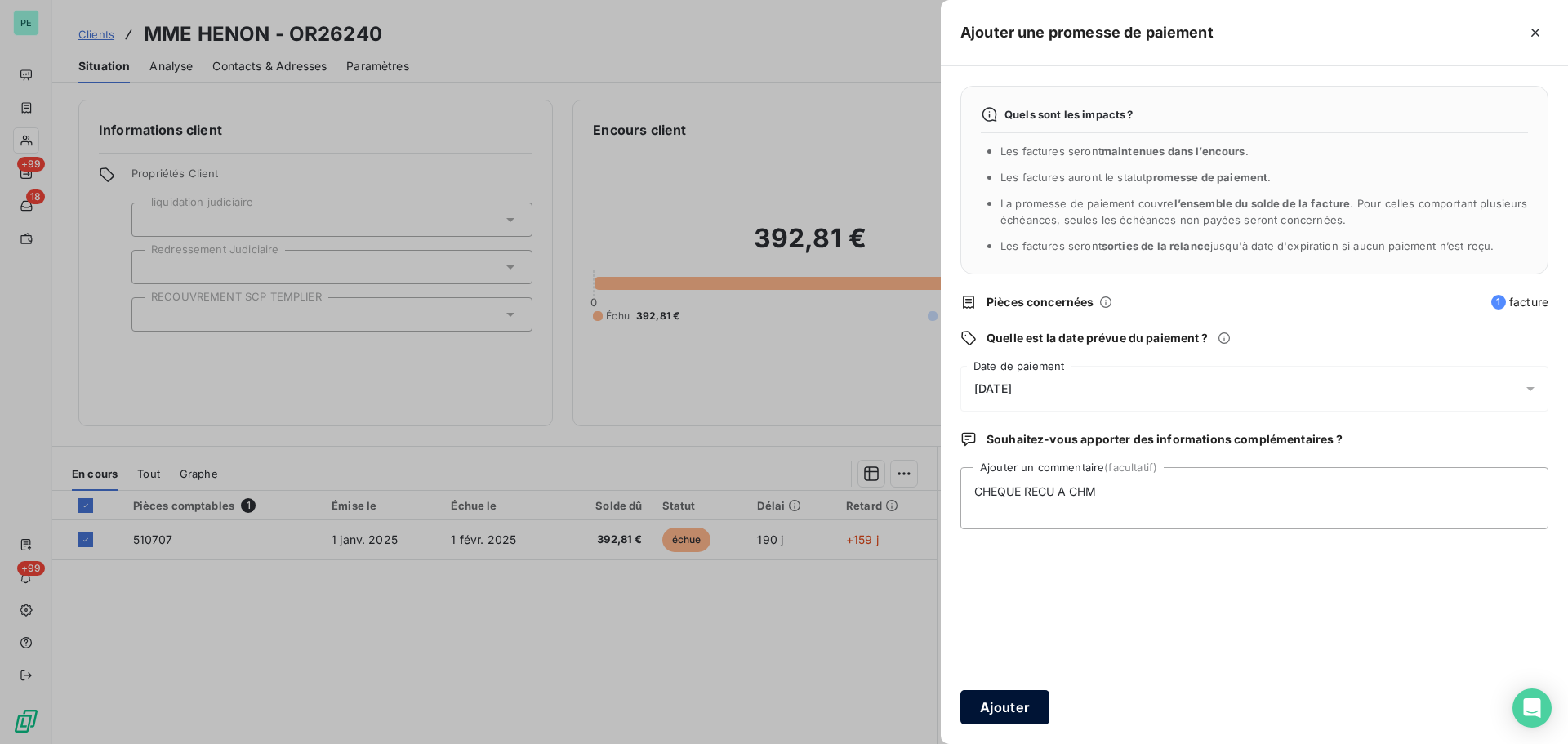 click on "Ajouter" at bounding box center (1004, 707) 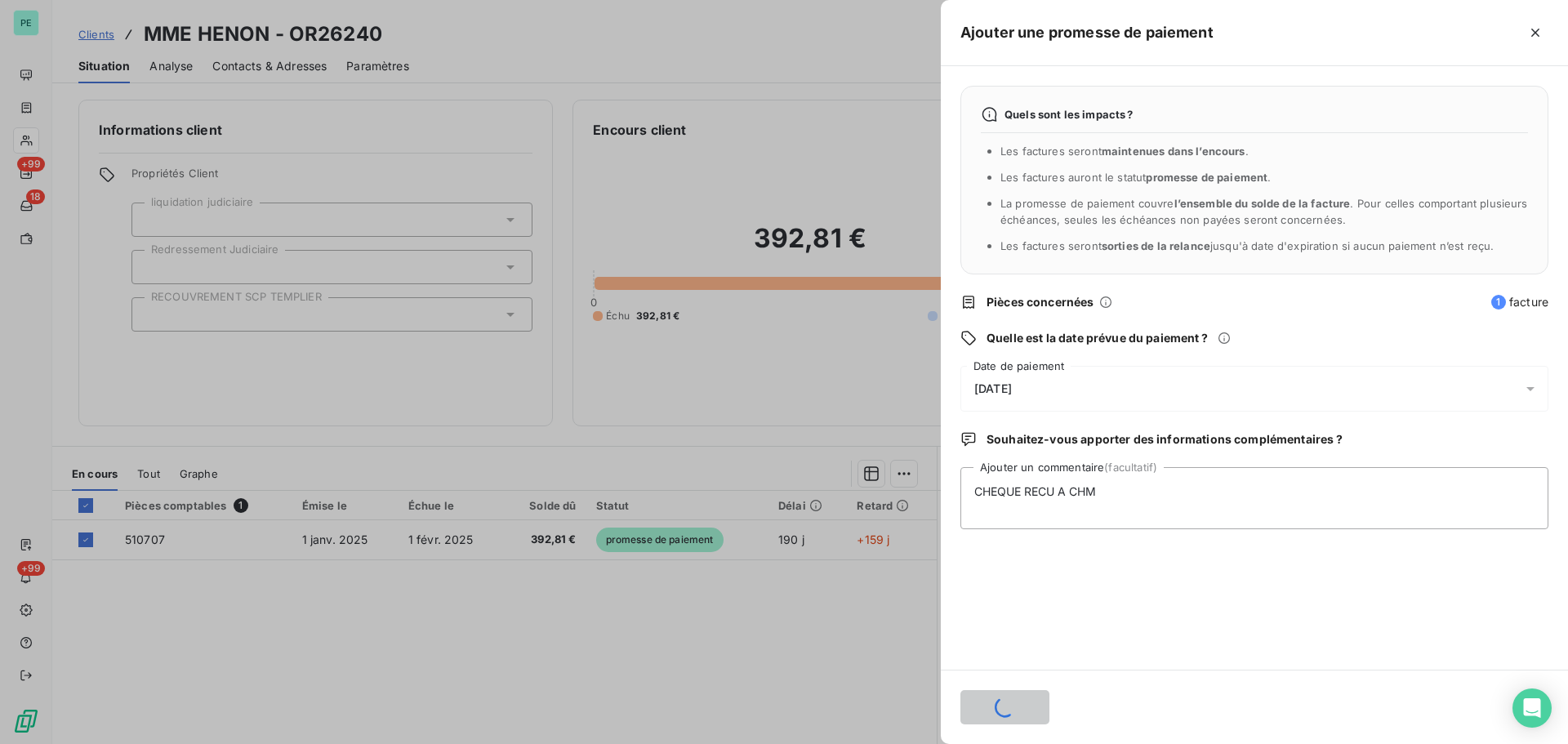type 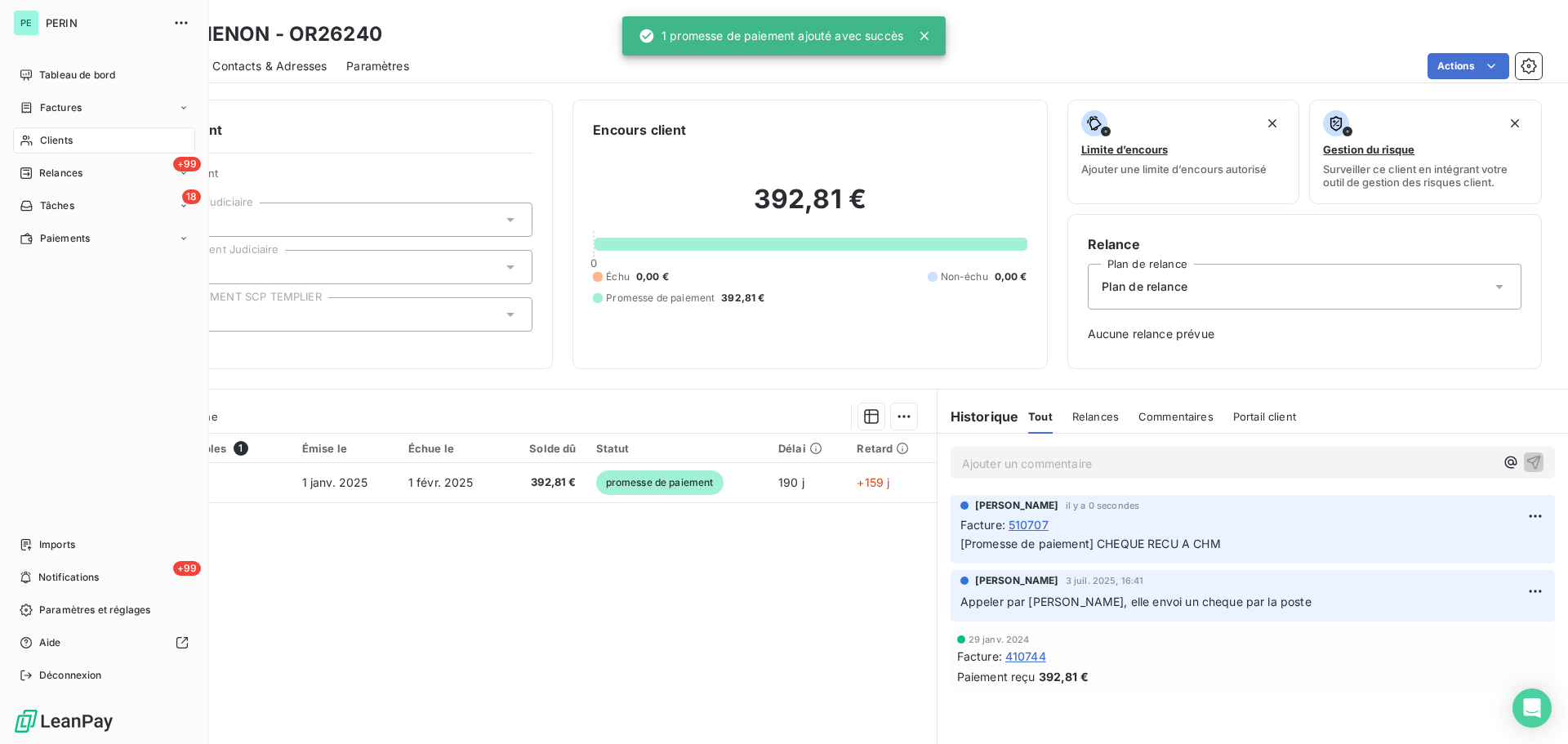 click on "Clients" at bounding box center [56, 140] 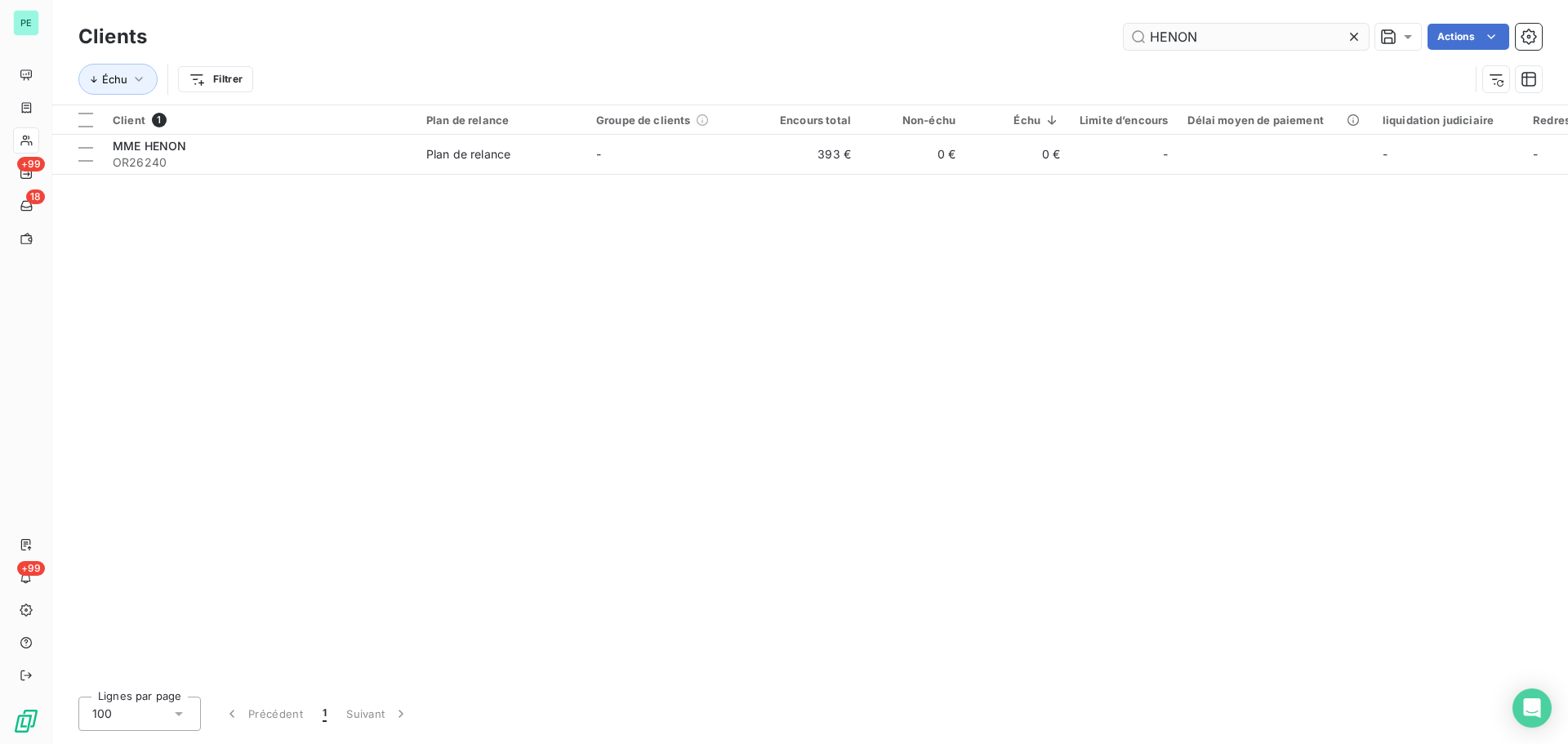click on "HENON" at bounding box center [1246, 37] 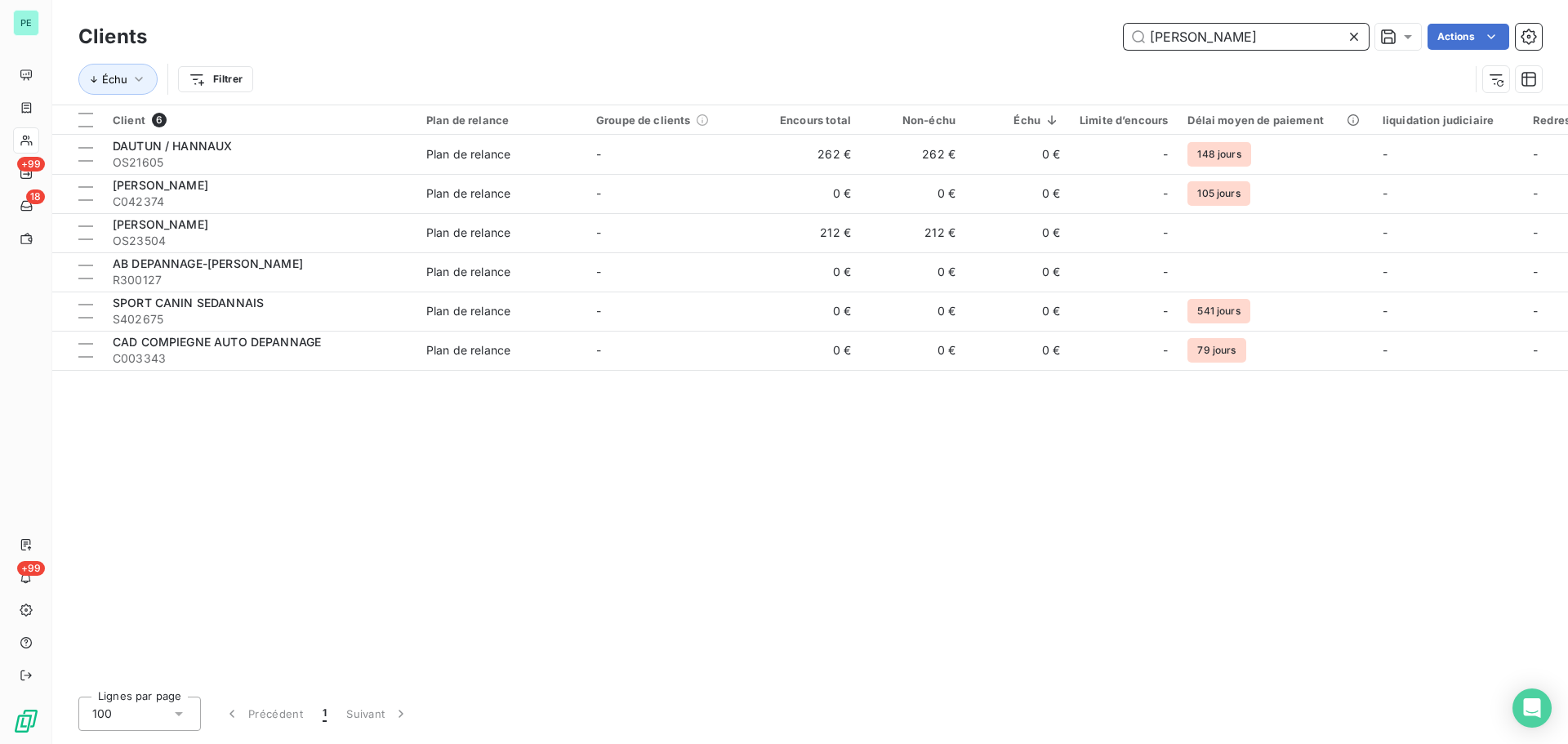 click on "[PERSON_NAME]" at bounding box center [1246, 37] 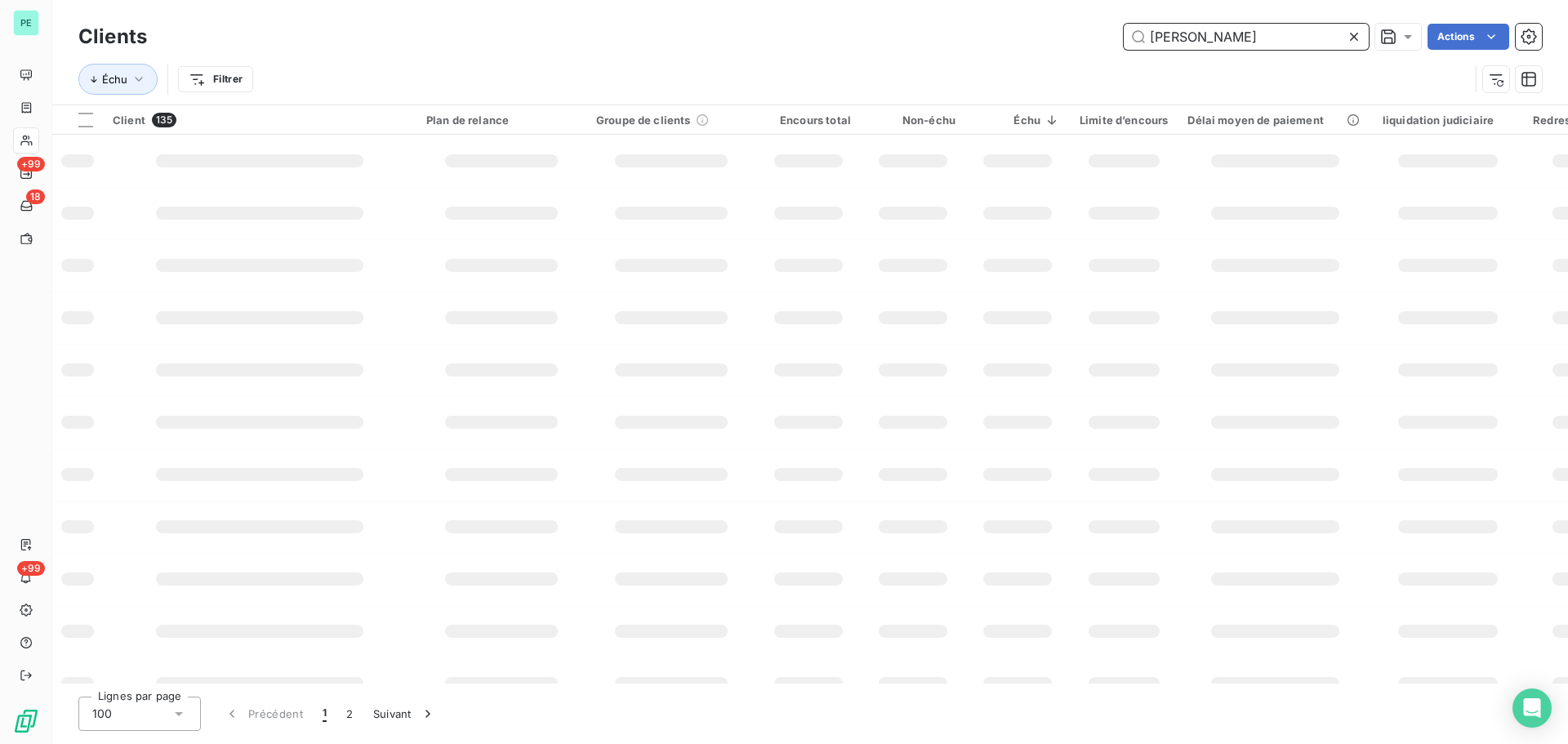 type on "[PERSON_NAME]" 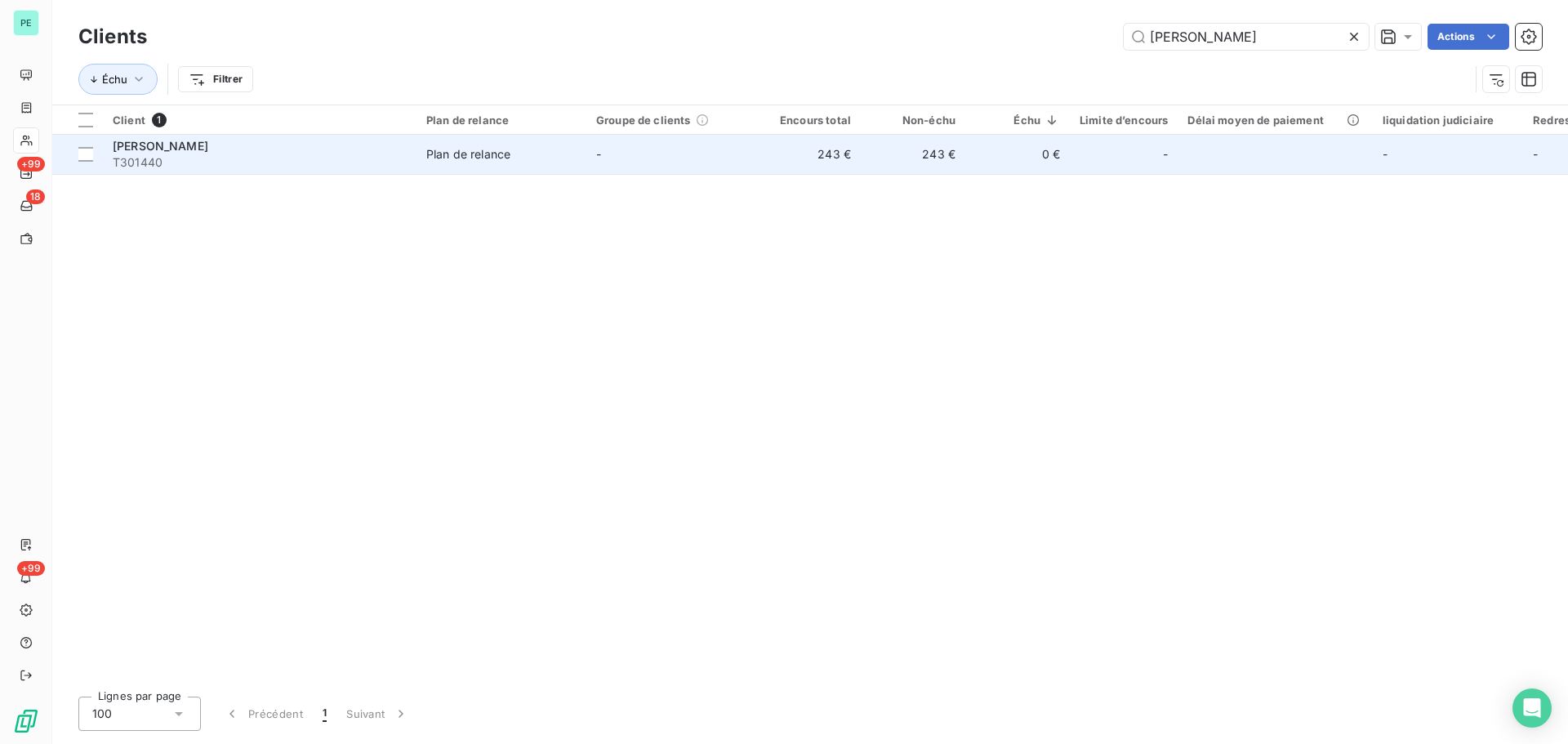 click on "243 €" at bounding box center (808, 154) 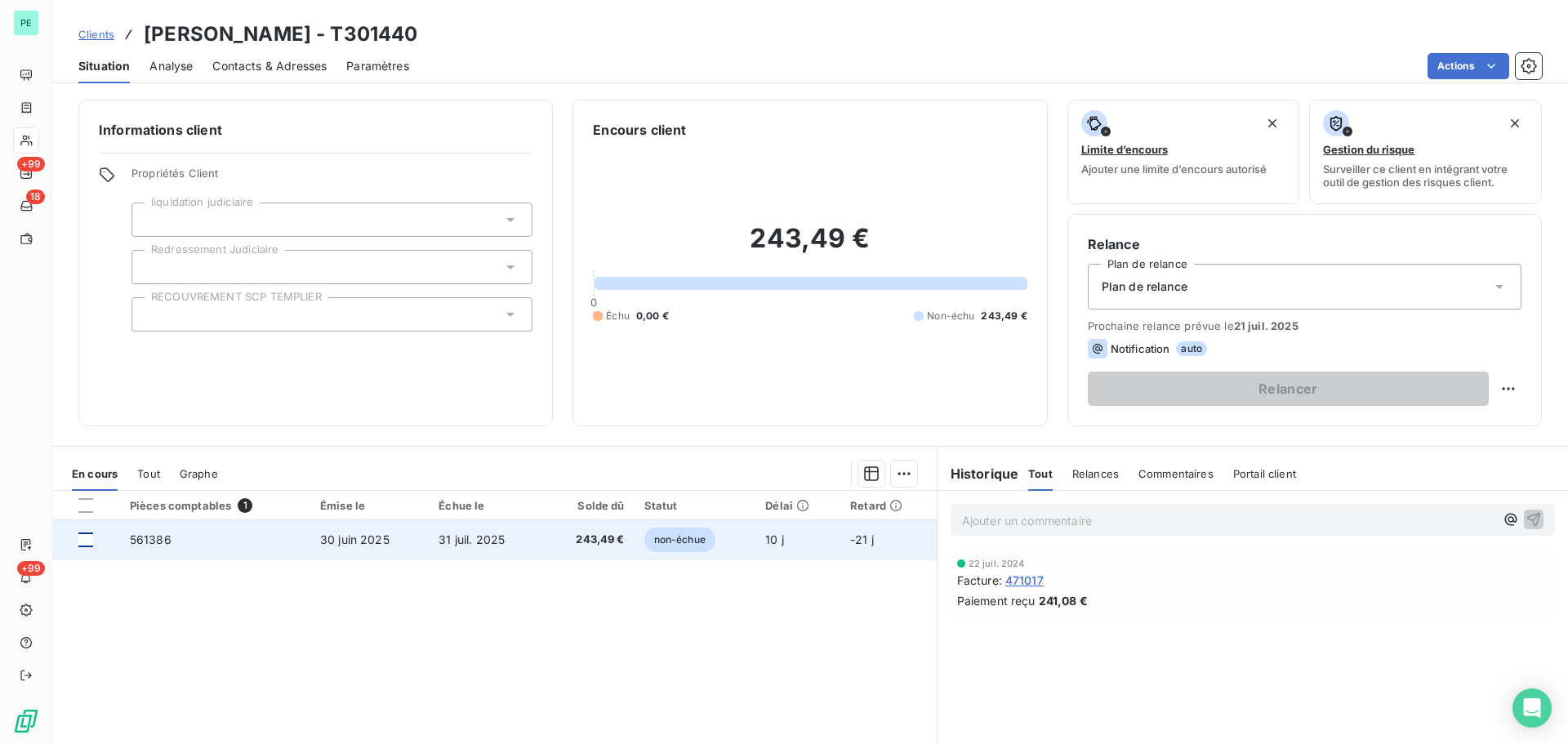 click at bounding box center (86, 540) 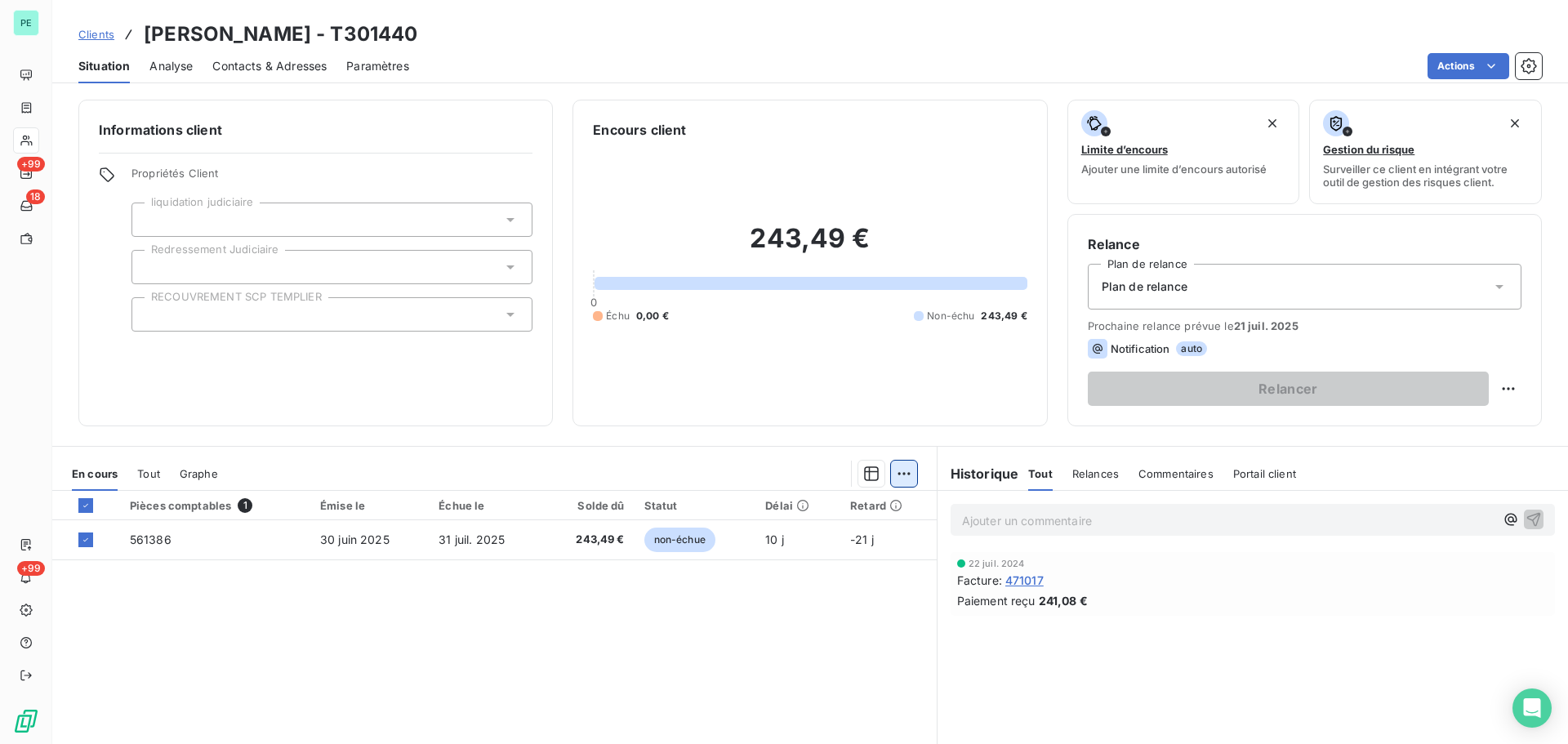 click on "PE +99 18 +99 Clients [PERSON_NAME] - T301440 Situation Analyse Contacts & Adresses Paramètres Actions Informations client Propriétés Client liquidation judiciaire Redressement Judiciaire RECOUVREMENT SCP TEMPLIER Encours client   243,49 € 0 Échu 0,00 € Non-échu 243,49 €     Limite d’encours Ajouter une limite d’encours autorisé Gestion du risque Surveiller ce client en intégrant votre outil de gestion des risques client. Relance Plan de relance Plan de relance Prochaine relance prévue le  [DATE] Notification auto Relancer En cours Tout Graphe Pièces comptables 1 Émise le Échue le Solde dû Statut Délai   Retard   561386 [DATE] [DATE] 243,49 € non-échue 10 j -21 j Lignes par page 25 Précédent 1 Suivant Historique Tout Relances Commentaires Portail client Tout Relances Commentaires Portail client Ajouter un commentaire ﻿ [DATE] Facture  : 471017 Paiement reçu 241,08 €" at bounding box center [784, 372] 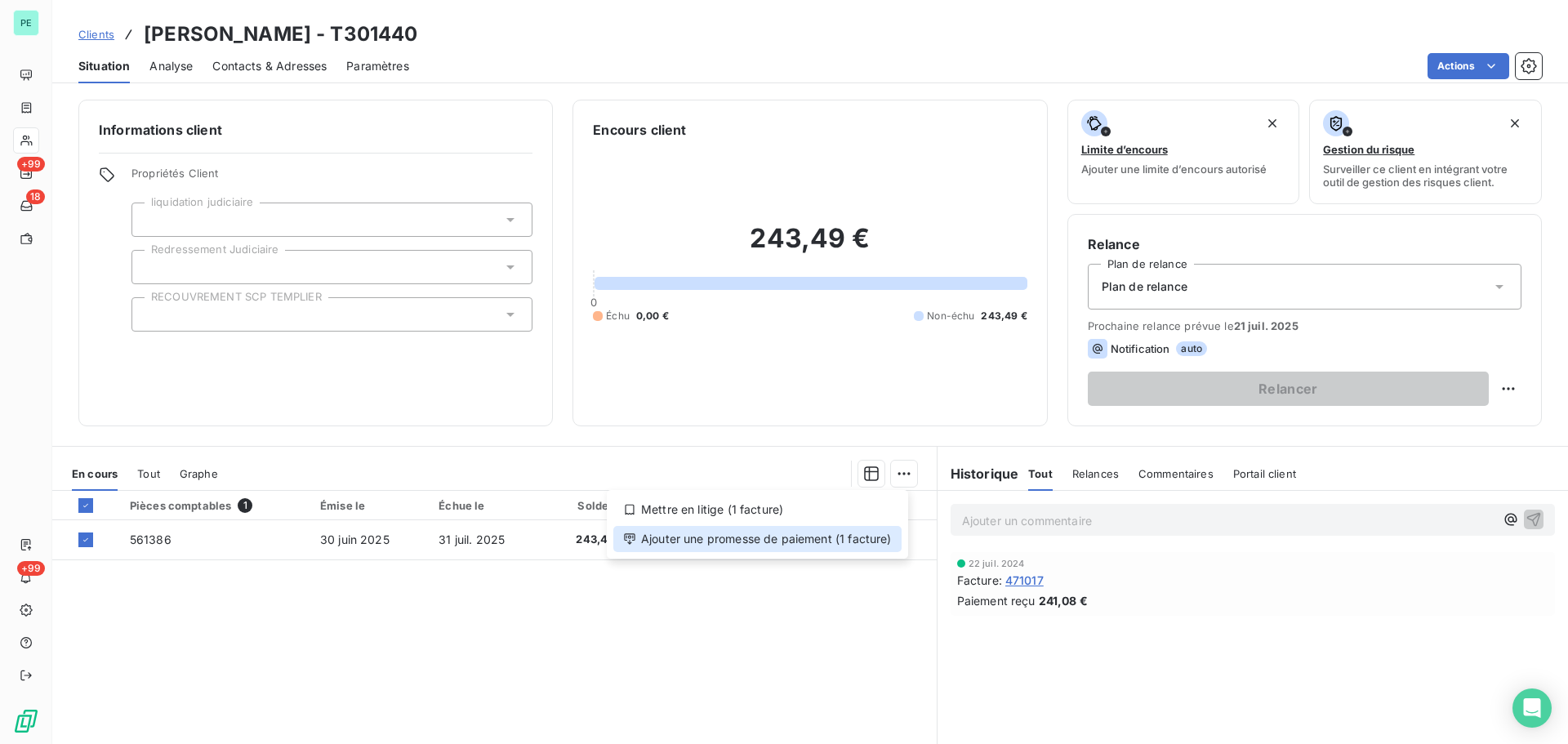 click on "Ajouter une promesse de paiement (1 facture)" at bounding box center (757, 539) 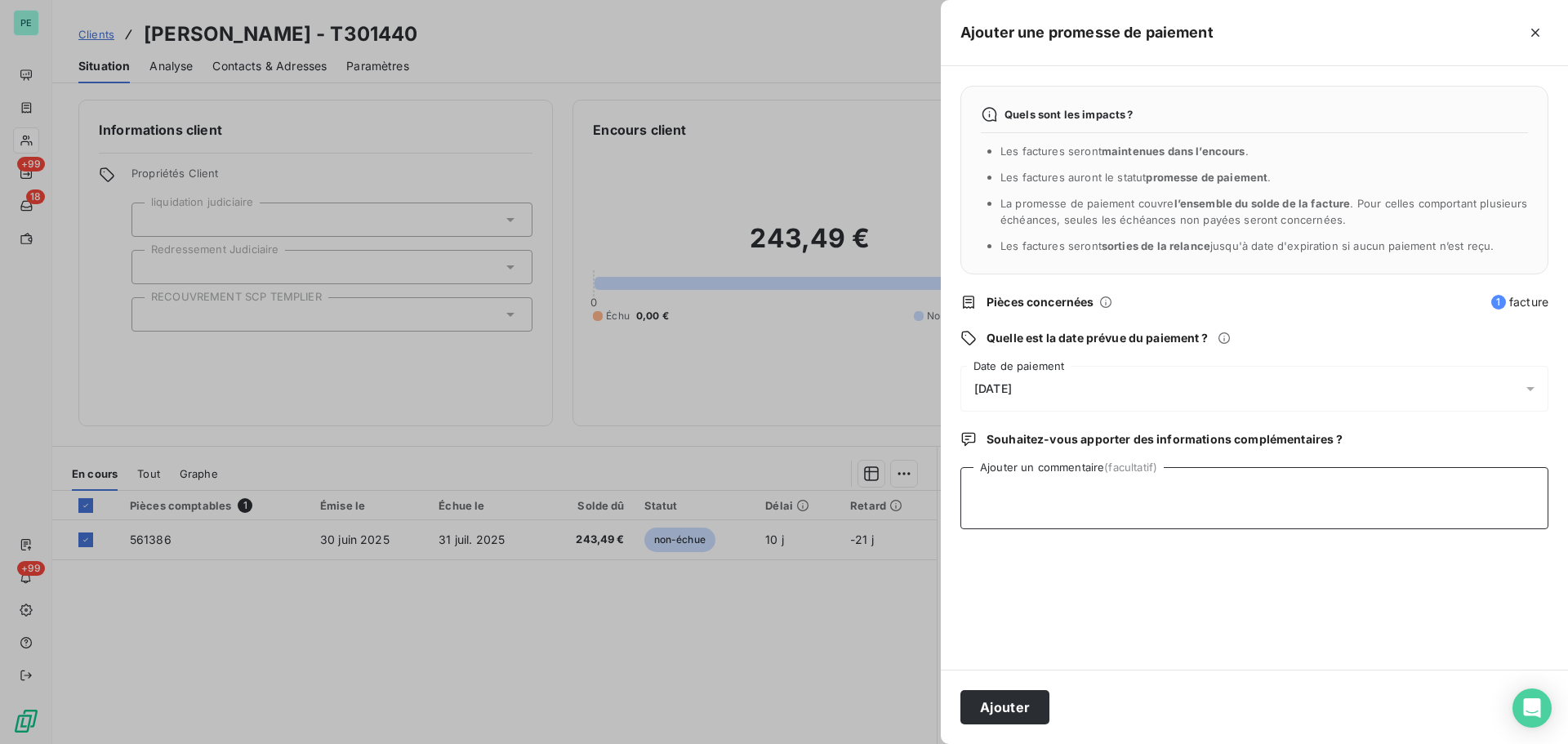 click on "Ajouter un commentaire  (facultatif)" at bounding box center (1254, 498) 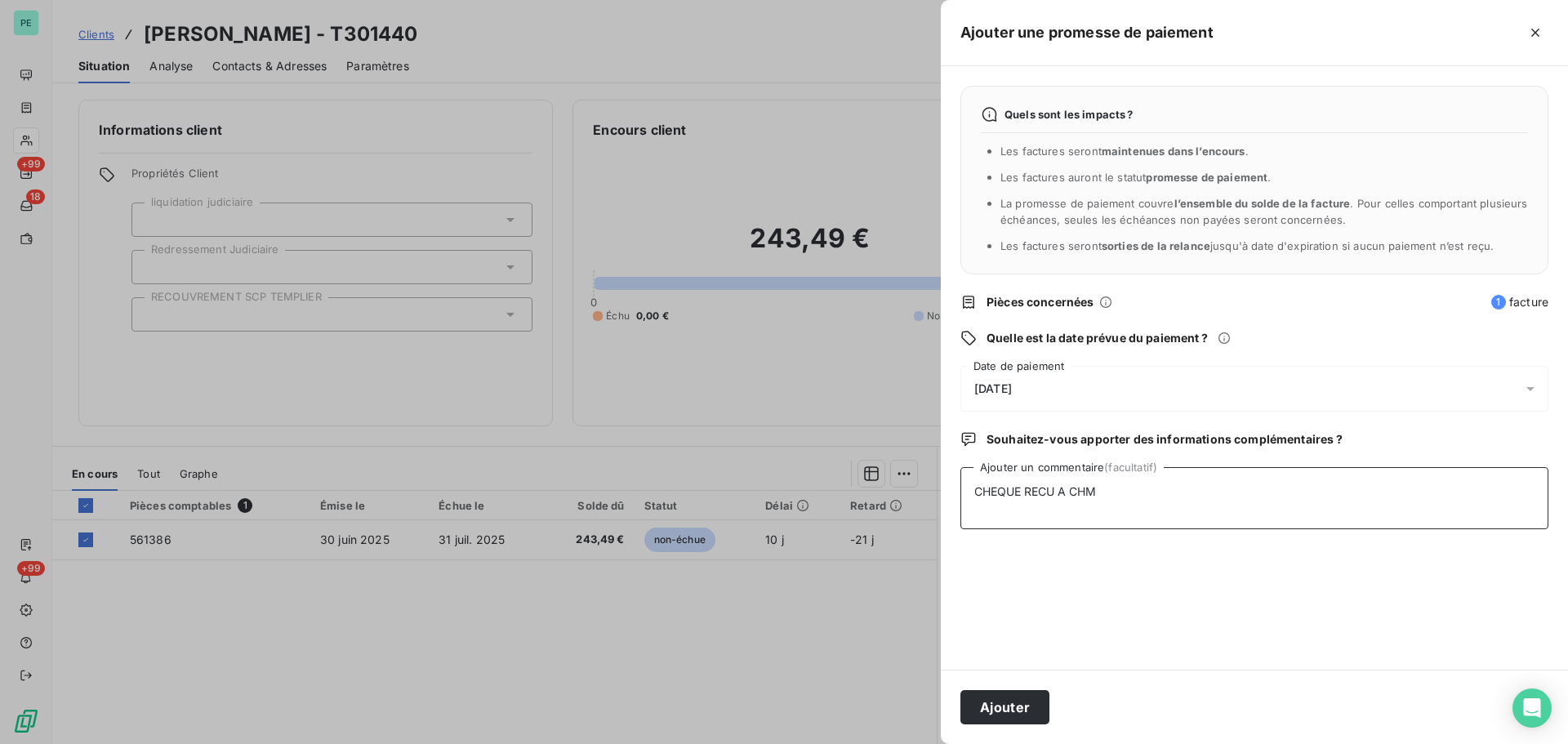 type on "CHEQUE RECU A CHM" 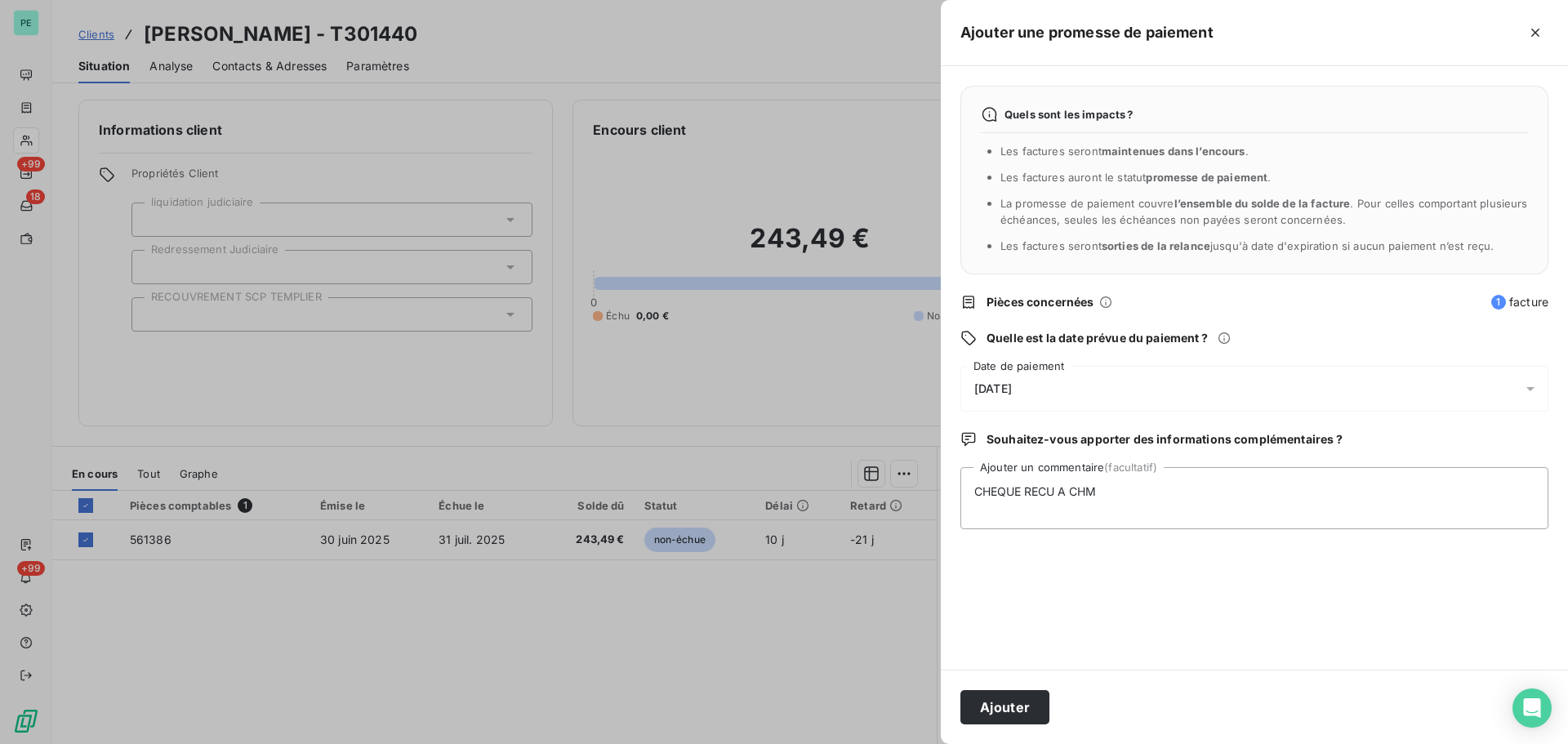 click on "[DATE]" at bounding box center (993, 389) 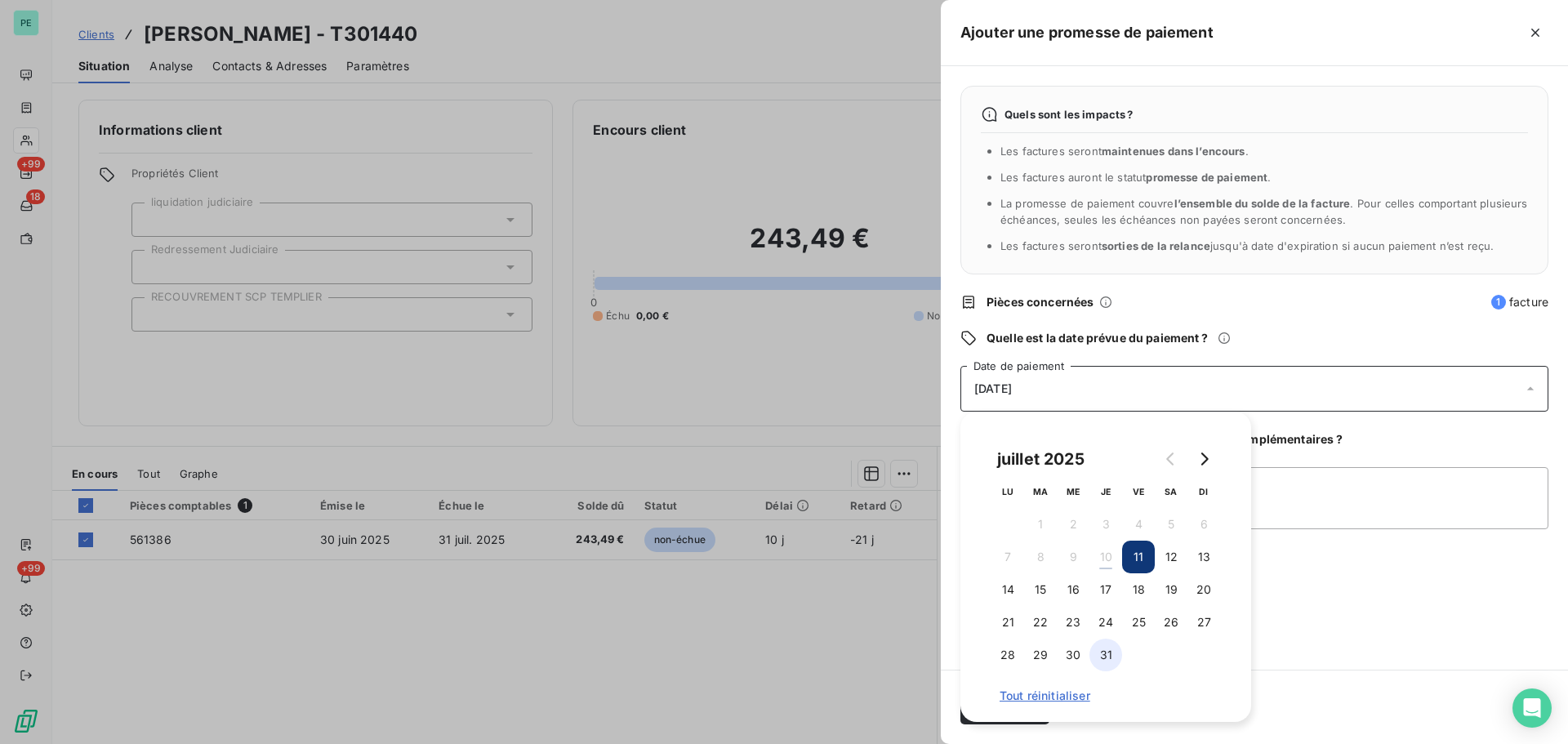 click on "31" at bounding box center (1106, 655) 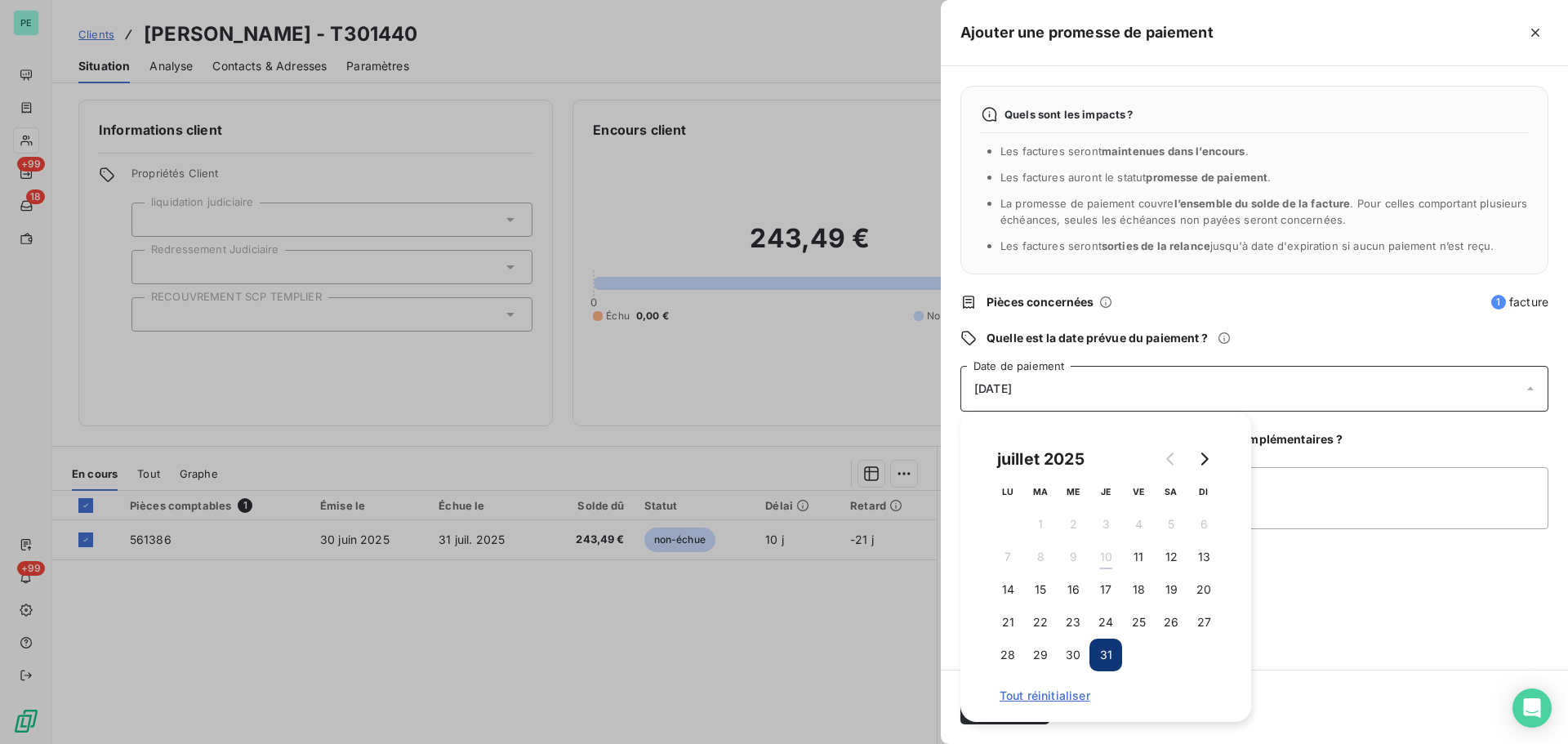 click on "Quels sont les impacts ? Les factures seront  maintenues dans l’encours . Les factures auront le statut  promesse de paiement . La promesse de paiement couvre  l’ensemble du solde de la facture . Pour celles comportant plusieurs échéances, seules les échéances non payées seront concernées. Les factures seront  sorties de la relance  jusqu'à date d'expiration si aucun paiement n’est reçu. Pièces concernées 1   facture Quelle est la date prévue du paiement ? [DATE] Date de paiement Souhaitez-vous apporter des informations complémentaires ? CHEQUE RECU A CHM Ajouter un commentaire  (facultatif)" at bounding box center [1254, 368] 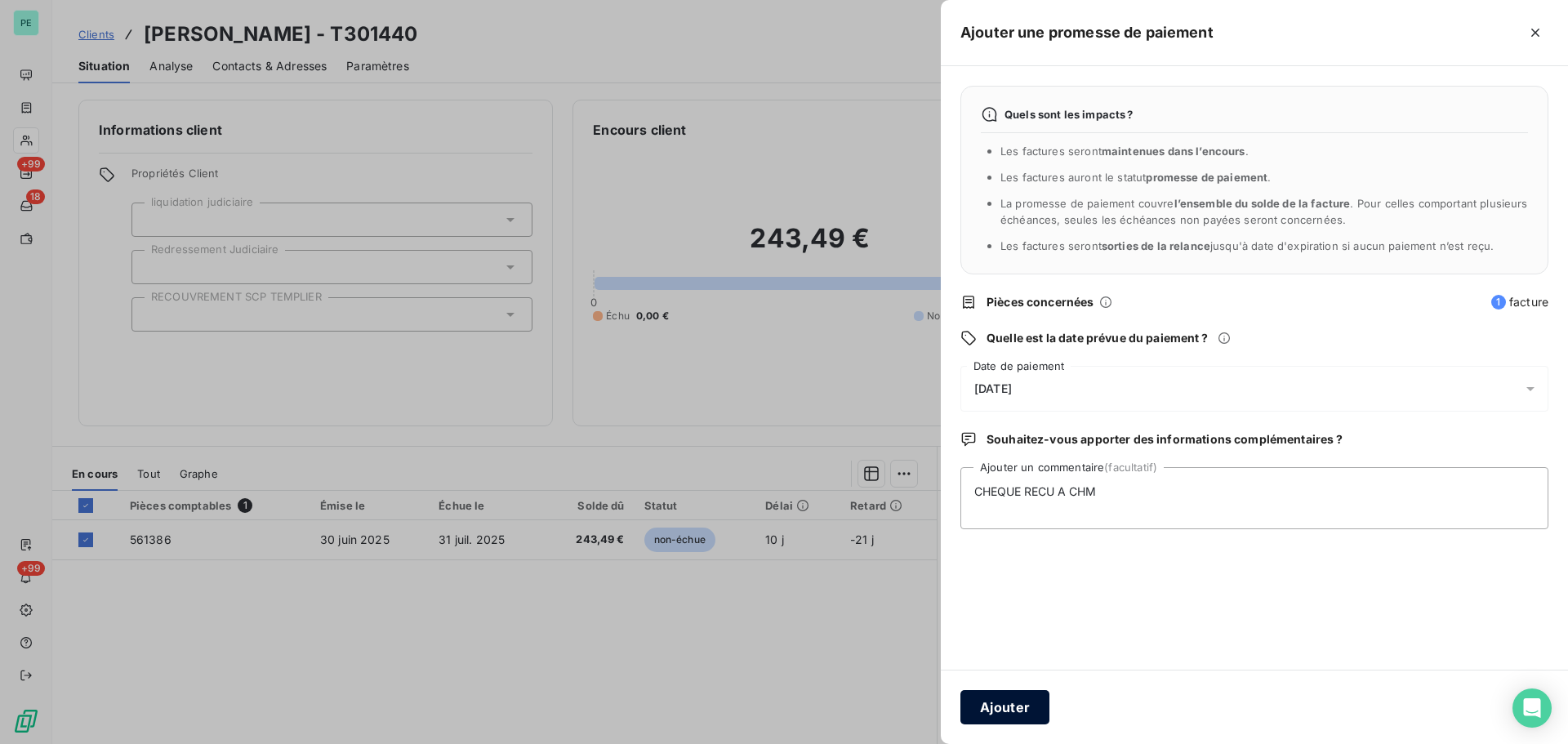 click on "Ajouter" at bounding box center (1004, 707) 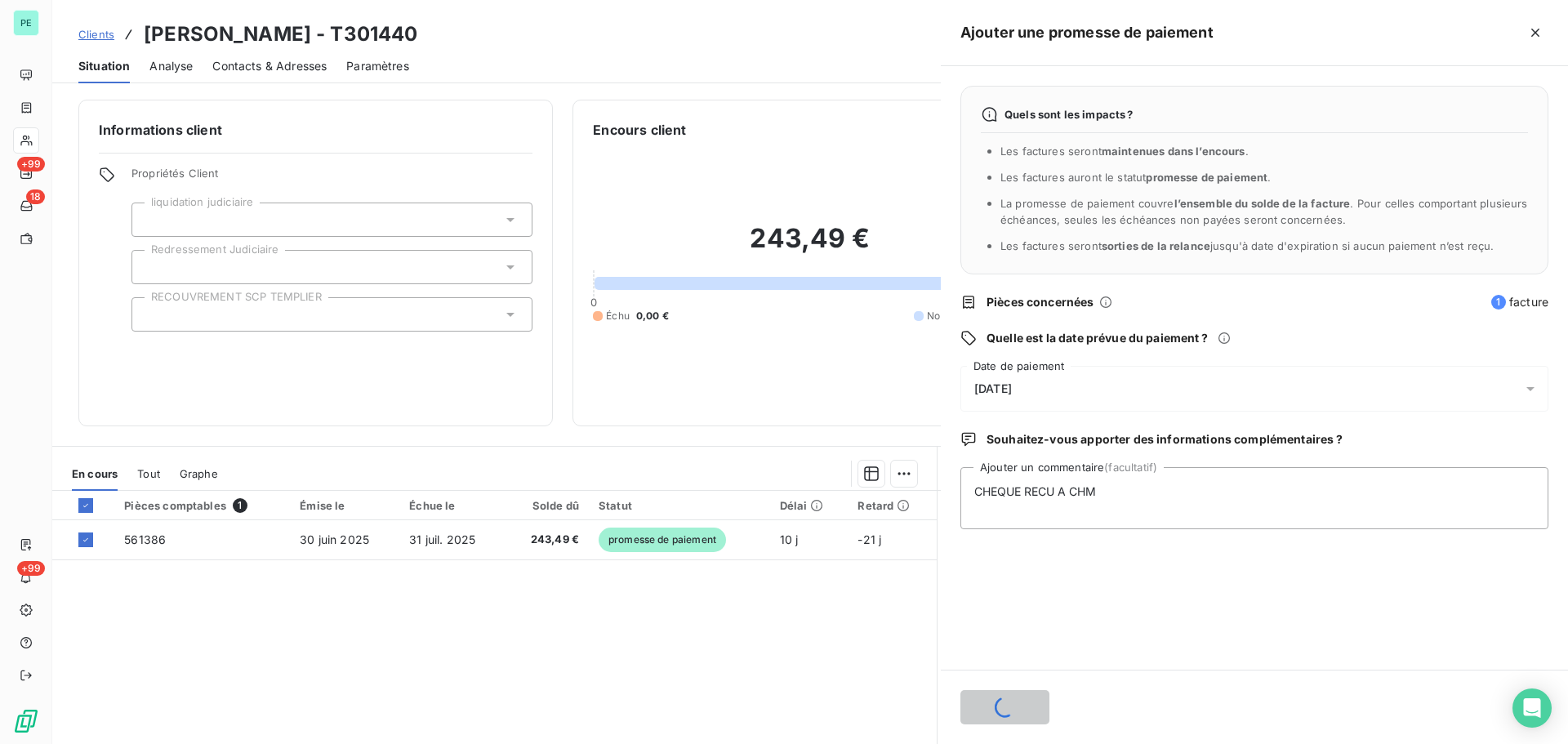 type 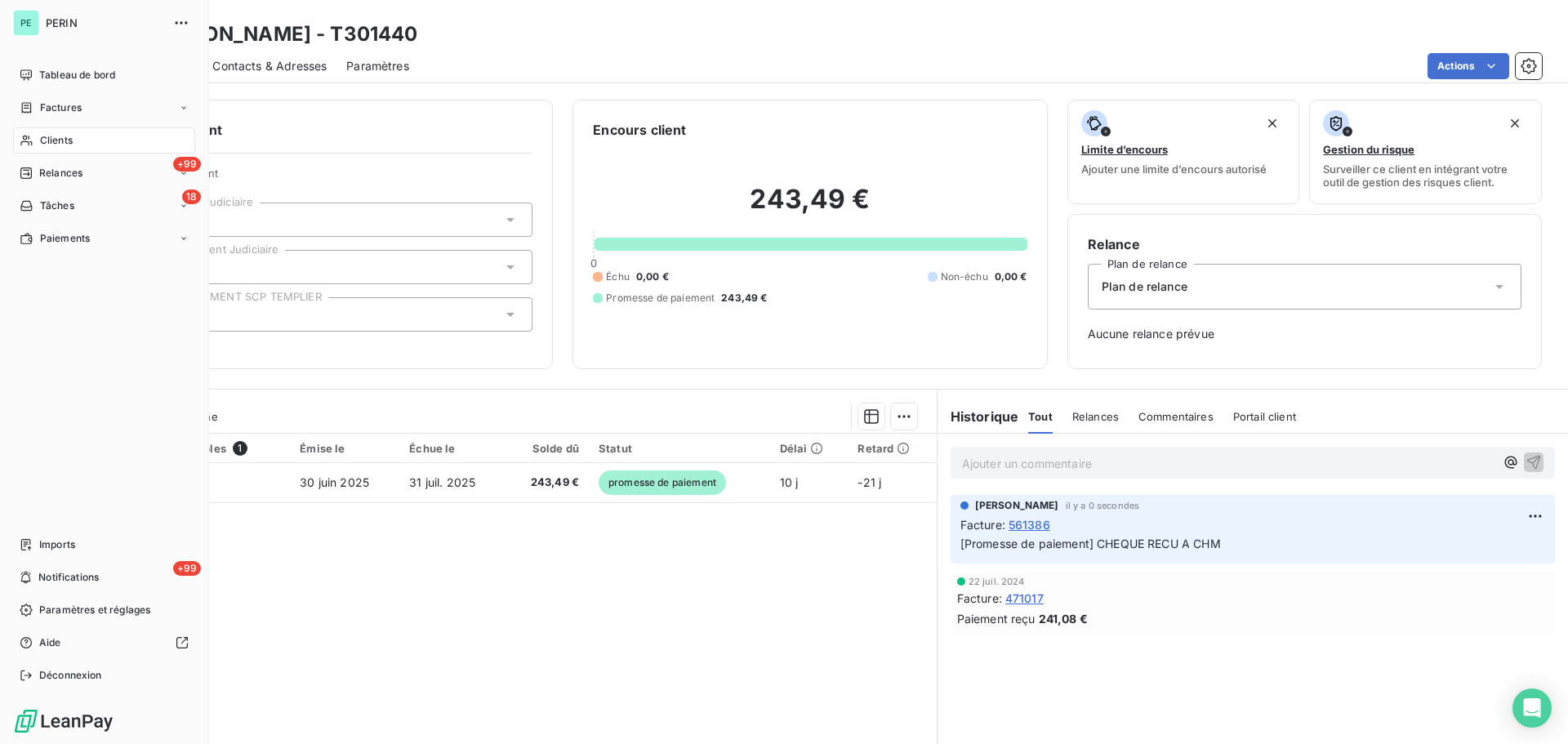 click on "Clients" at bounding box center [56, 140] 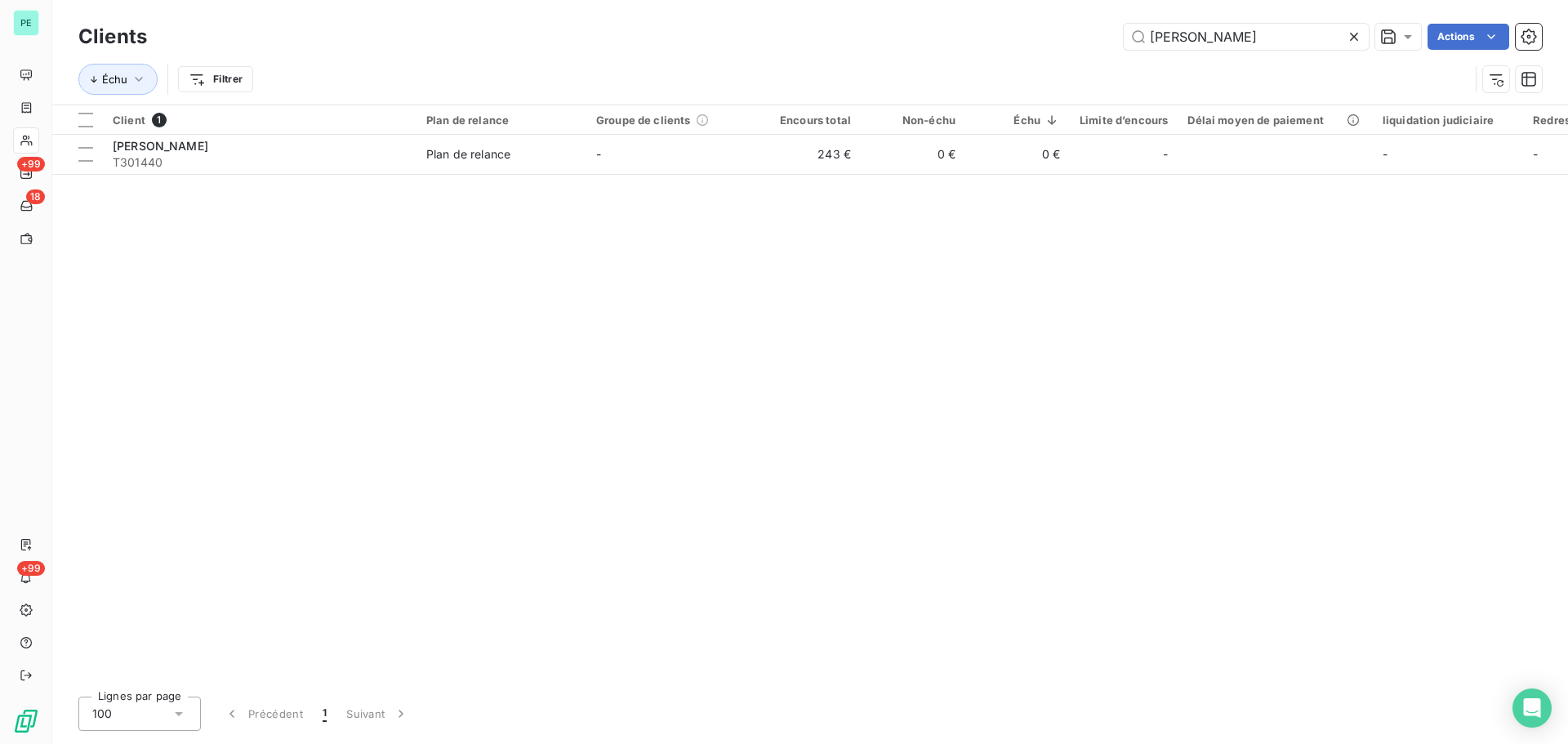 drag, startPoint x: 1220, startPoint y: 40, endPoint x: 987, endPoint y: 28, distance: 233.3088 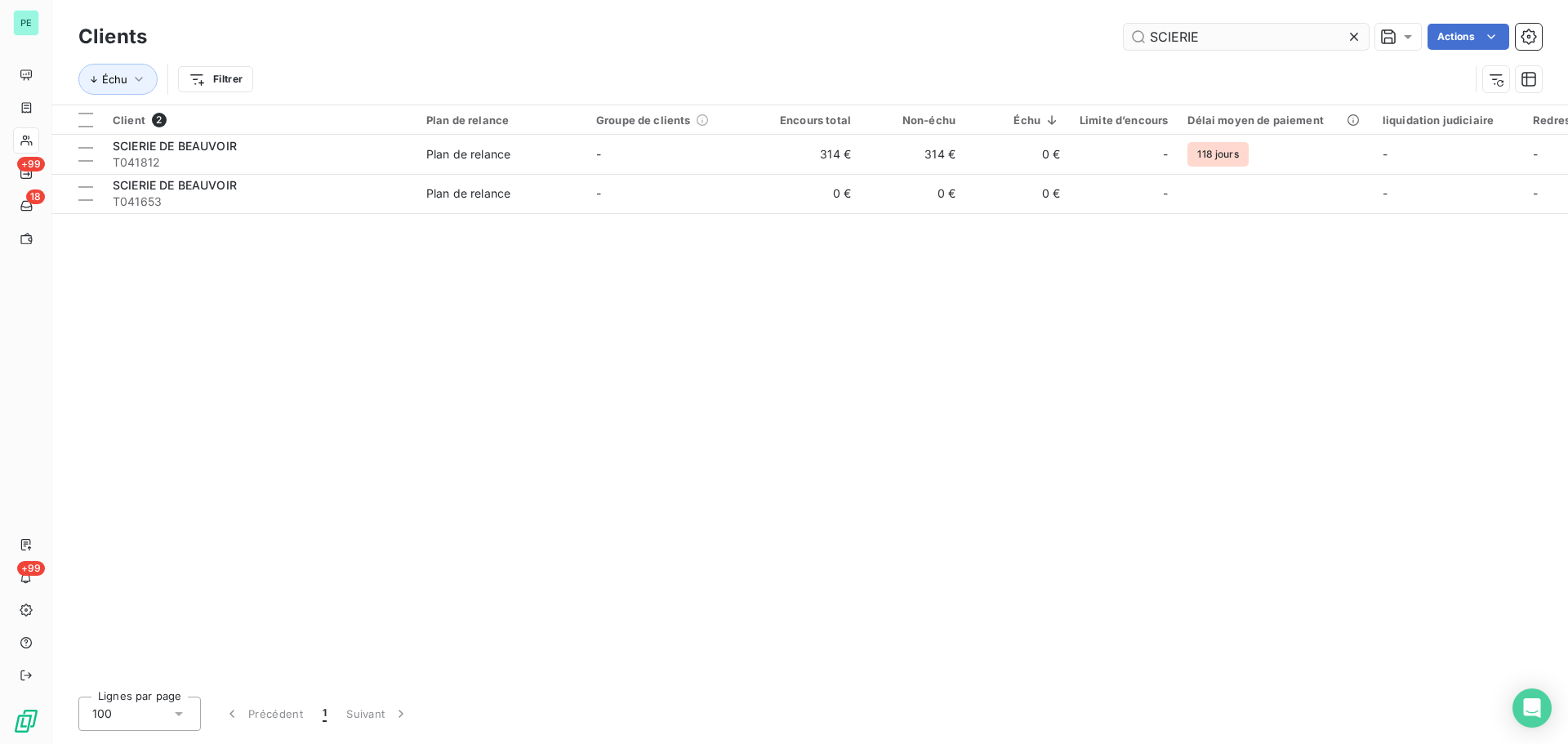 click on "SCIERIE" at bounding box center [1246, 37] 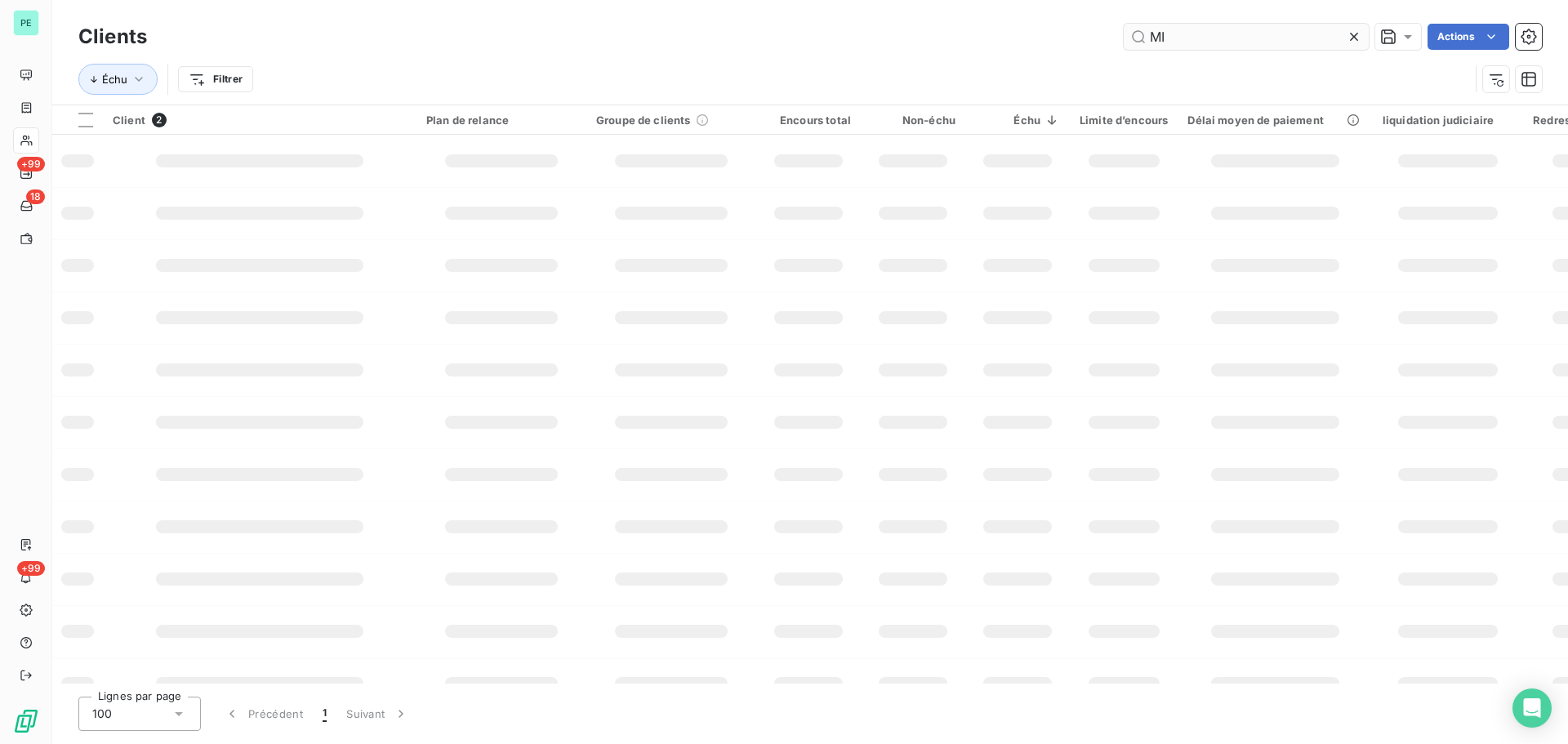 type on "M" 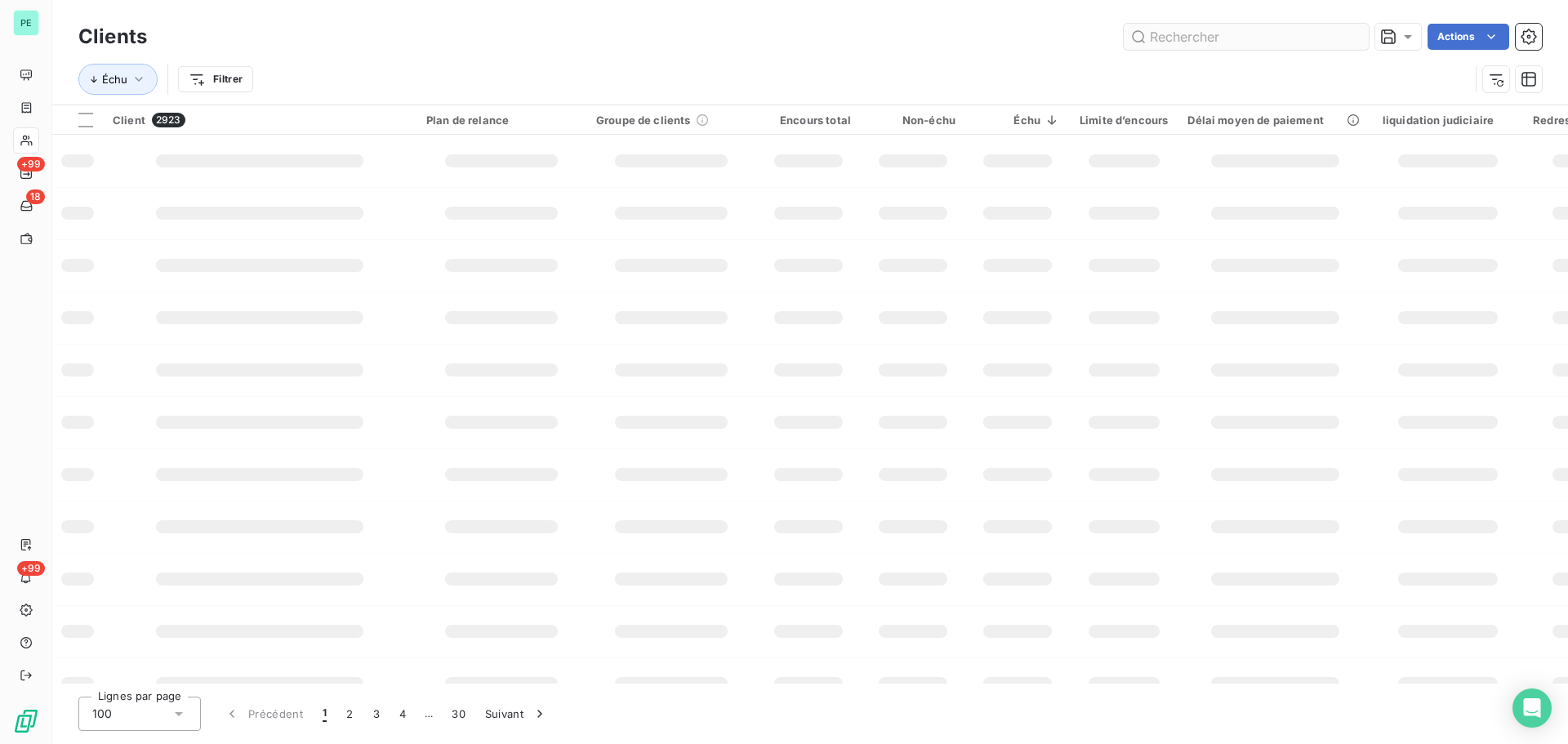 type on "S" 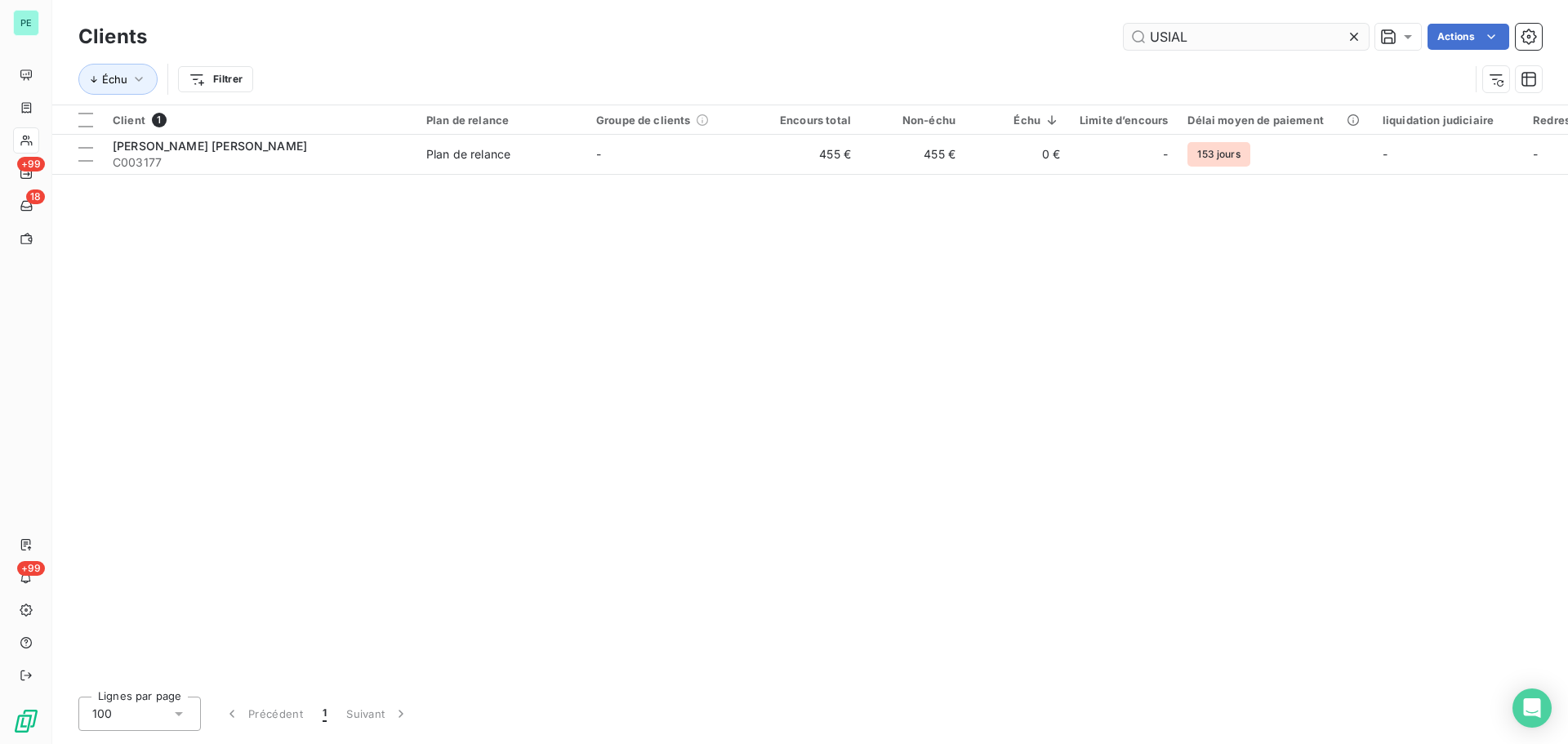 click on "USIAL" at bounding box center [1246, 37] 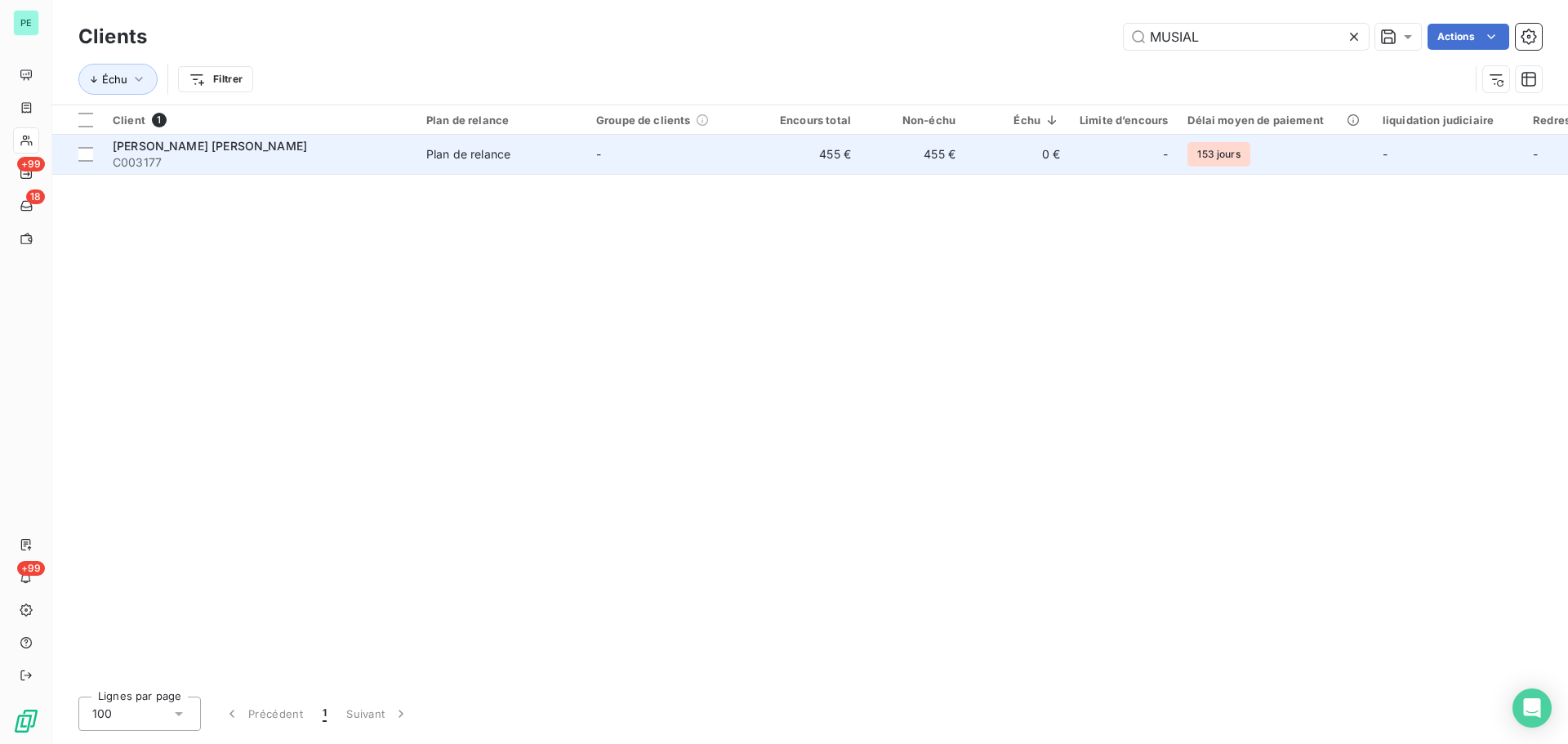type on "MUSIAL" 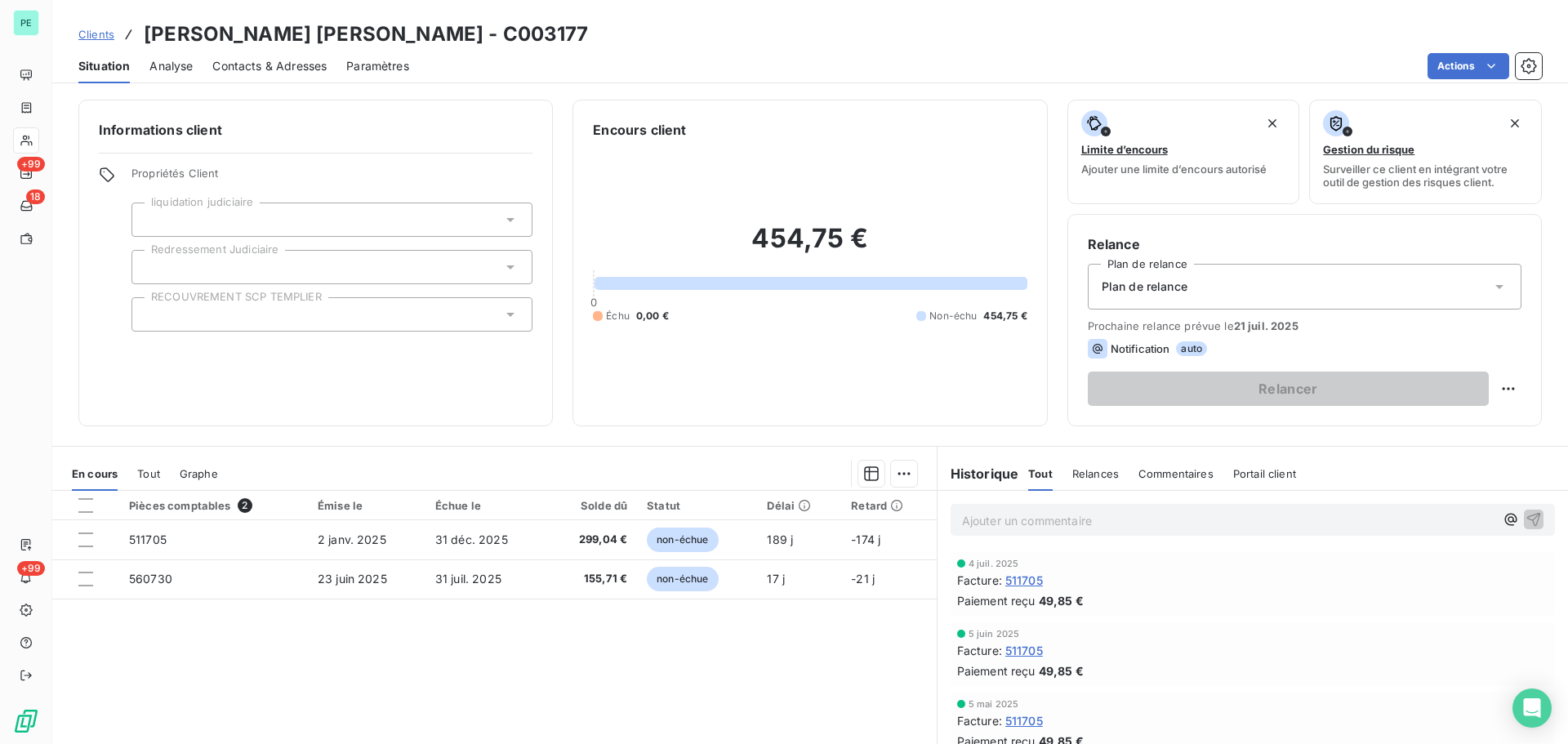 scroll, scrollTop: 82, scrollLeft: 0, axis: vertical 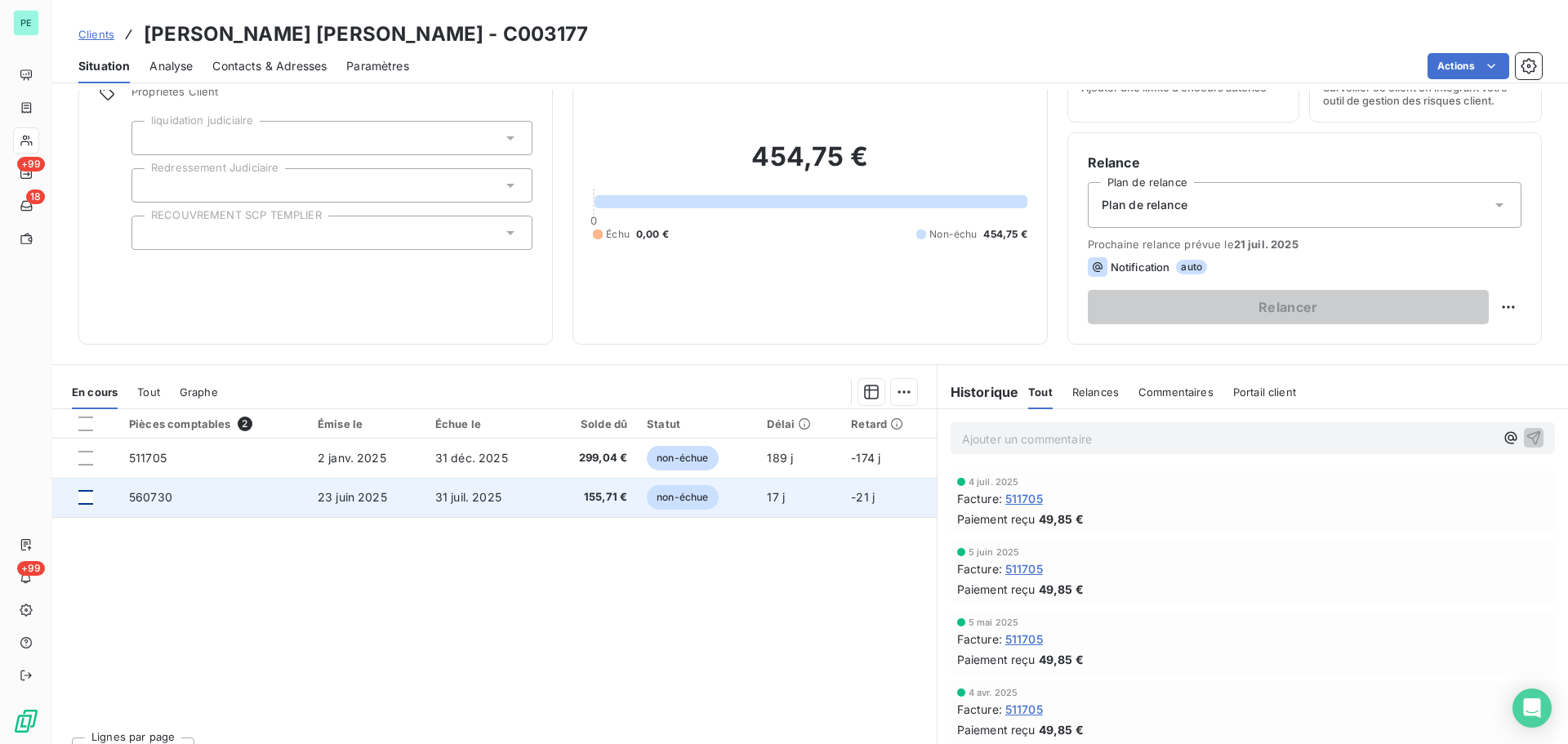 click at bounding box center (86, 497) 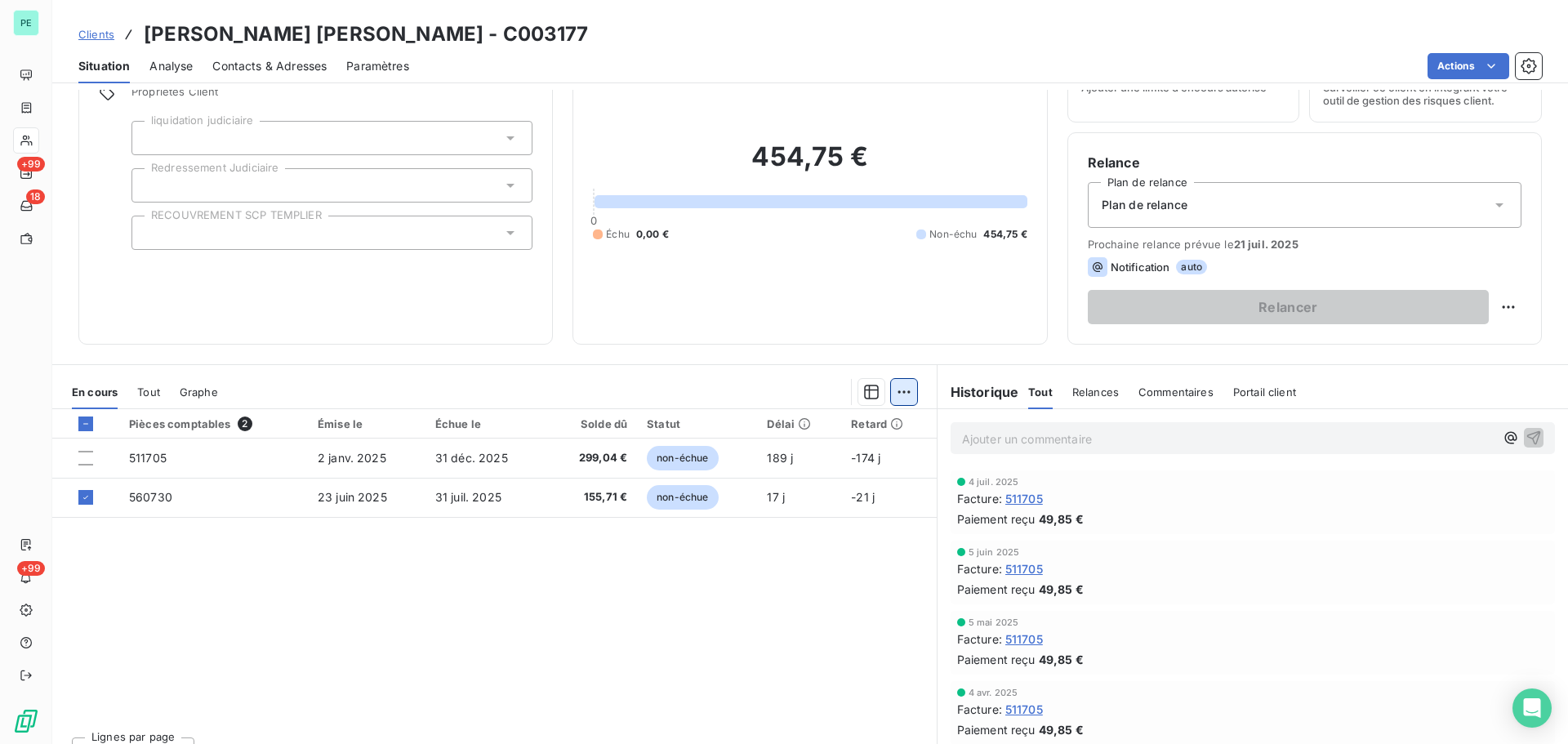 click on "PE +99 18 +99 Clients [PERSON_NAME] [PERSON_NAME] - C003177 Situation Analyse Contacts & Adresses Paramètres Actions Informations client Propriétés Client liquidation judiciaire Redressement Judiciaire RECOUVREMENT SCP TEMPLIER Encours client   454,75 € 0 Échu 0,00 € Non-échu 454,75 €     Limite d’encours Ajouter une limite d’encours autorisé Gestion du risque Surveiller ce client en intégrant votre outil de gestion des risques client. Relance Plan de relance Plan de relance Prochaine relance prévue le  [DATE] Notification auto Relancer En cours Tout Graphe Pièces comptables 2 Émise le Échue le Solde dû Statut Délai   Retard   511705 [DATE] [DATE] 299,04 € non-échue 189 j -174 j 560730 [DATE] [DATE] 155,71 € non-échue 17 j -21 j Lignes par page 25 Précédent 1 Suivant Historique Tout Relances Commentaires Portail client Tout Relances Commentaires Portail client Ajouter un commentaire ﻿ [DATE] Facture  : 511705 Paiement reçu" at bounding box center [784, 372] 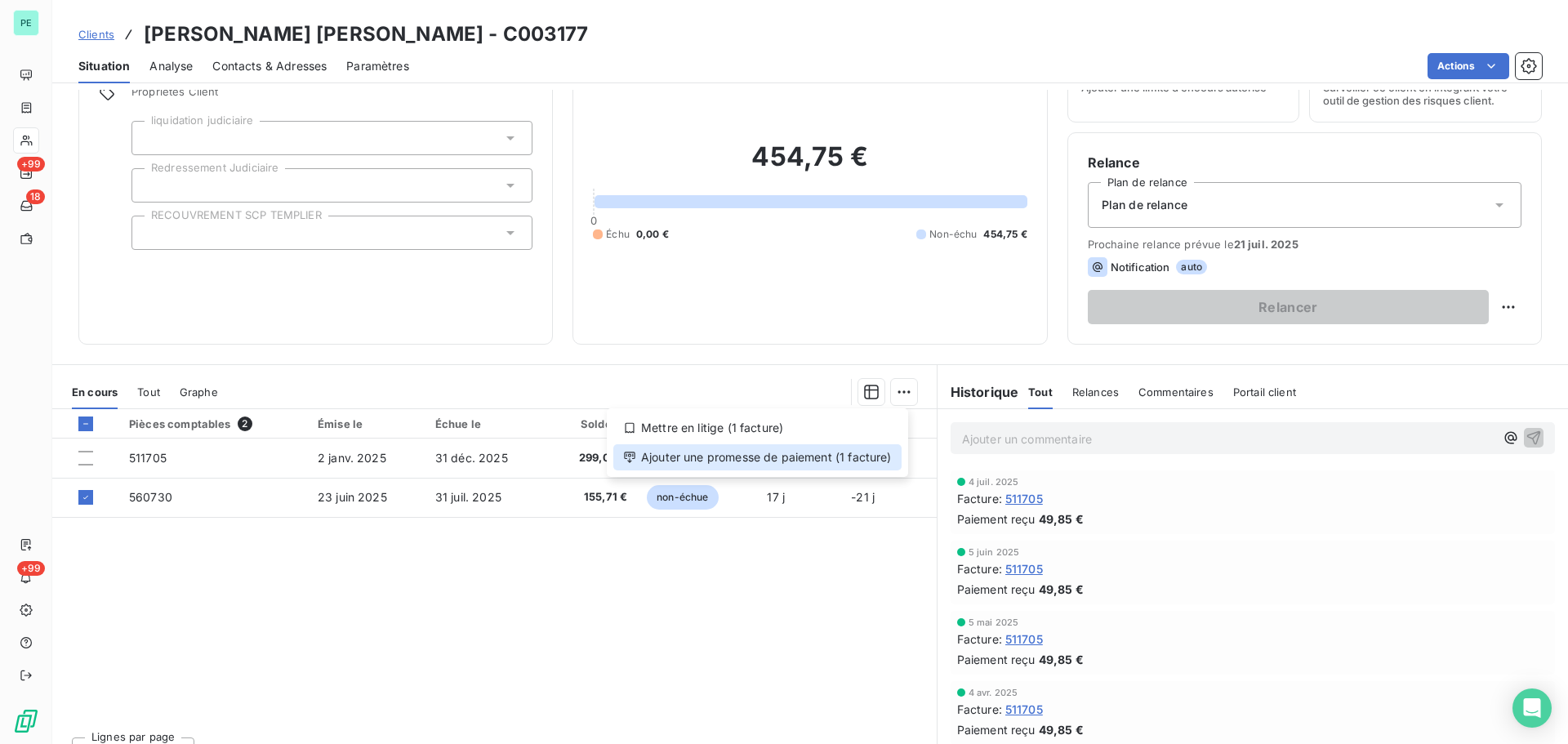 click on "Ajouter une promesse de paiement (1 facture)" at bounding box center [757, 457] 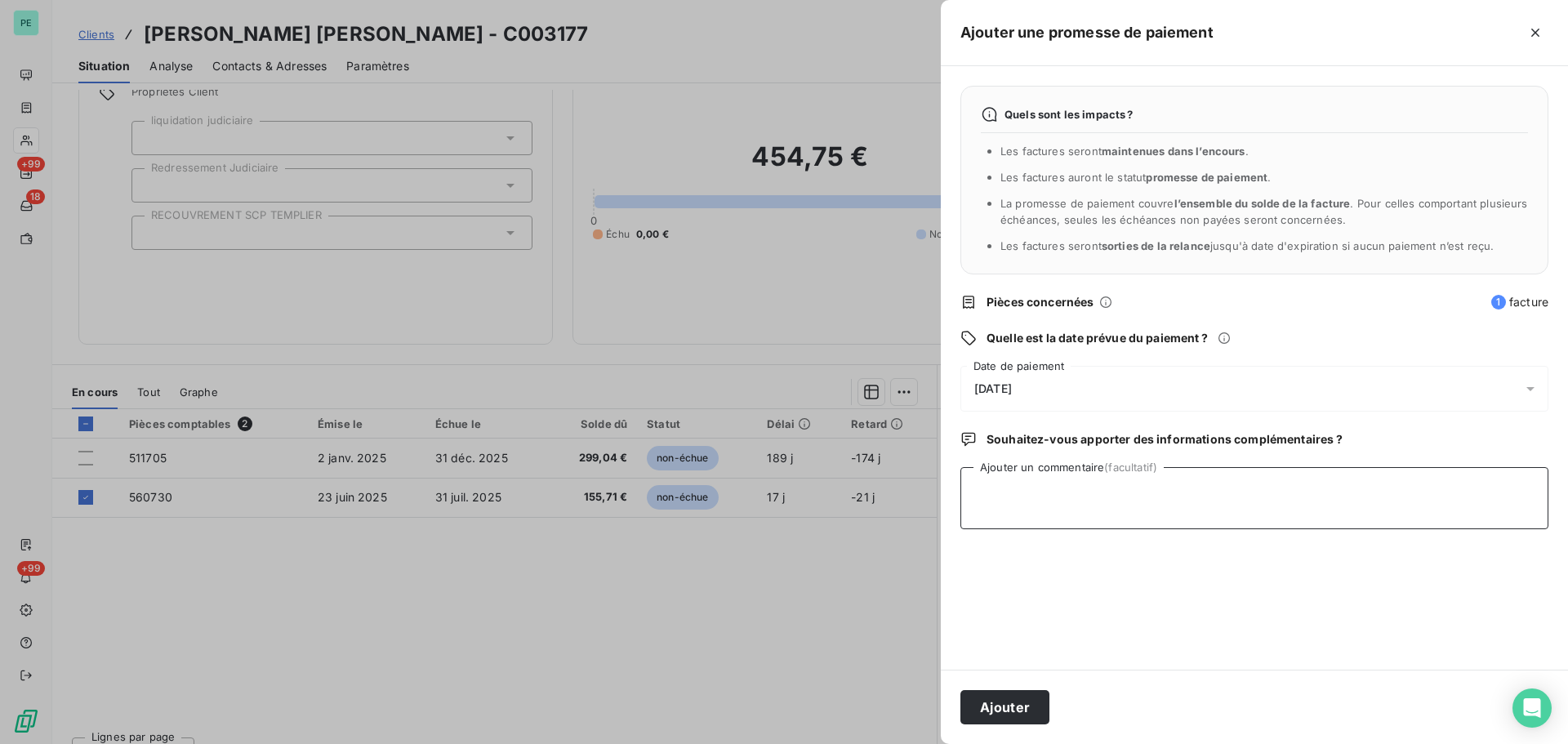 click on "Ajouter un commentaire  (facultatif)" at bounding box center [1254, 498] 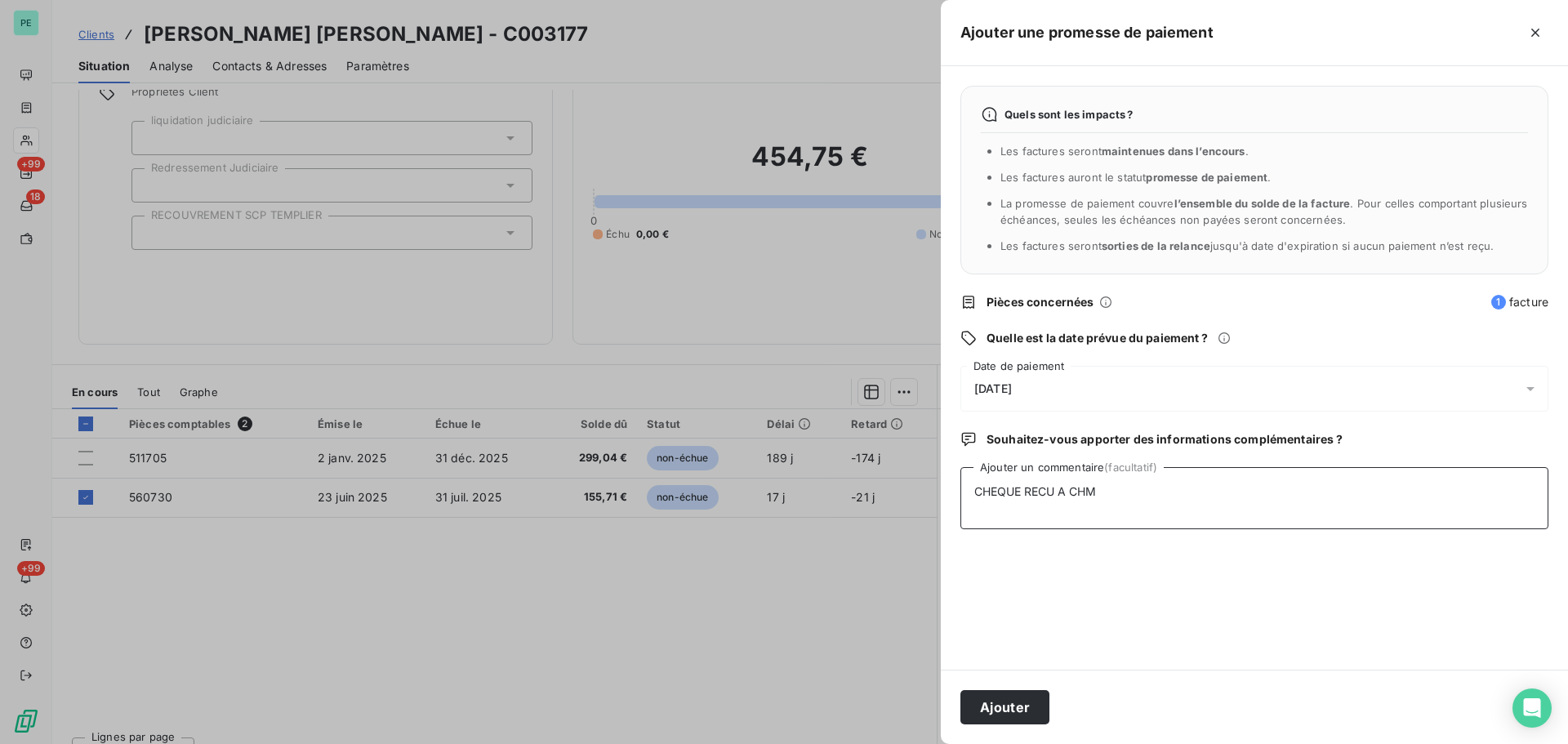 type on "CHEQUE RECU A CHM" 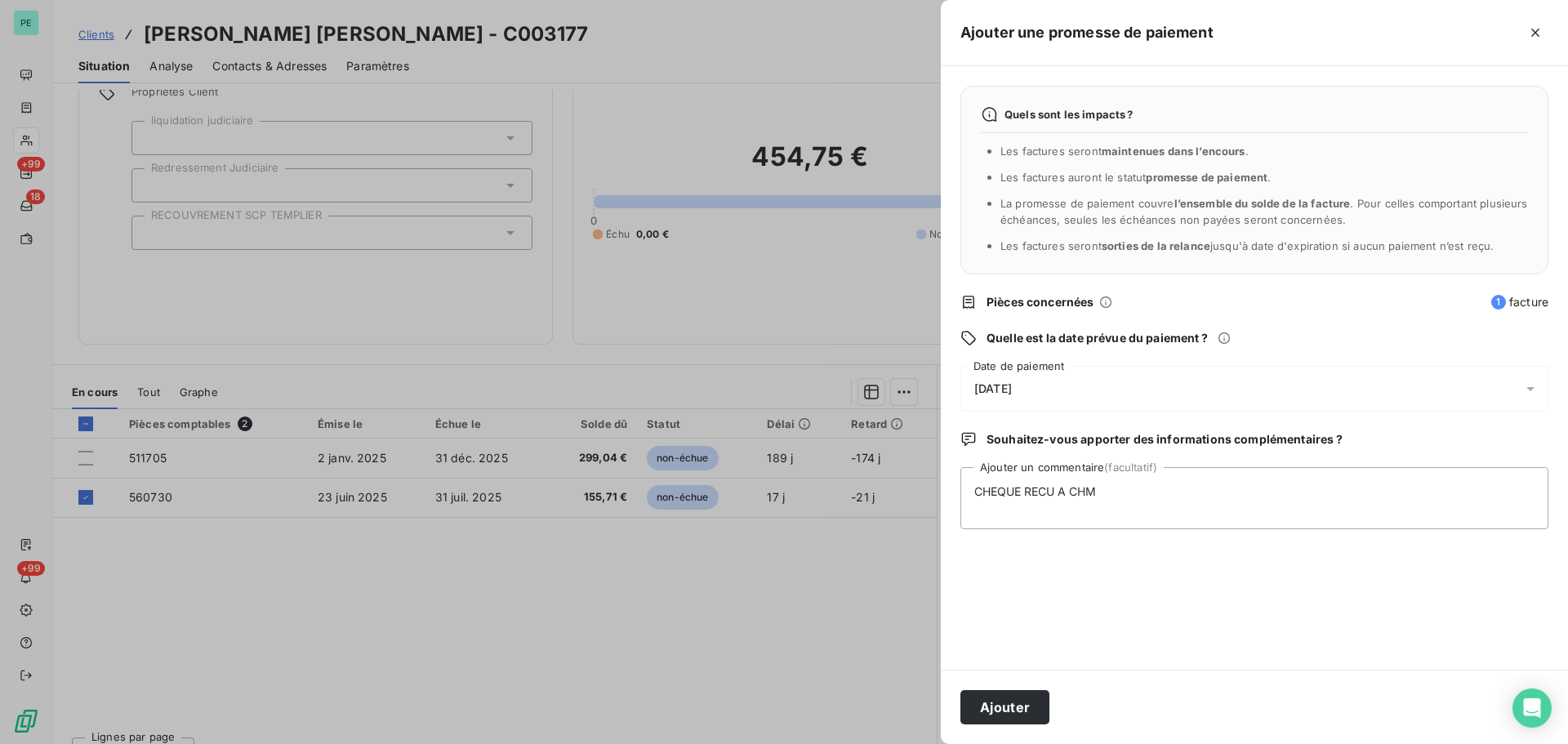click on "[DATE]" at bounding box center [993, 389] 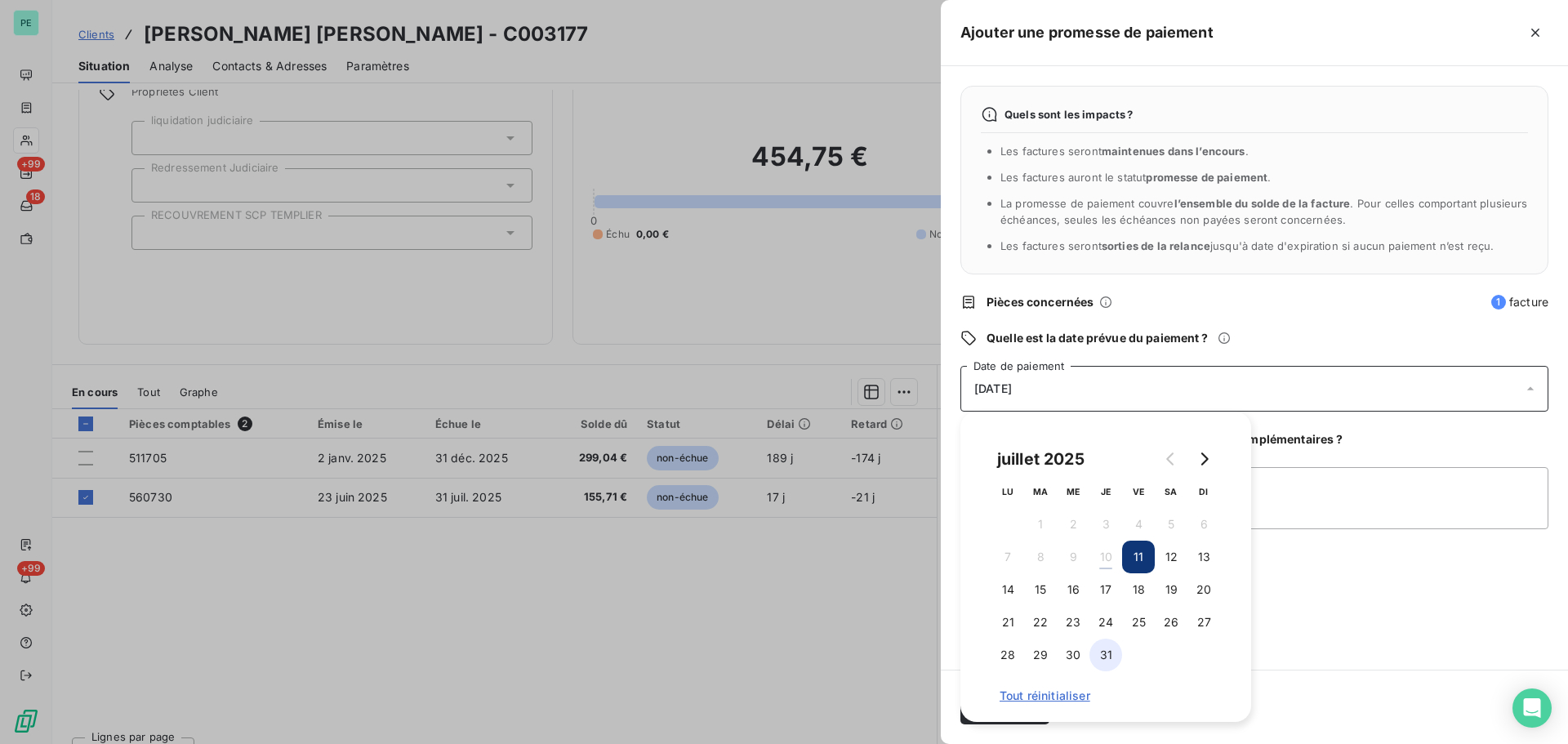 click on "31" at bounding box center [1106, 655] 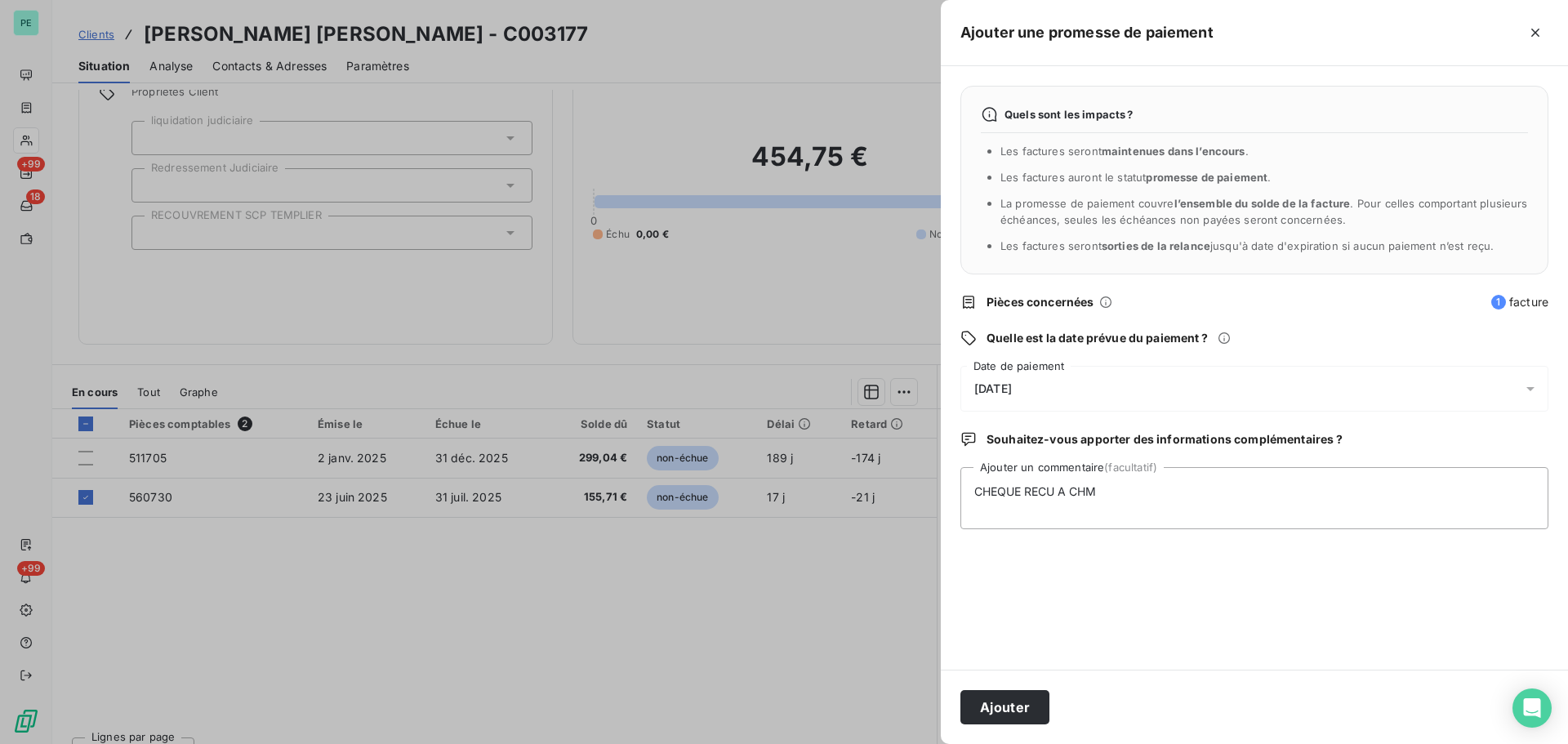 click on "Quels sont les impacts ? Les factures seront  maintenues dans l’encours . Les factures auront le statut  promesse de paiement . La promesse de paiement couvre  l’ensemble du solde de la facture . Pour celles comportant plusieurs échéances, seules les échéances non payées seront concernées. Les factures seront  sorties de la relance  jusqu'à date d'expiration si aucun paiement n’est reçu. Pièces concernées 1   facture Quelle est la date prévue du paiement ? [DATE] Date de paiement Souhaitez-vous apporter des informations complémentaires ? CHEQUE RECU A CHM Ajouter un commentaire  (facultatif)" at bounding box center (1254, 368) 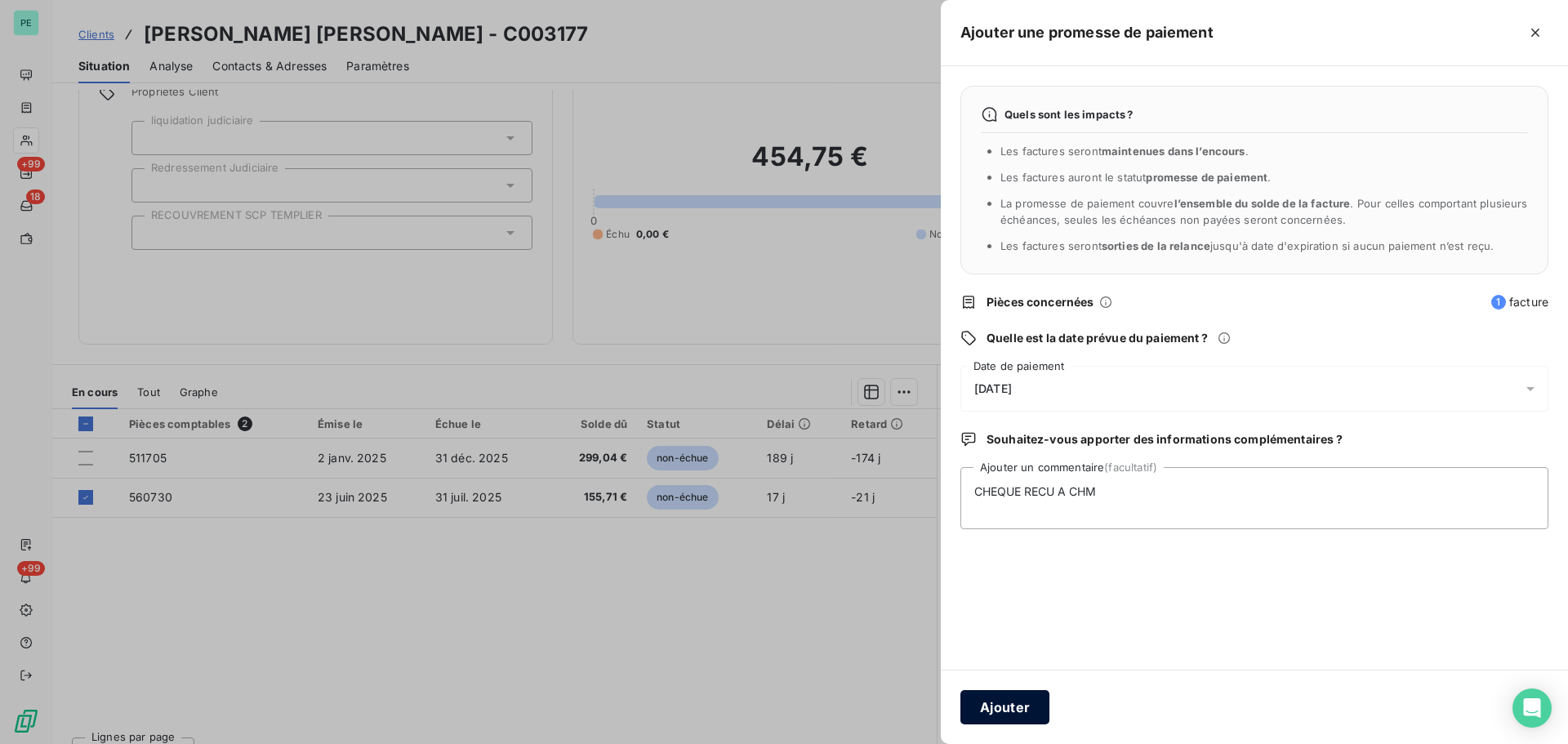 click on "Ajouter" at bounding box center (1004, 707) 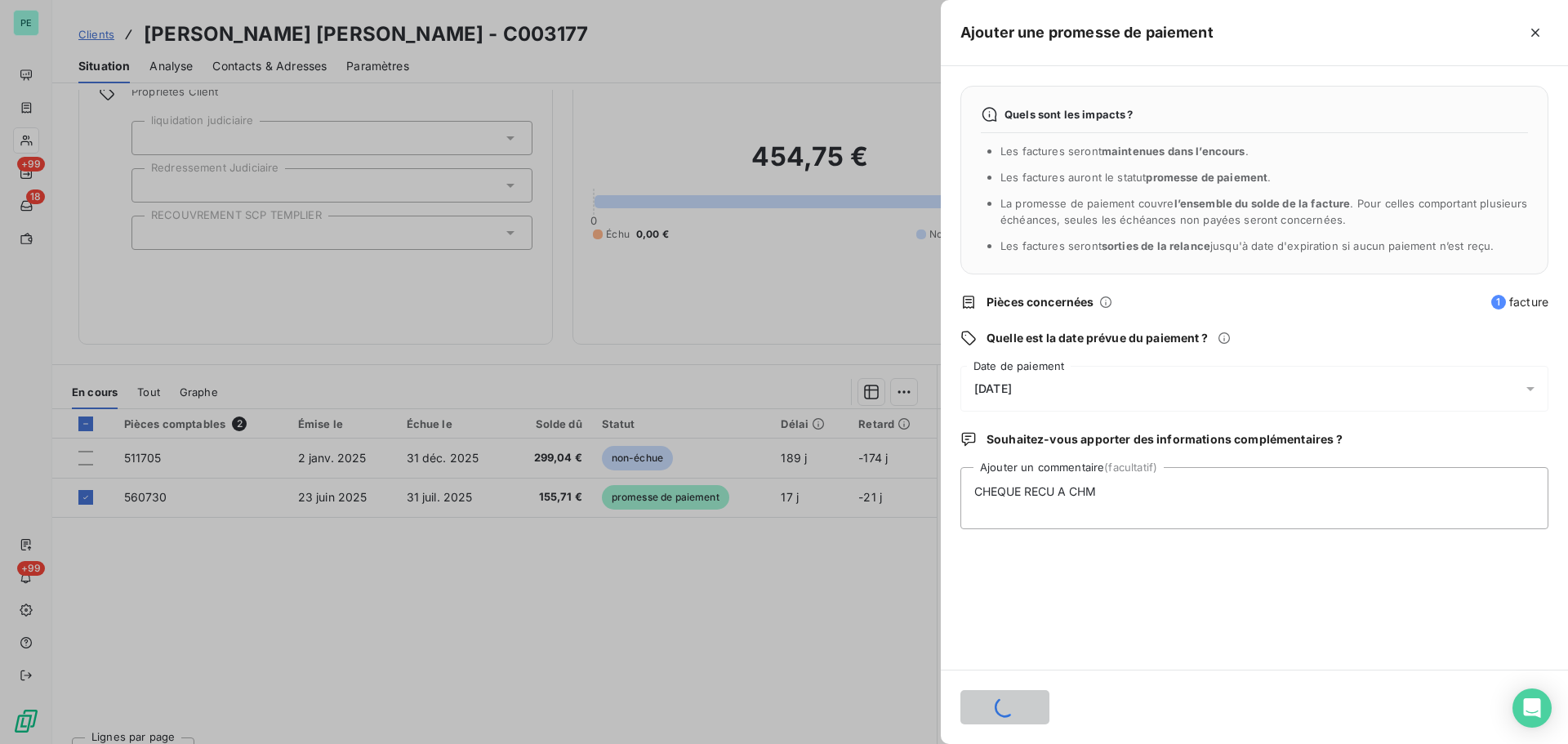 type 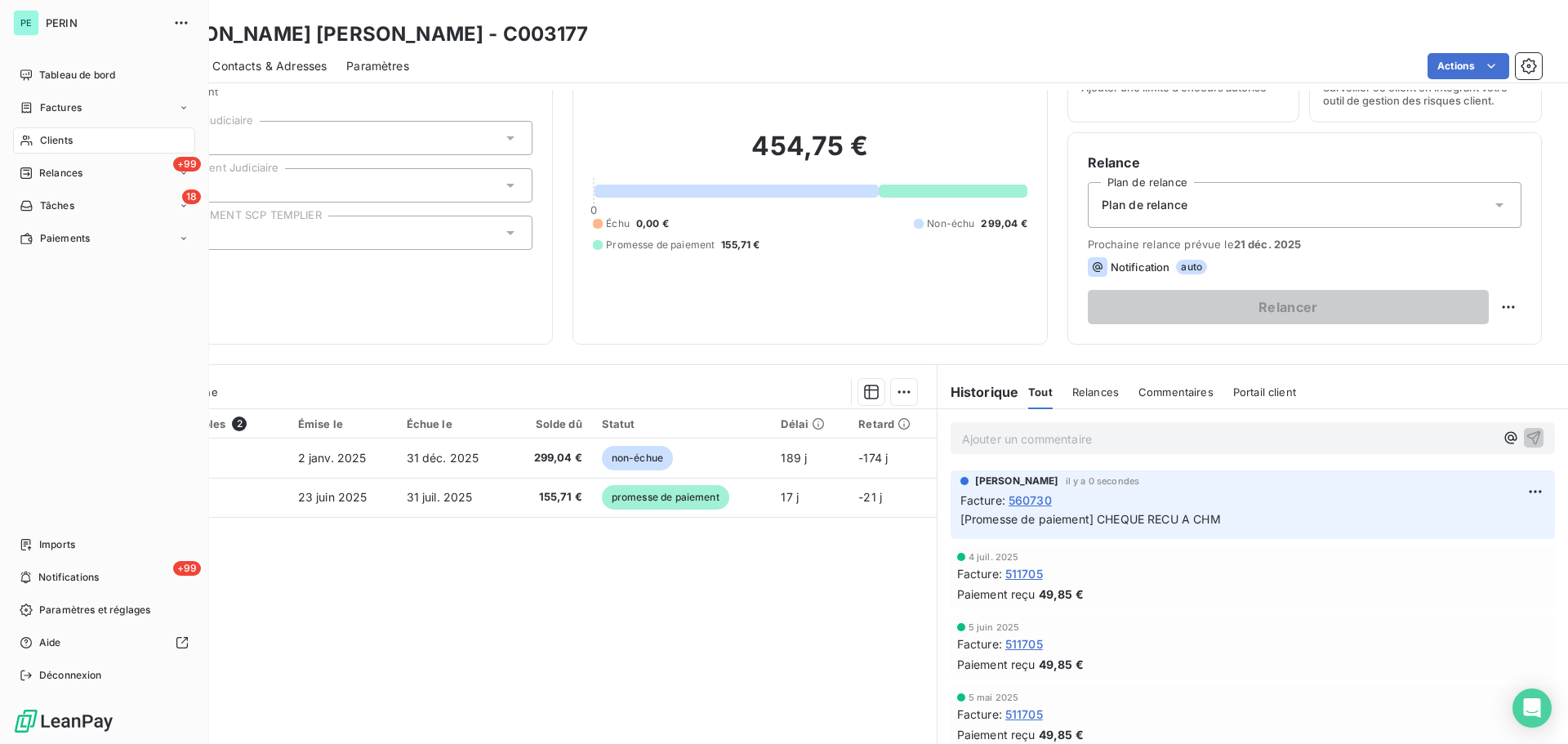 click on "Clients" at bounding box center [56, 140] 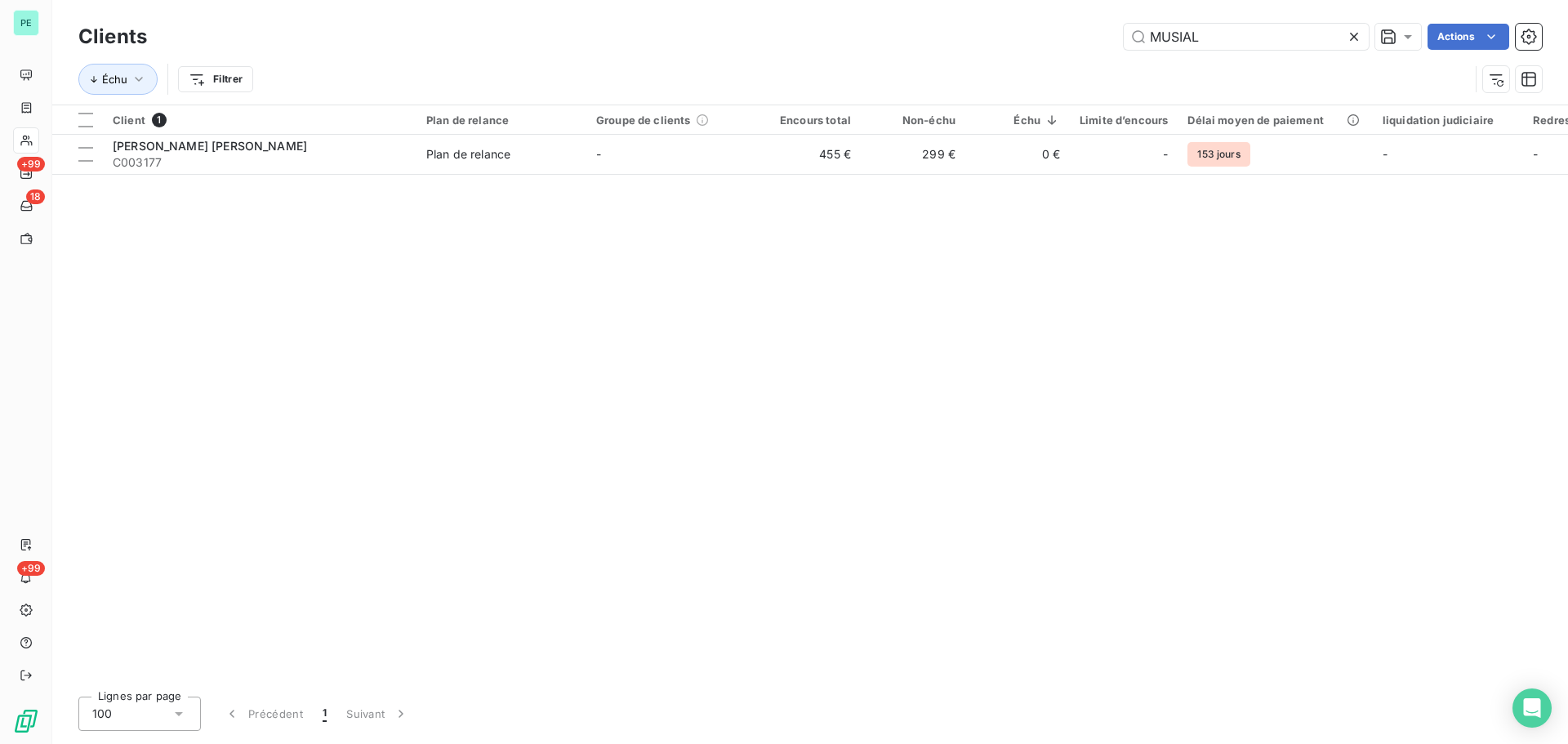 drag, startPoint x: 1206, startPoint y: 40, endPoint x: 1083, endPoint y: 34, distance: 123.14625 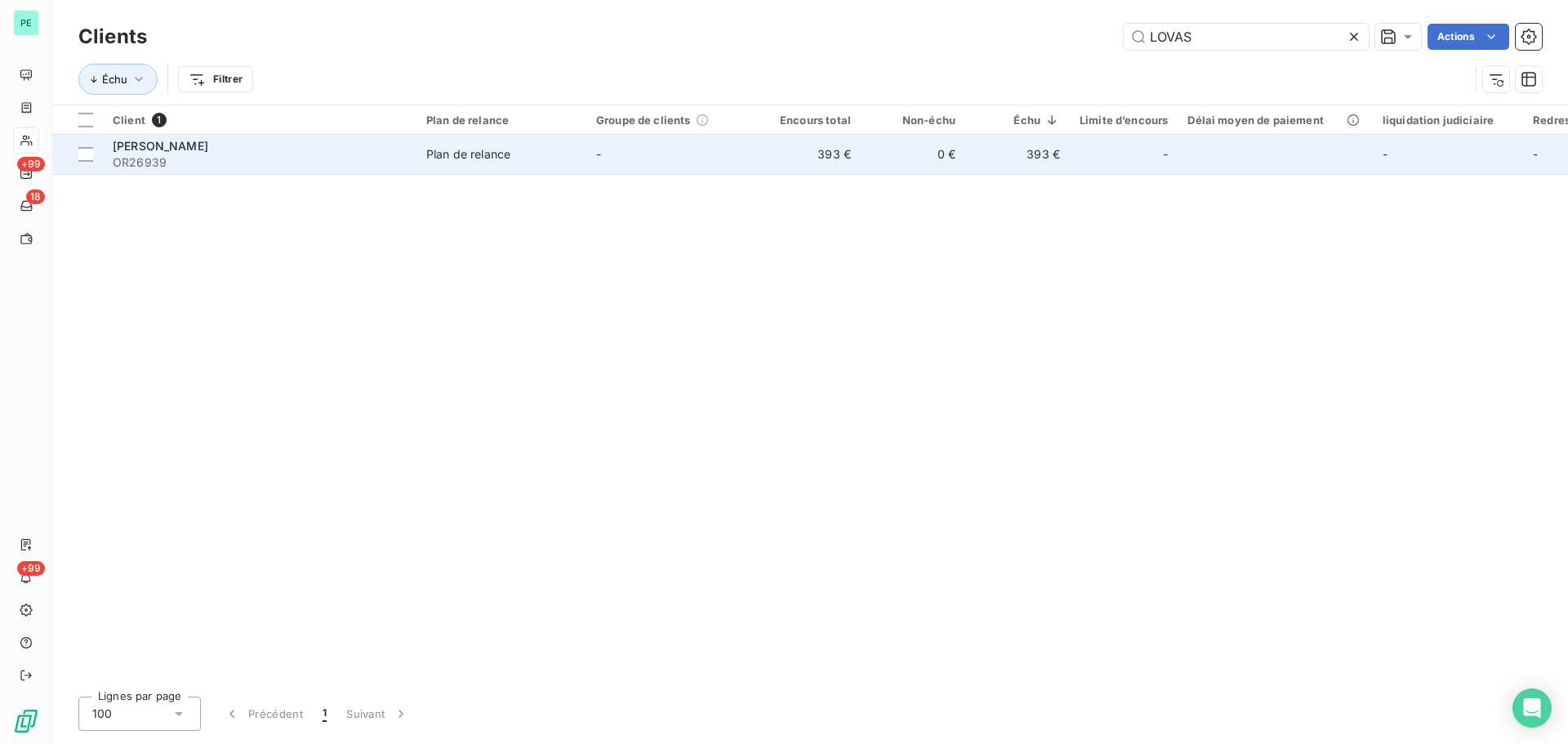 type on "LOVAS" 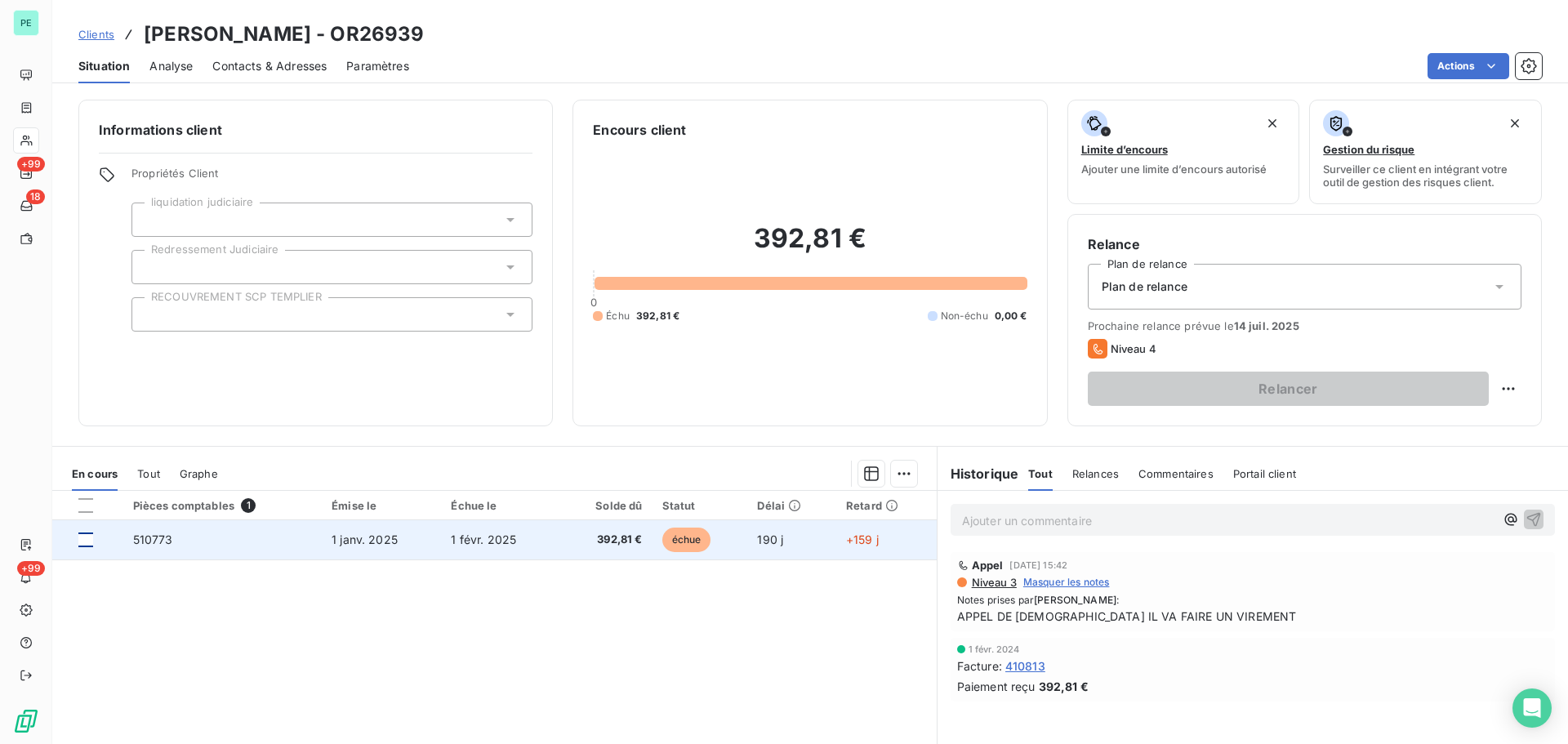 click at bounding box center (86, 540) 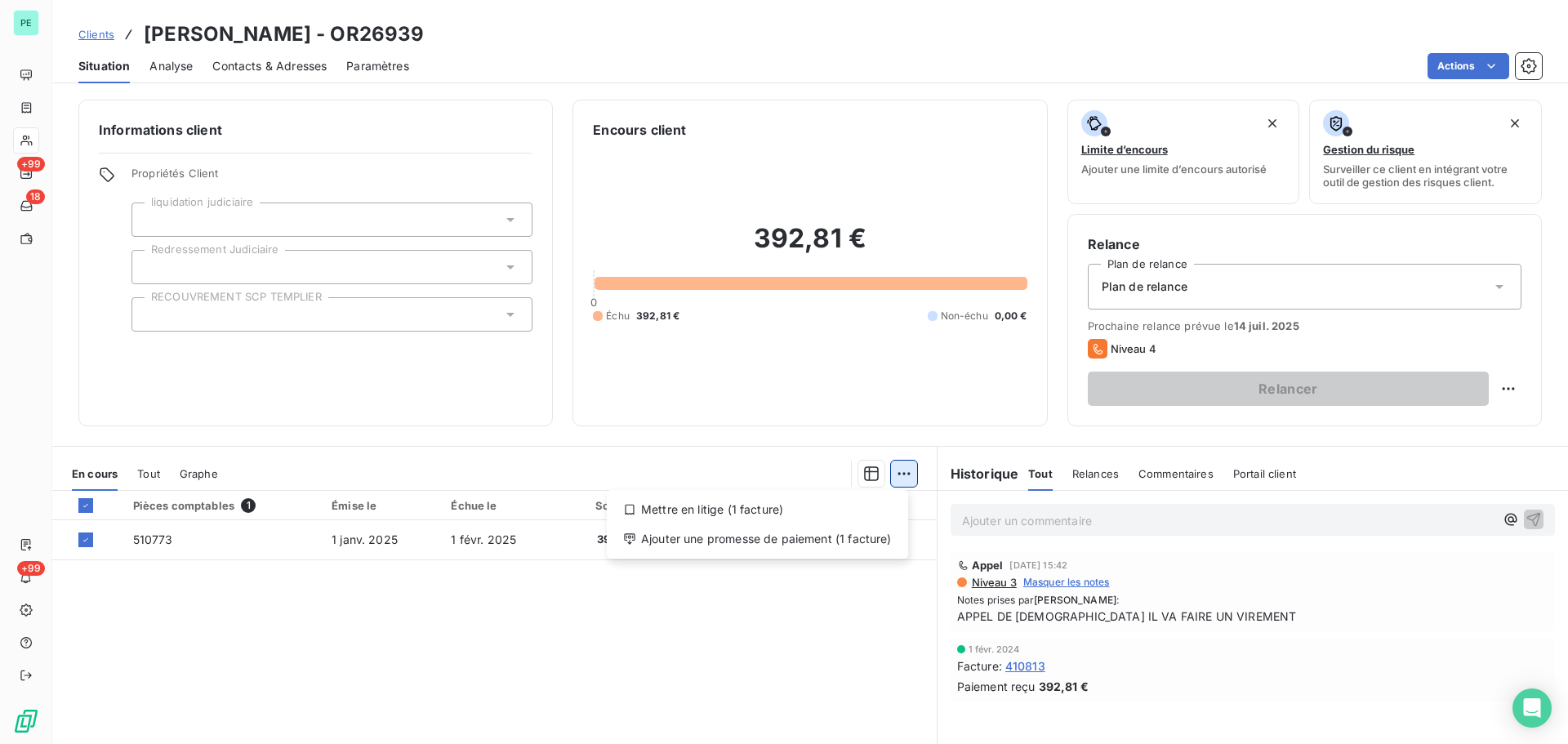 click on "PE +99 18 +99 Clients [PERSON_NAME] - OR26939 Situation Analyse Contacts & Adresses Paramètres Actions Informations client Propriétés Client liquidation judiciaire Redressement Judiciaire RECOUVREMENT SCP TEMPLIER Encours client   392,81 € 0 Échu 392,81 € Non-échu 0,00 €     Limite d’encours Ajouter une limite d’encours autorisé Gestion du risque Surveiller ce client en intégrant votre outil de gestion des risques client. Relance Plan de relance Plan de relance Prochaine relance prévue le  [DATE] Niveau 4 Relancer En cours Tout Graphe Mettre en litige (1 facture) Ajouter une promesse de paiement (1 facture) Pièces comptables 1 Émise le Échue le Solde dû Statut Délai   Retard   510773 [DATE] [DATE] 392,81 € échue 190 j +159 j Lignes par page 25 Précédent 1 Suivant Historique Tout Relances Commentaires Portail client Tout Relances Commentaires Portail client Ajouter un commentaire ﻿ Appel [DATE] 15:42 Niveau 3 Masquer les notes  : Facture" at bounding box center [784, 372] 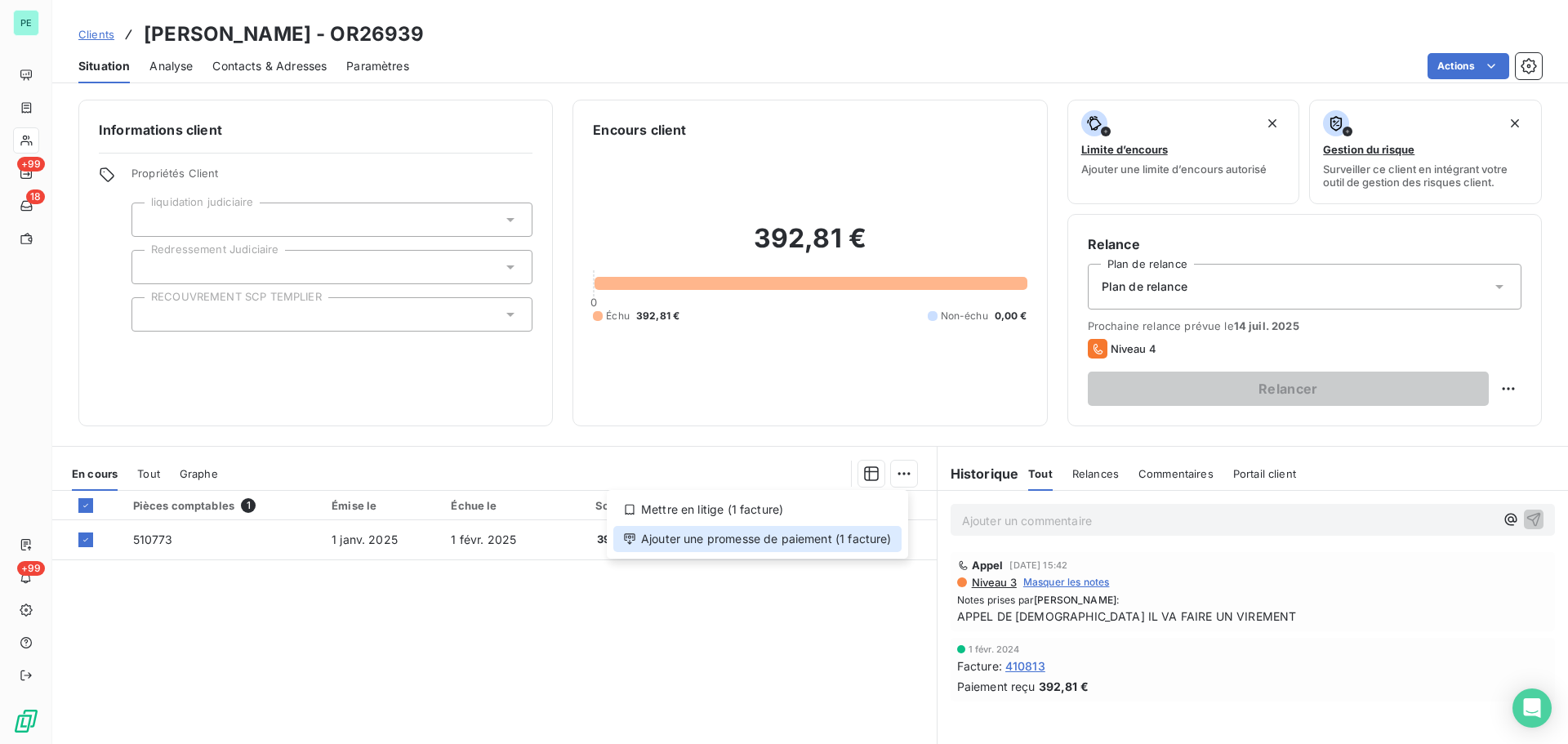click on "Ajouter une promesse de paiement (1 facture)" at bounding box center [757, 539] 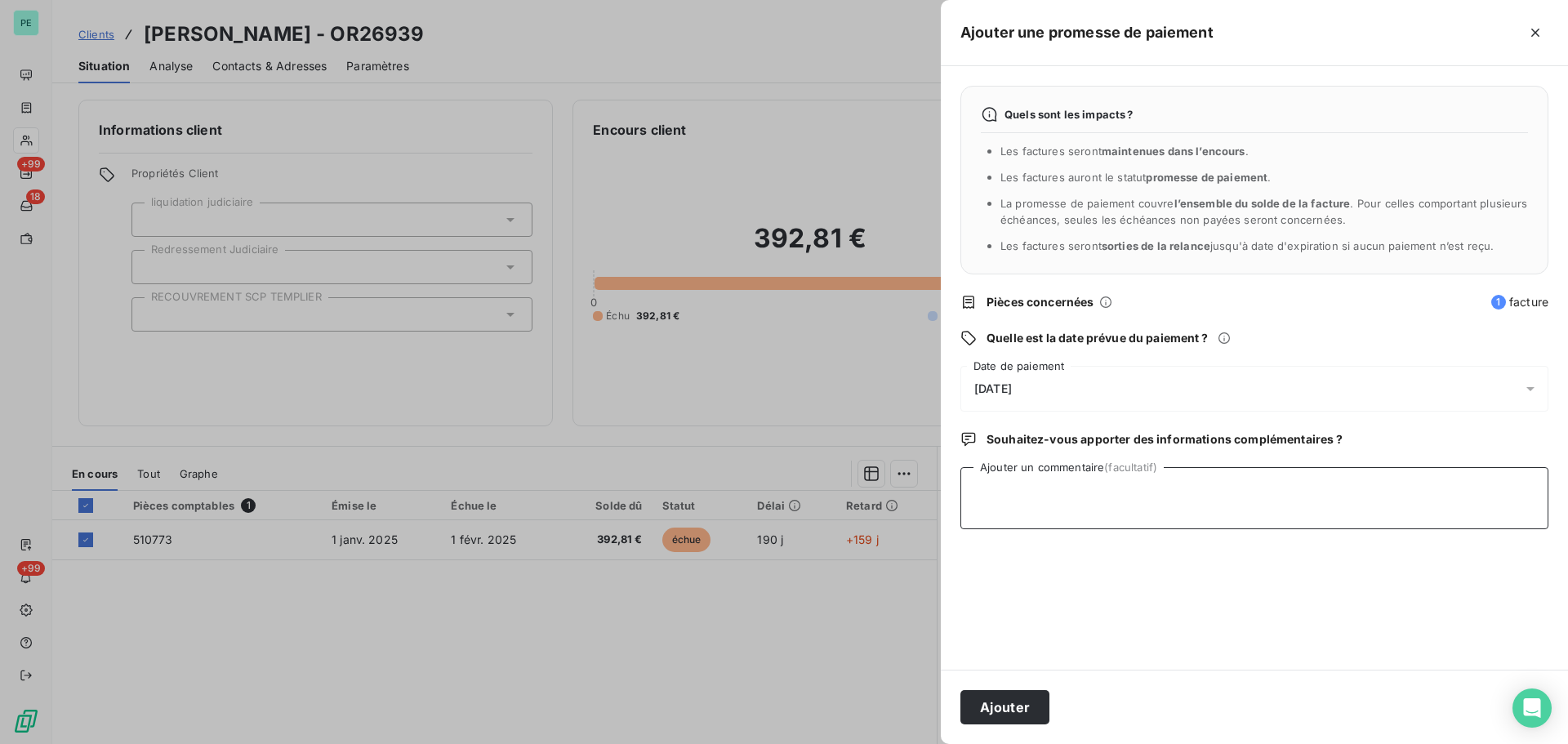 click on "Ajouter un commentaire  (facultatif)" at bounding box center (1254, 498) 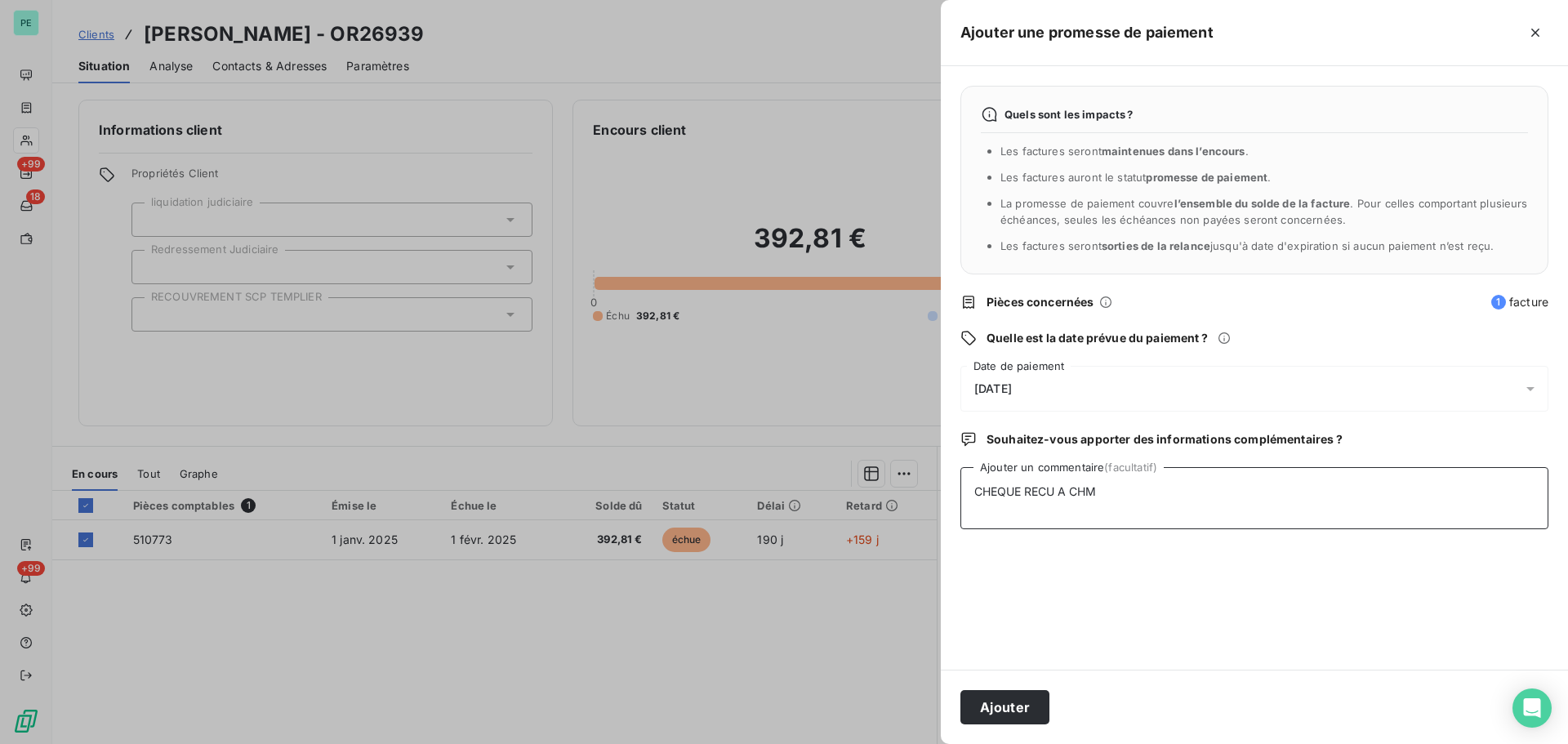 type on "CHEQUE RECU A CHM" 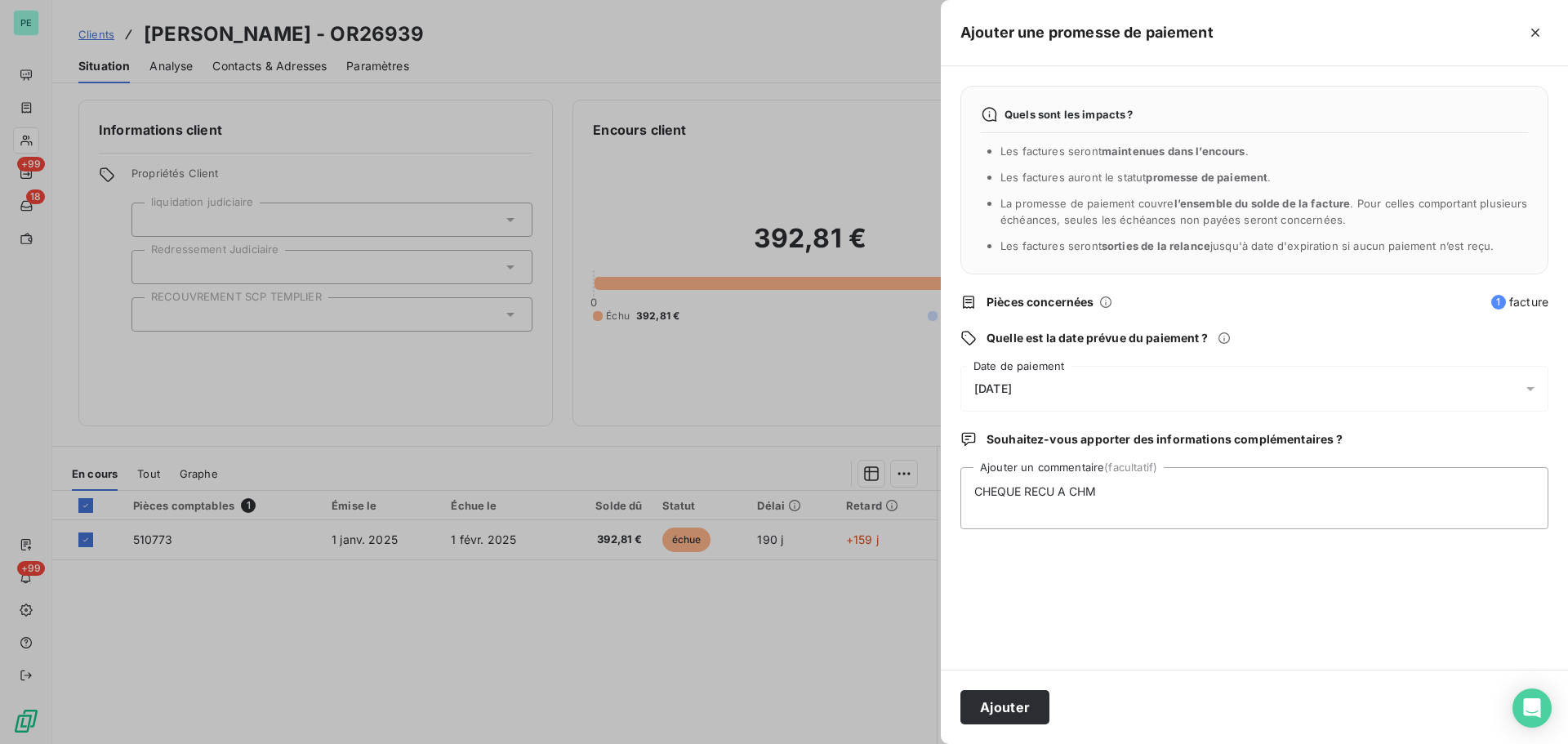 click on "[DATE]" at bounding box center (993, 389) 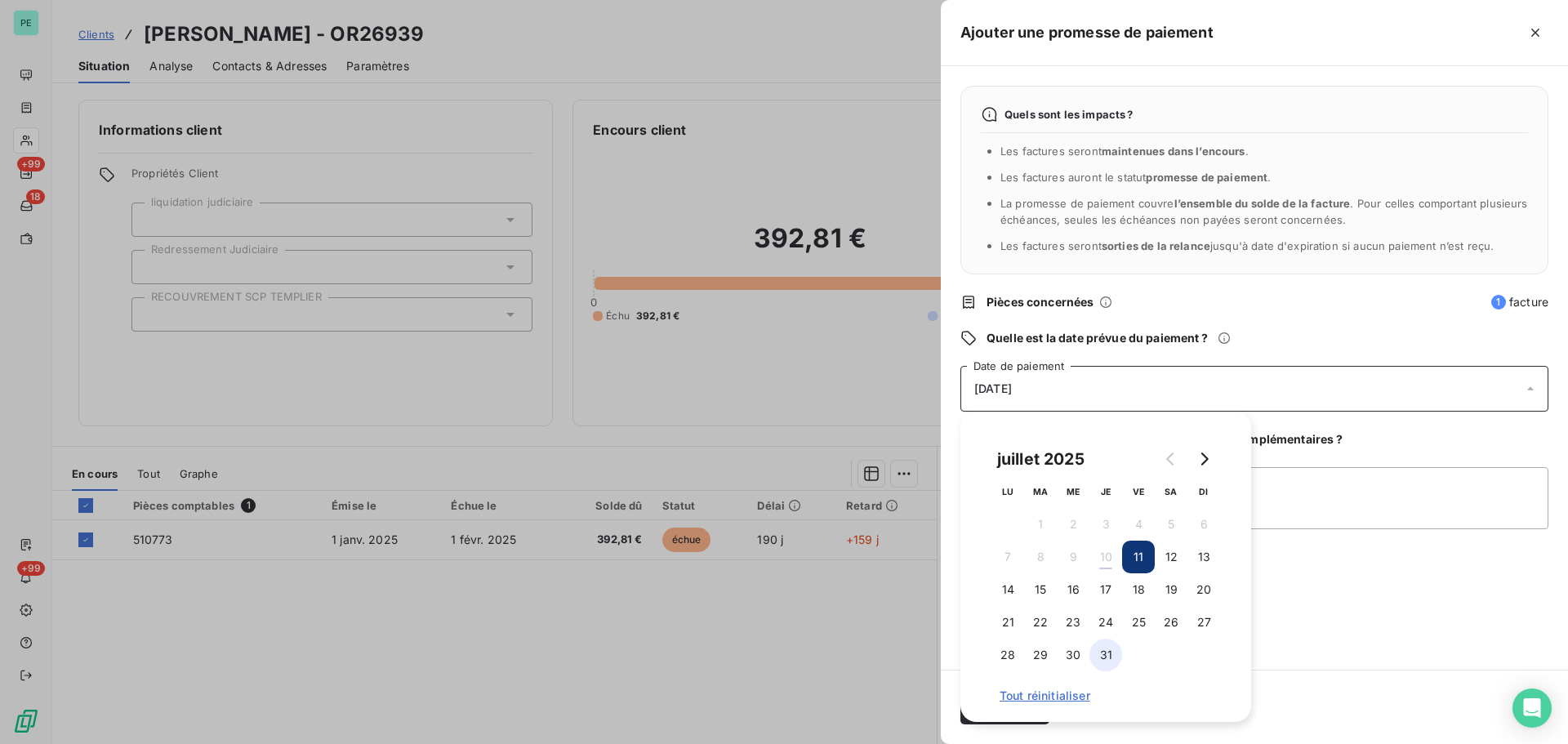 click on "31" at bounding box center (1106, 655) 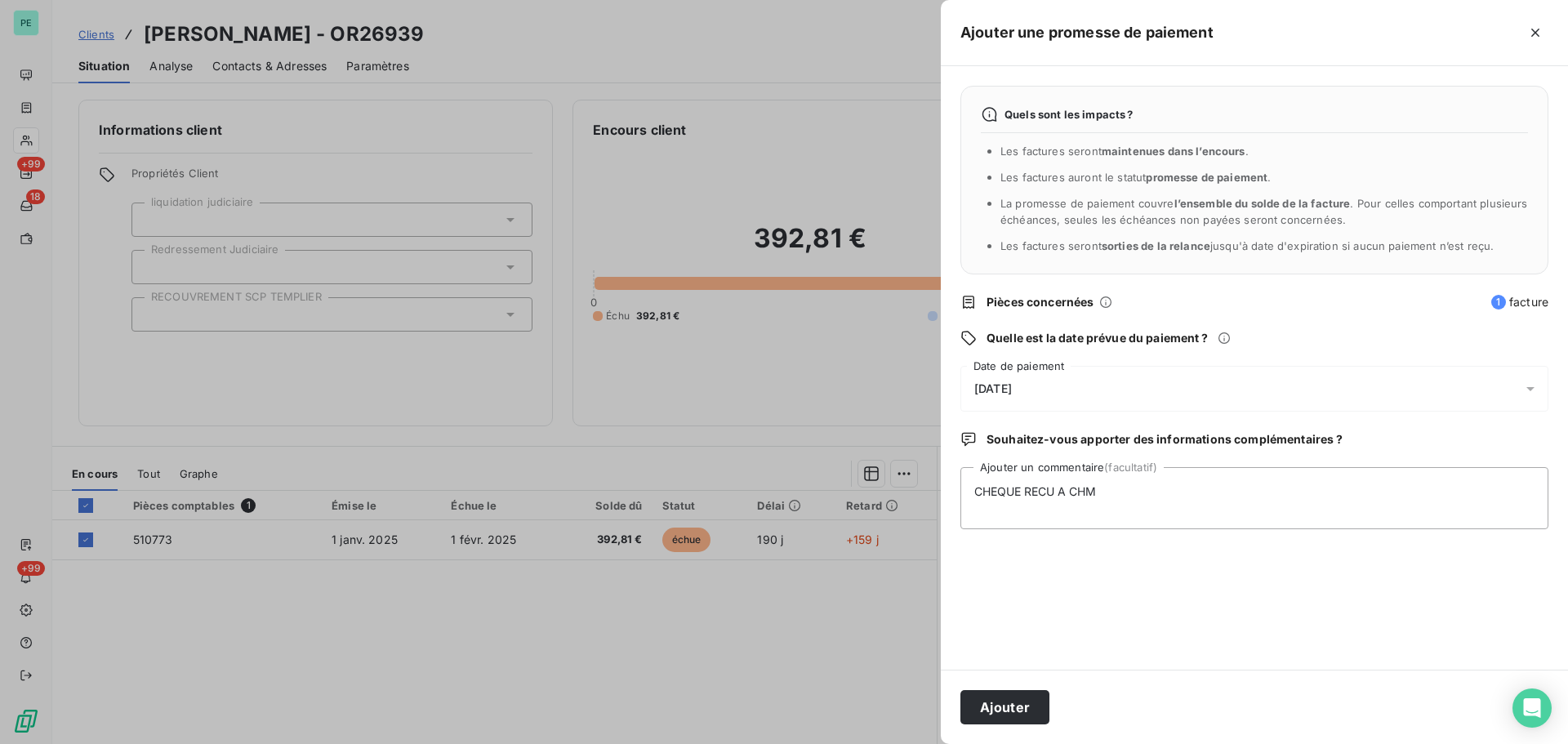 click on "Quels sont les impacts ? Les factures seront  maintenues dans l’encours . Les factures auront le statut  promesse de paiement . La promesse de paiement couvre  l’ensemble du solde de la facture . Pour celles comportant plusieurs échéances, seules les échéances non payées seront concernées. Les factures seront  sorties de la relance  jusqu'à date d'expiration si aucun paiement n’est reçu. Pièces concernées 1   facture Quelle est la date prévue du paiement ? [DATE] Date de paiement Souhaitez-vous apporter des informations complémentaires ? CHEQUE RECU A CHM Ajouter un commentaire  (facultatif)" at bounding box center [1254, 368] 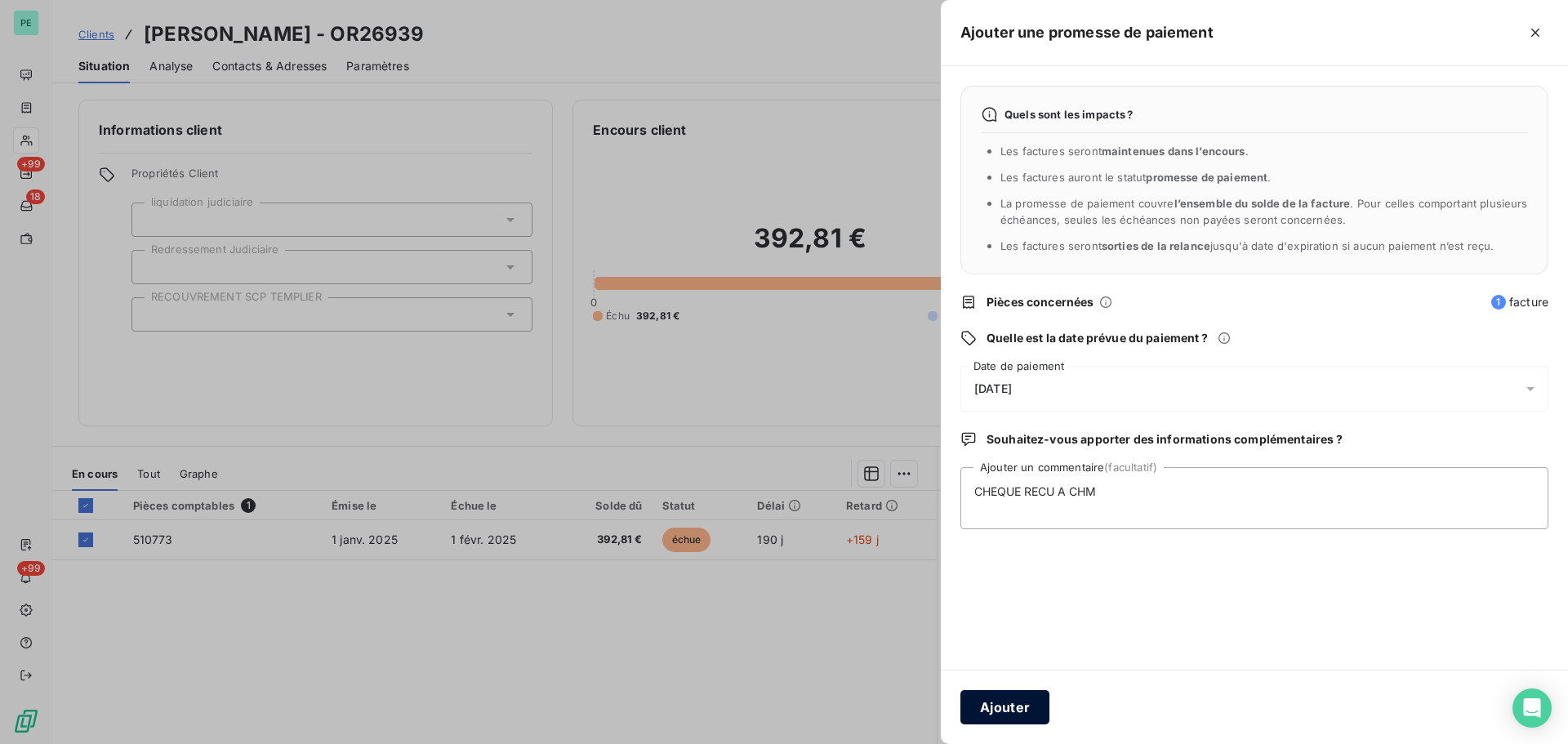 click on "Ajouter" at bounding box center (1004, 707) 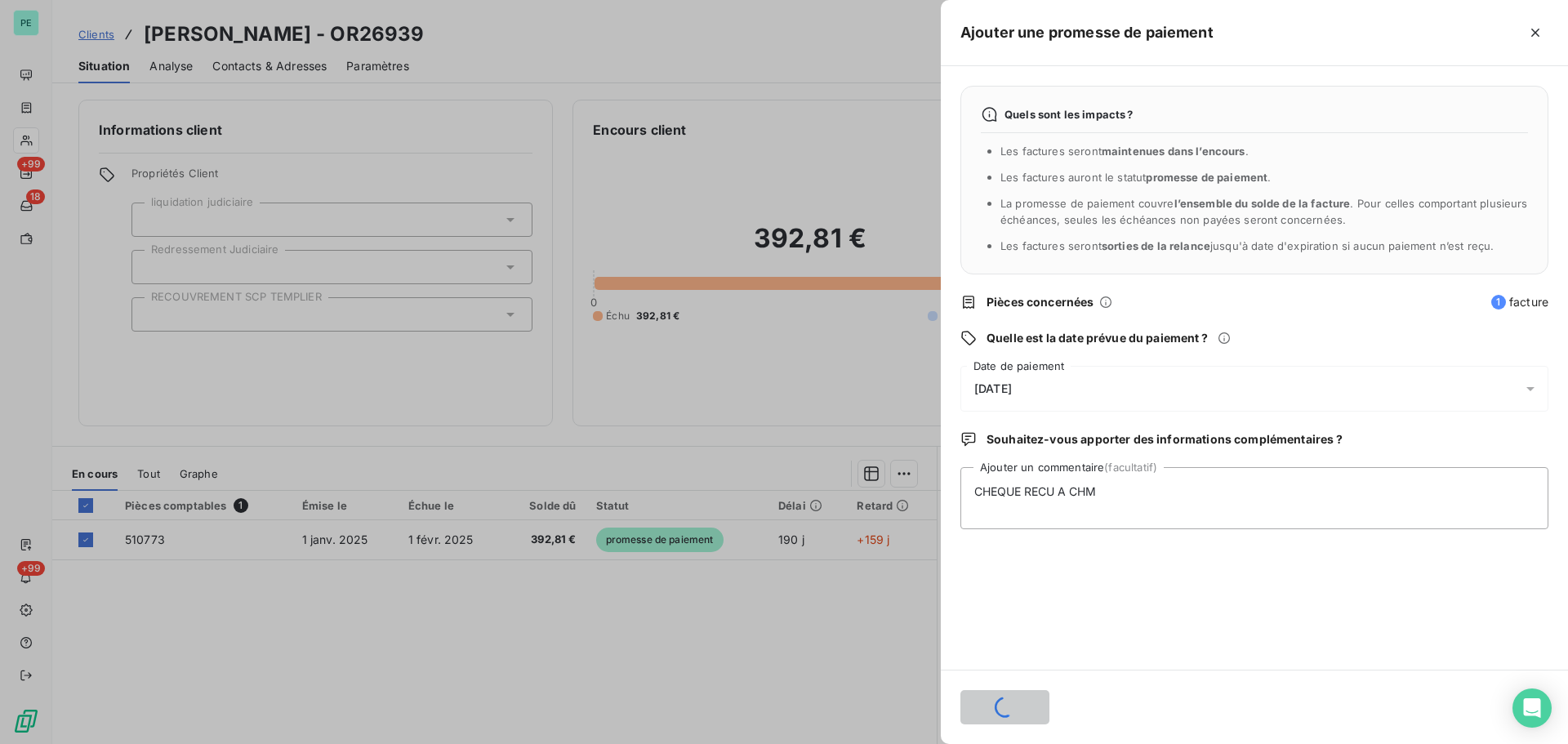 type 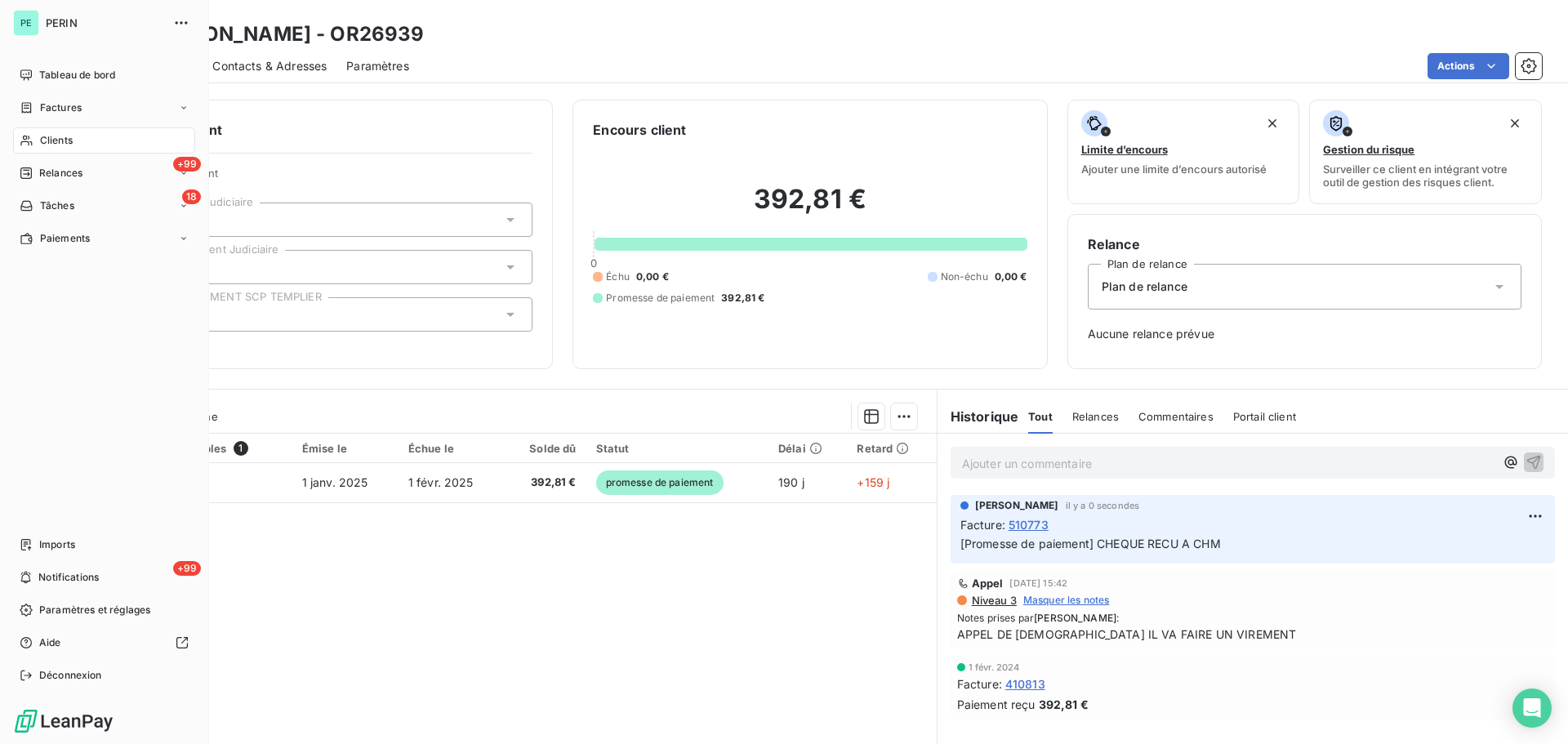 click on "Clients" at bounding box center [56, 140] 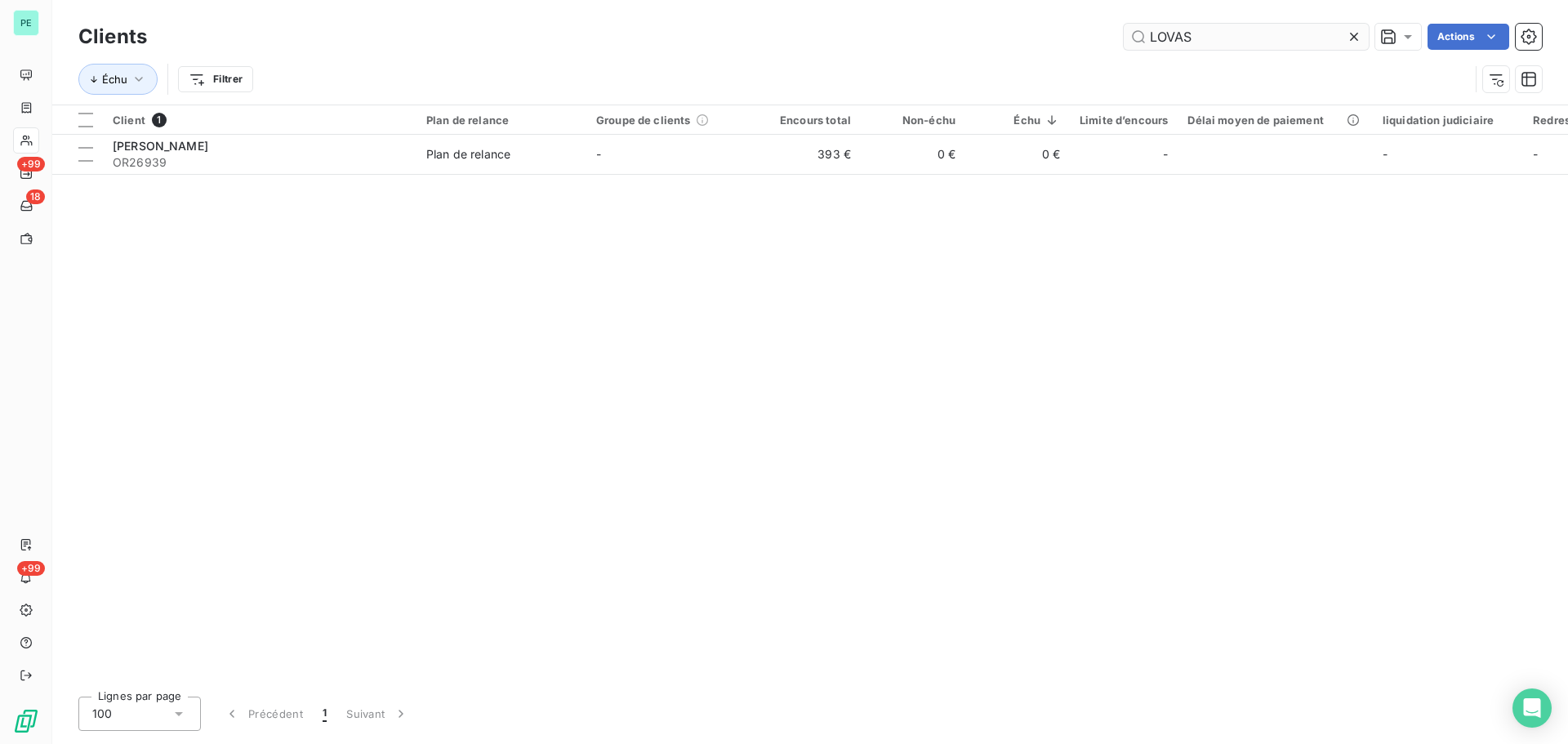 click on "LOVAS" at bounding box center [1246, 37] 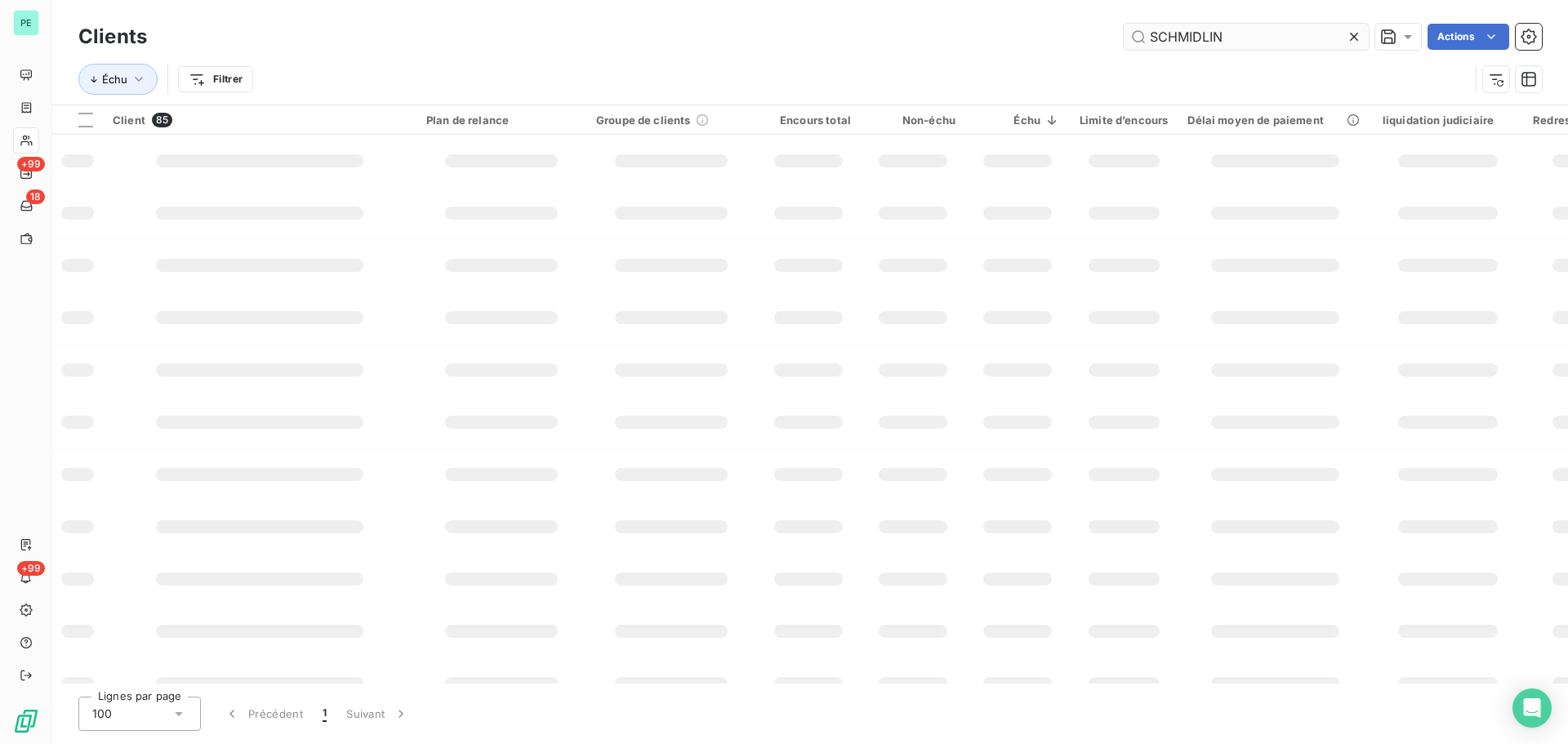 type on "SCHMIDLIN" 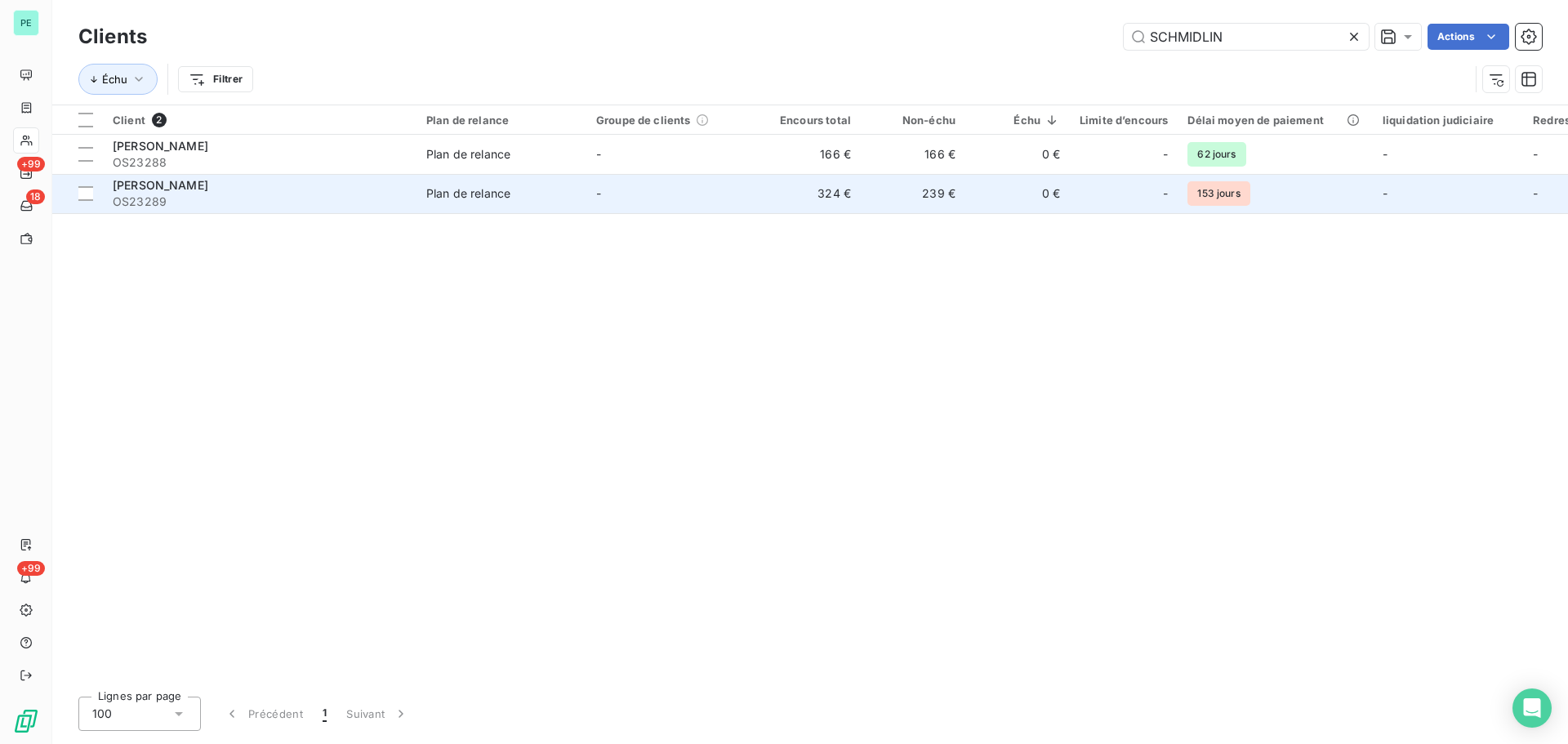 click on "0 €" at bounding box center [1018, 194] 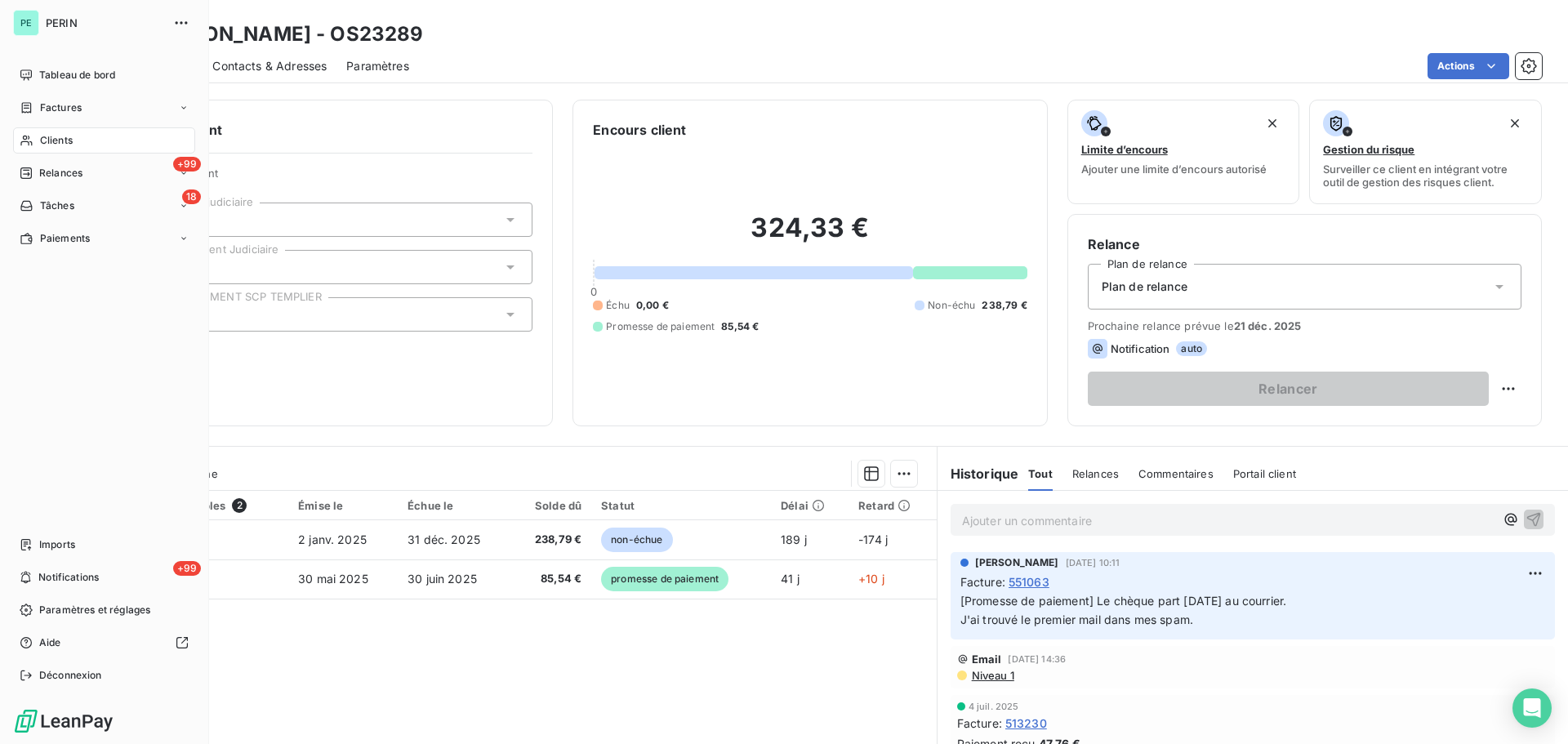 drag, startPoint x: 63, startPoint y: 140, endPoint x: 156, endPoint y: 123, distance: 94.541 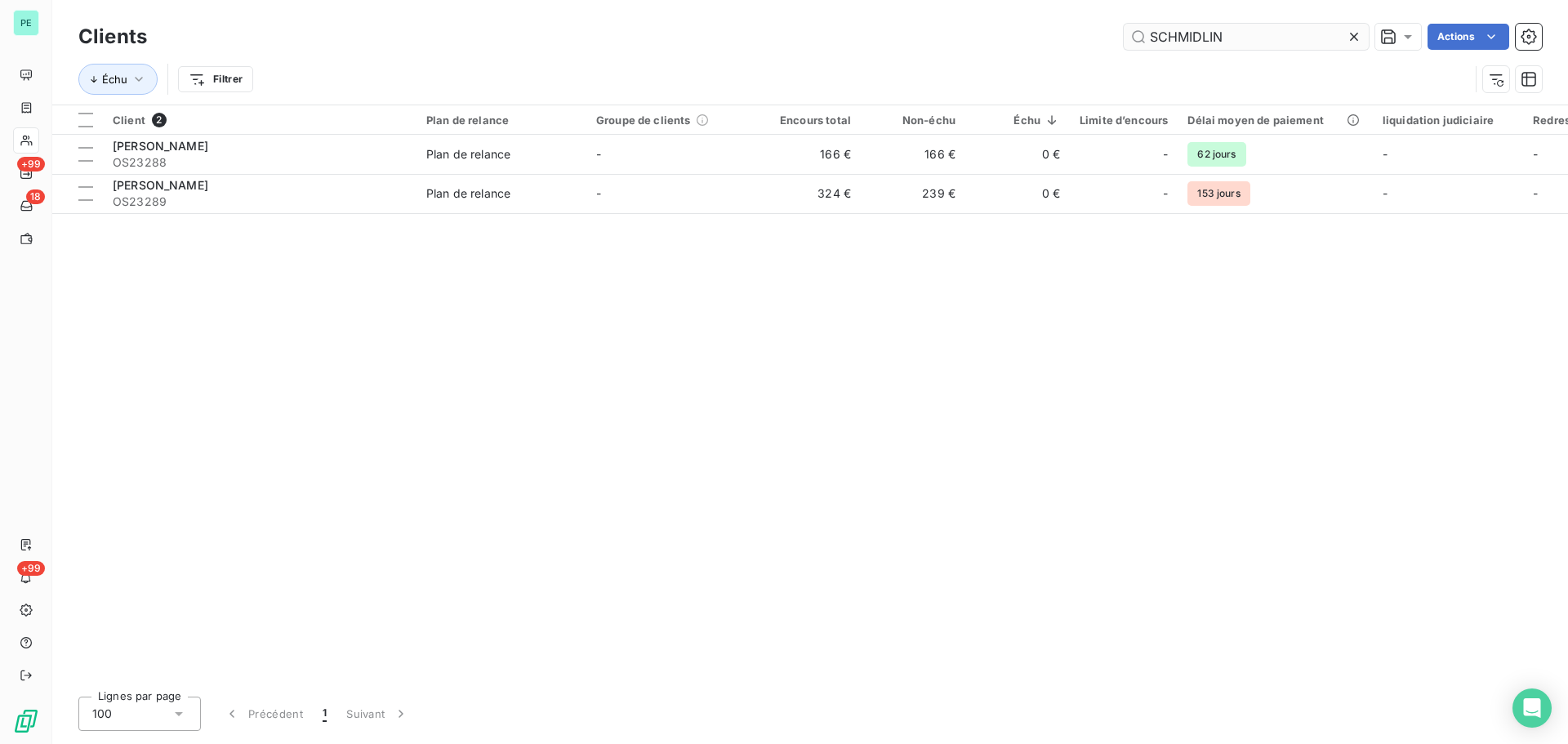 click on "SCHMIDLIN" at bounding box center [1246, 37] 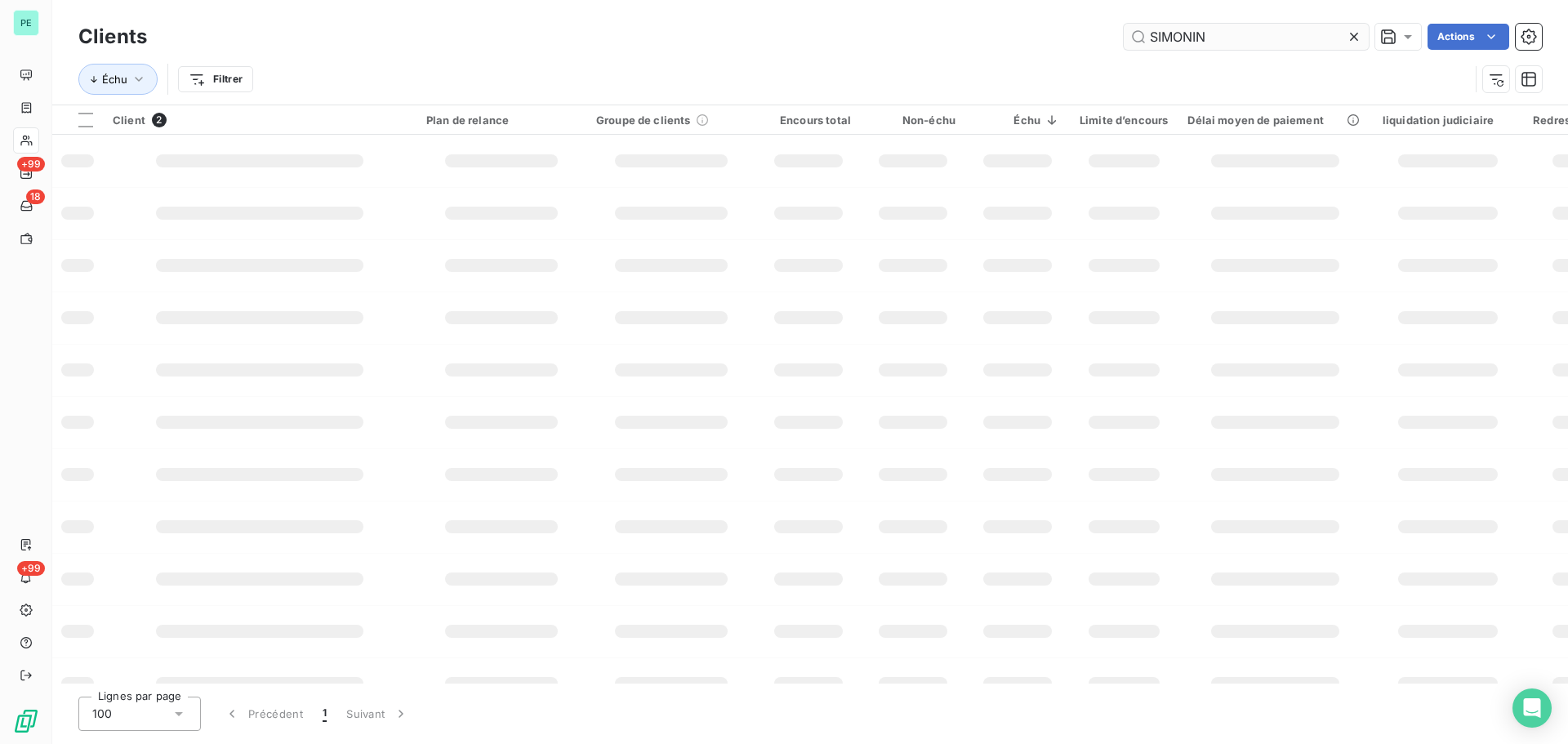 type on "SIMONIN" 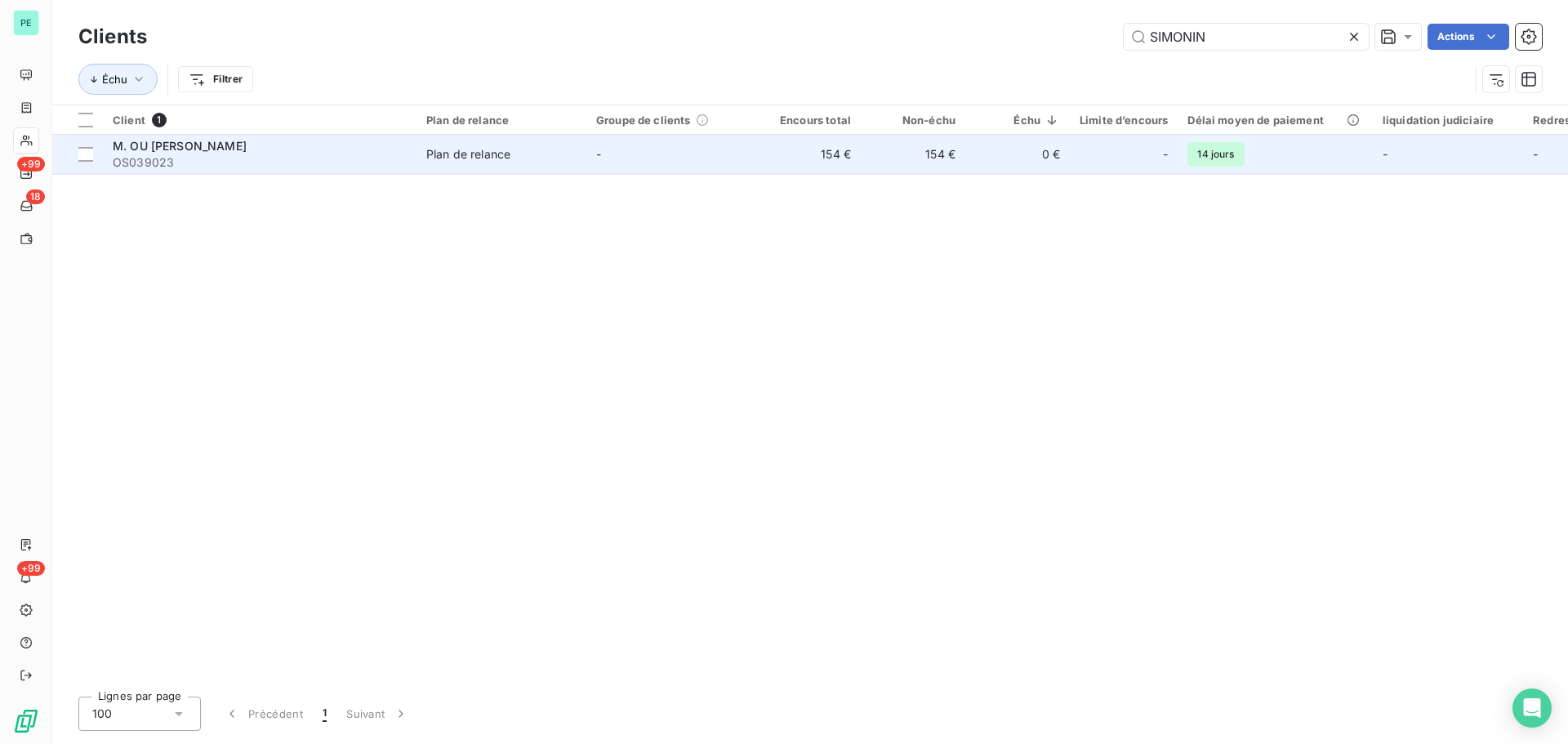 click on "0 €" at bounding box center [1018, 154] 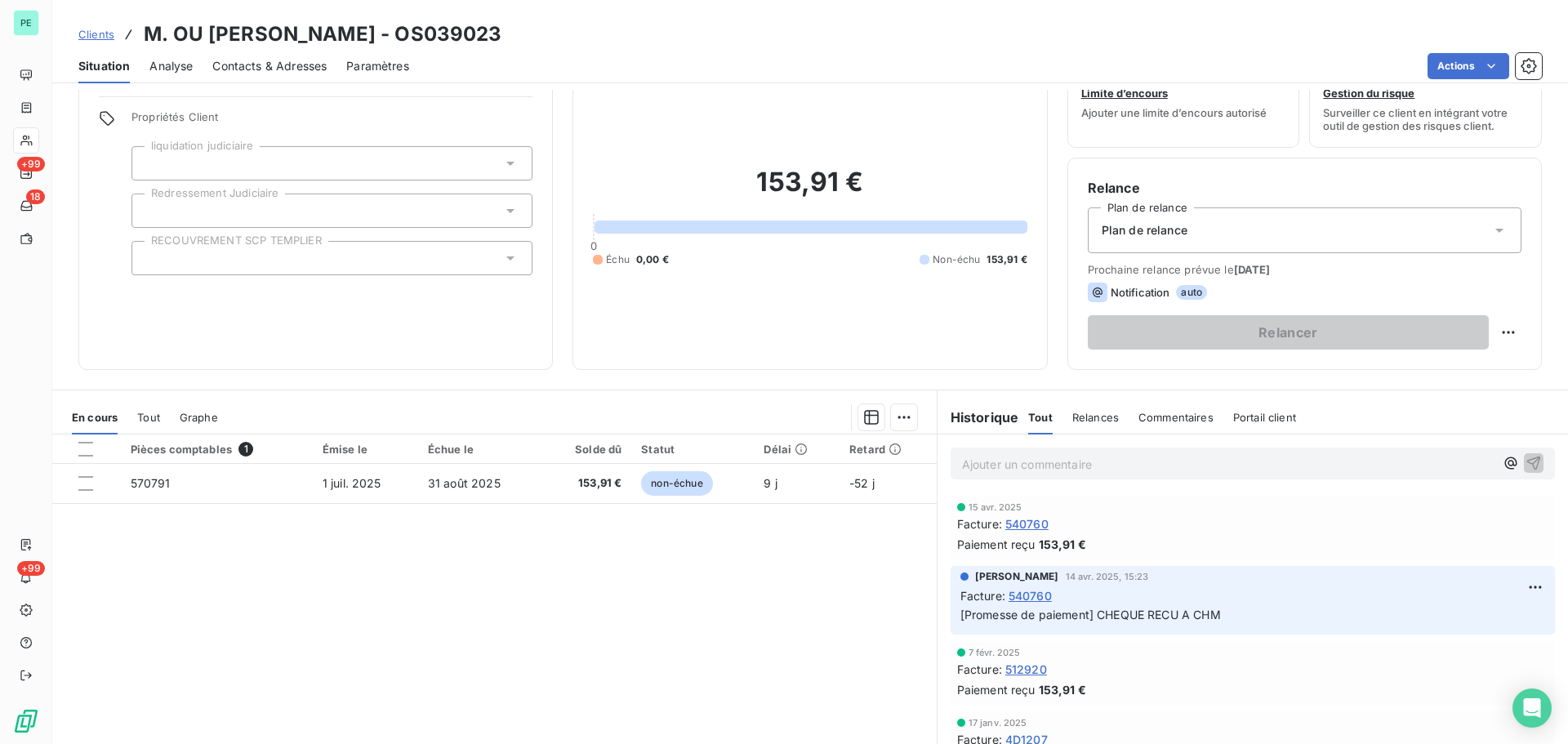 scroll, scrollTop: 82, scrollLeft: 0, axis: vertical 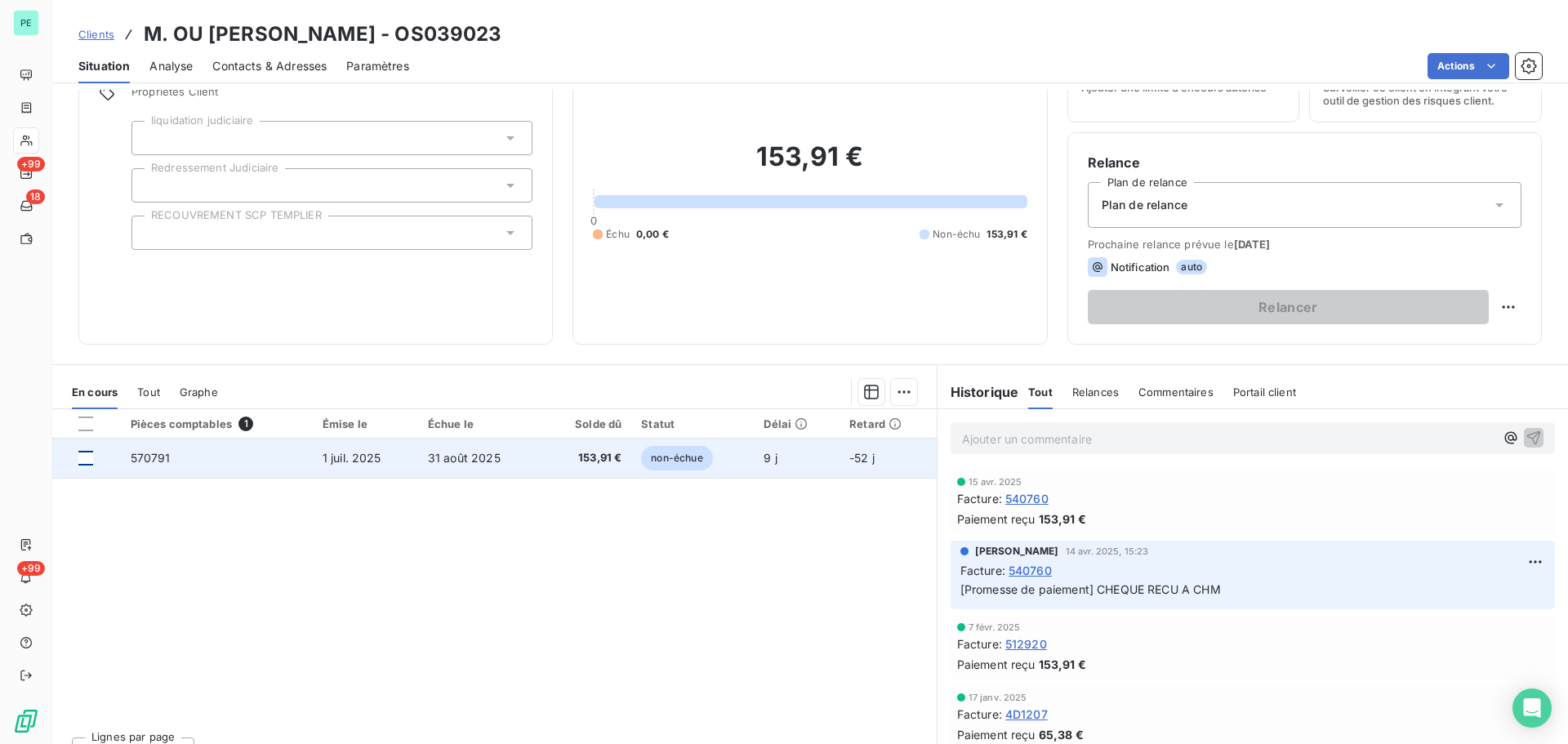 click at bounding box center (86, 458) 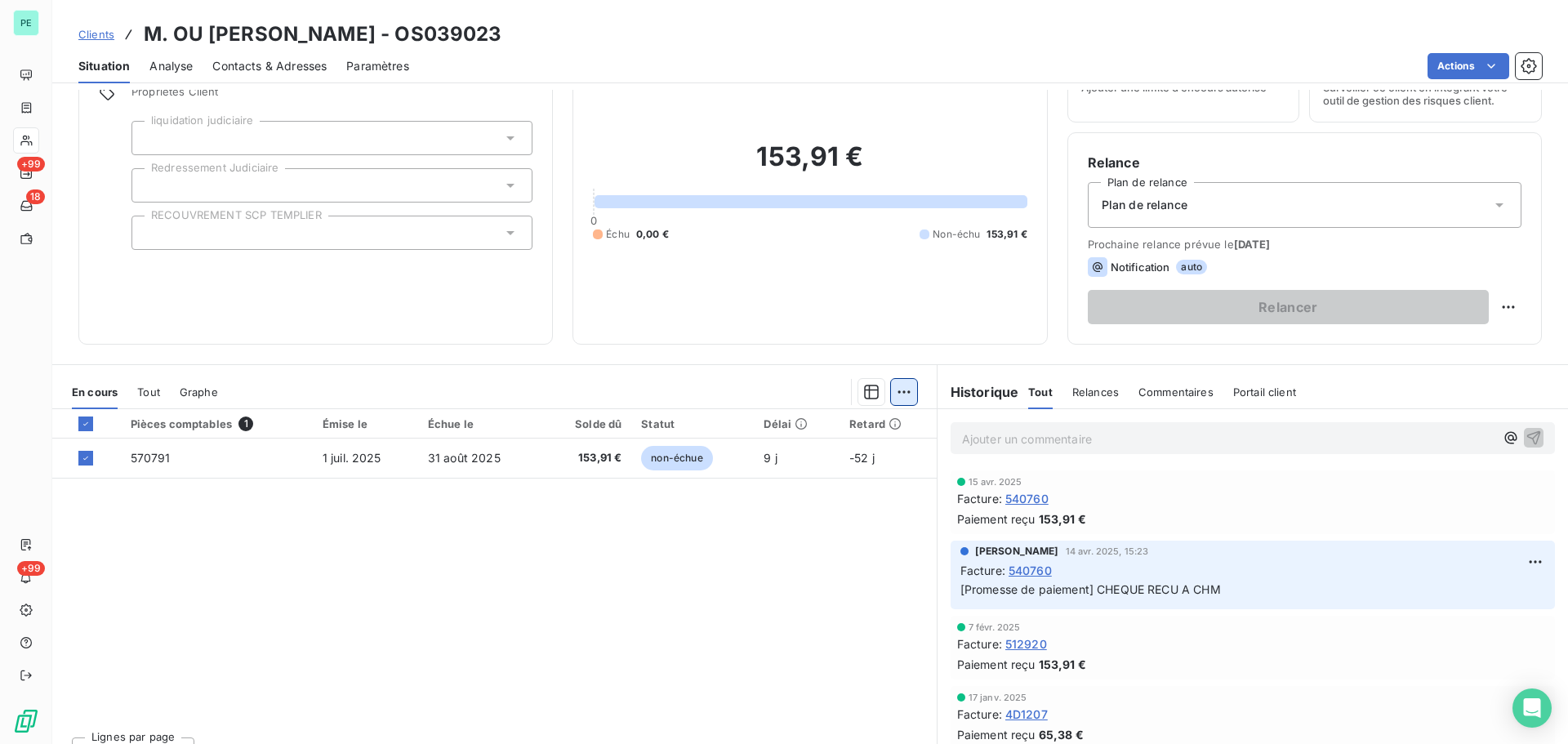 click on "PE +99 18 +99 Clients M. OU [PERSON_NAME] - OS039023 Situation Analyse Contacts & Adresses Paramètres Actions Informations client Propriétés Client liquidation judiciaire Redressement Judiciaire RECOUVREMENT SCP TEMPLIER Encours client   153,91 € 0 Échu 0,00 € Non-échu 153,91 €     Limite d’encours Ajouter une limite d’encours autorisé Gestion du risque Surveiller ce client en intégrant votre outil de gestion des risques client. Relance Plan de relance Plan de relance Prochaine relance prévue le  [DATE] Notification auto Relancer En cours Tout Graphe Pièces comptables 1 Émise le Échue le Solde dû Statut Délai   Retard   570791 [DATE] [DATE] 153,91 € non-échue 9 j -52 j Lignes par page 25 Précédent 1 Suivant Historique Tout Relances Commentaires Portail client Tout Relances Commentaires Portail client Ajouter un commentaire ﻿ [DATE] Facture  : 540760 Paiement reçu 153,91 € [PERSON_NAME] [DATE] 15:23 Facture  : 540760 Facture" at bounding box center (784, 372) 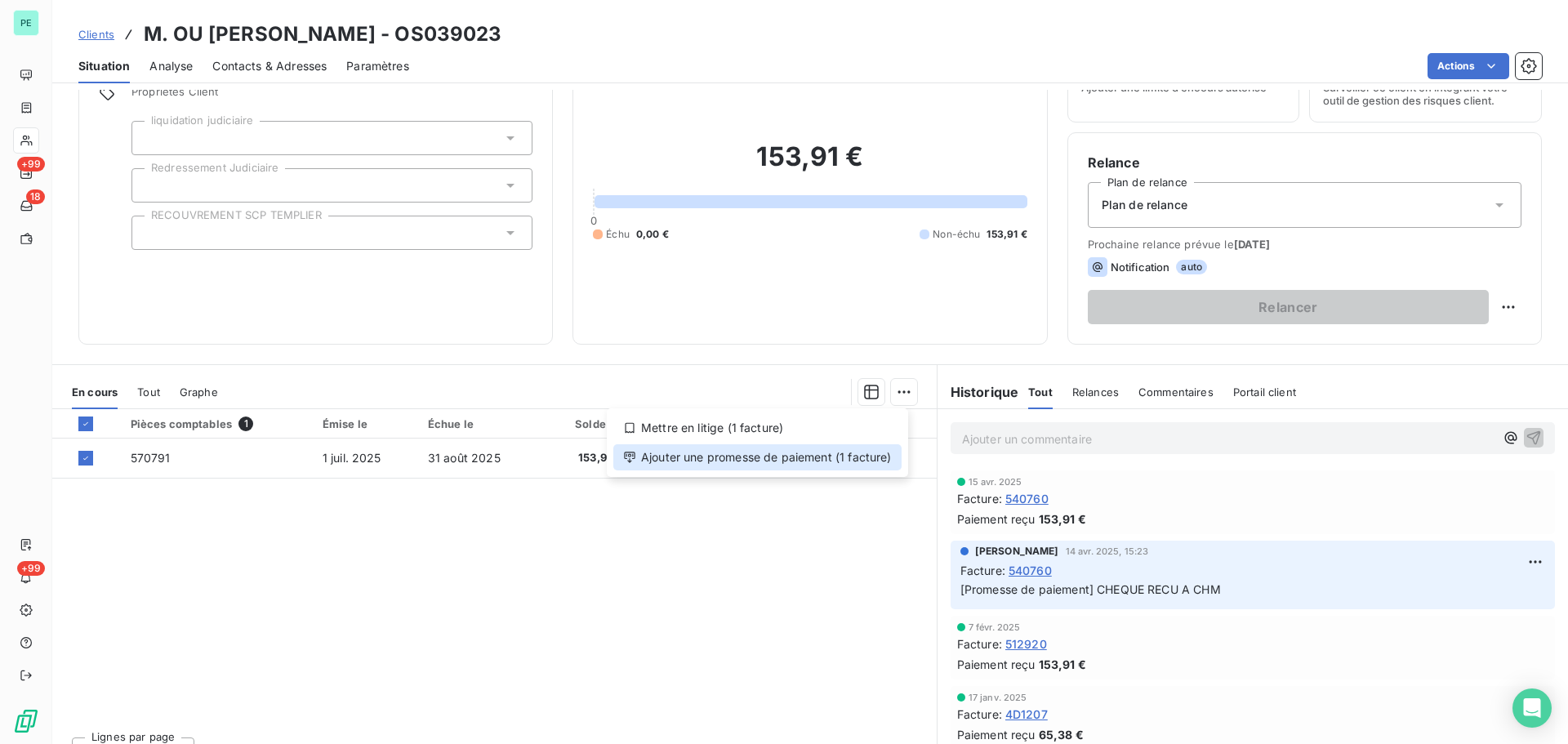 click on "Ajouter une promesse de paiement (1 facture)" at bounding box center [757, 457] 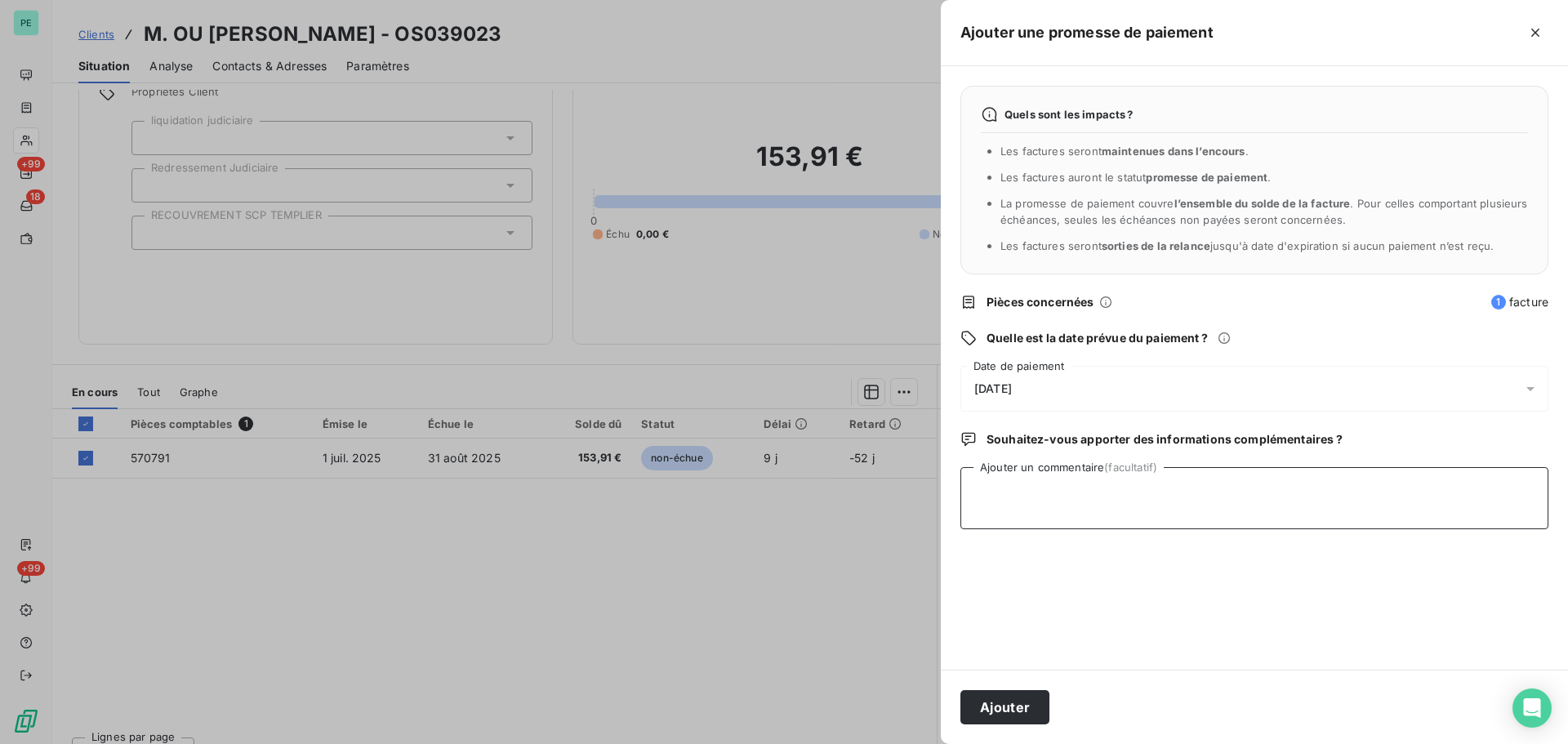click on "Ajouter un commentaire  (facultatif)" at bounding box center (1254, 498) 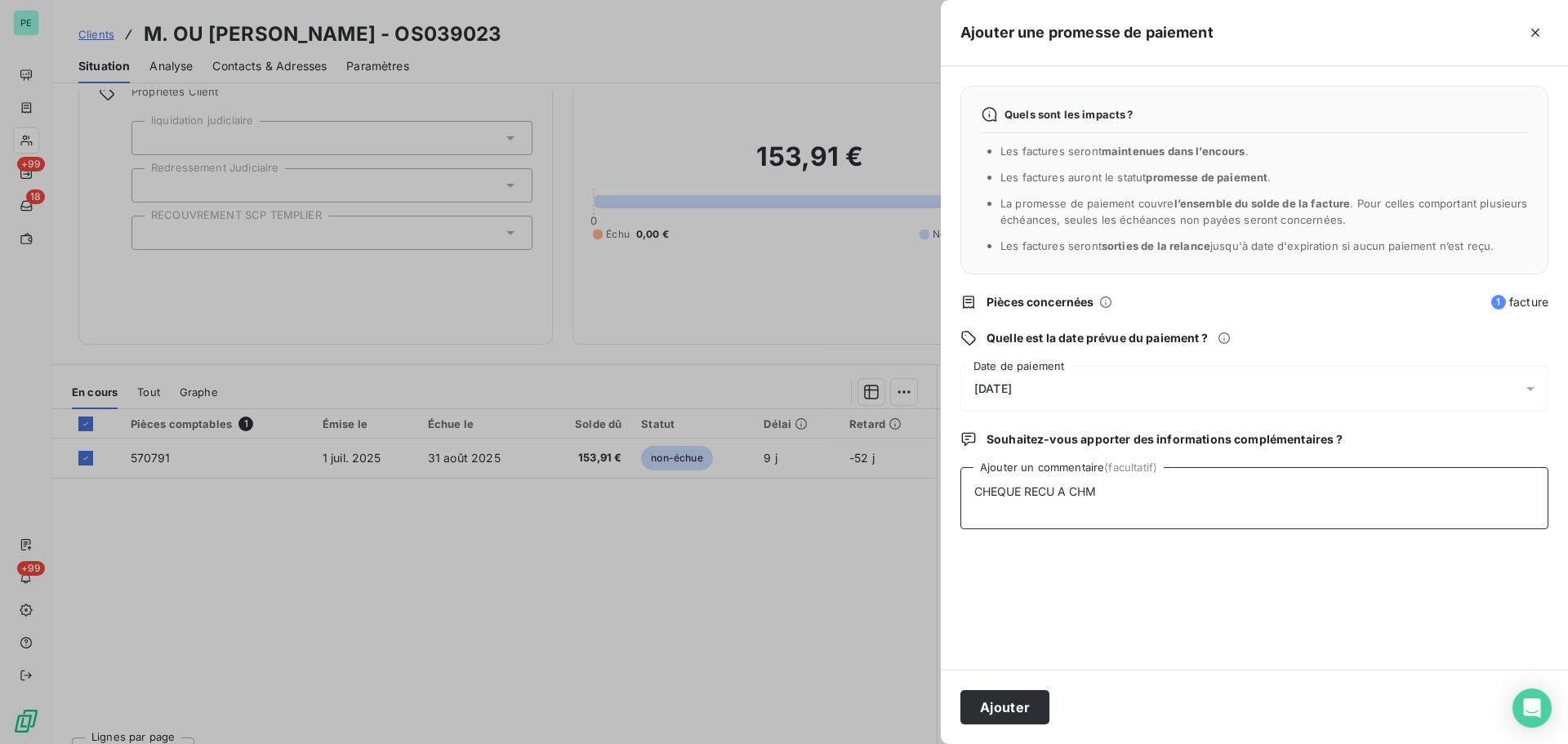 type on "CHEQUE RECU A CHM" 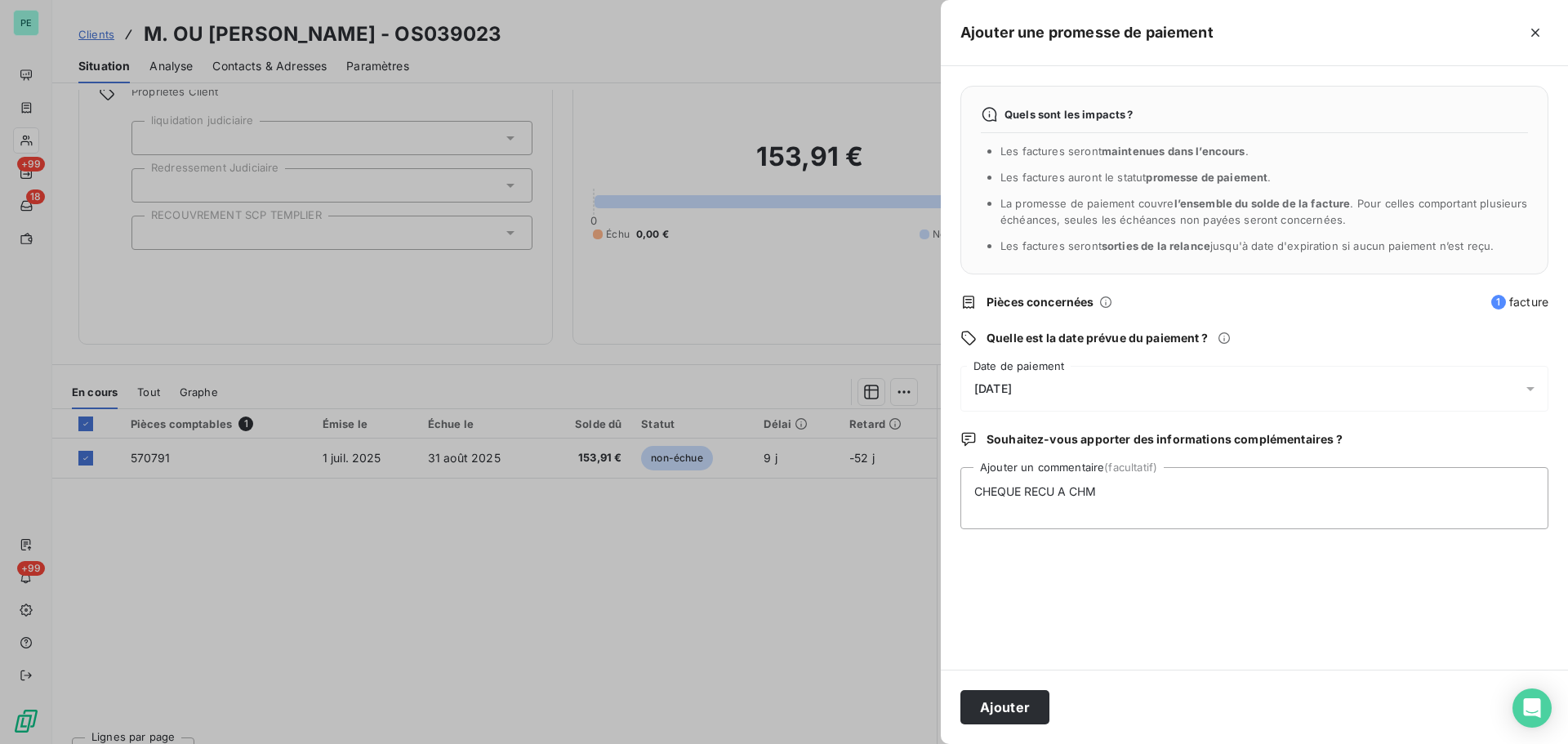 click on "[DATE]" at bounding box center [1254, 389] 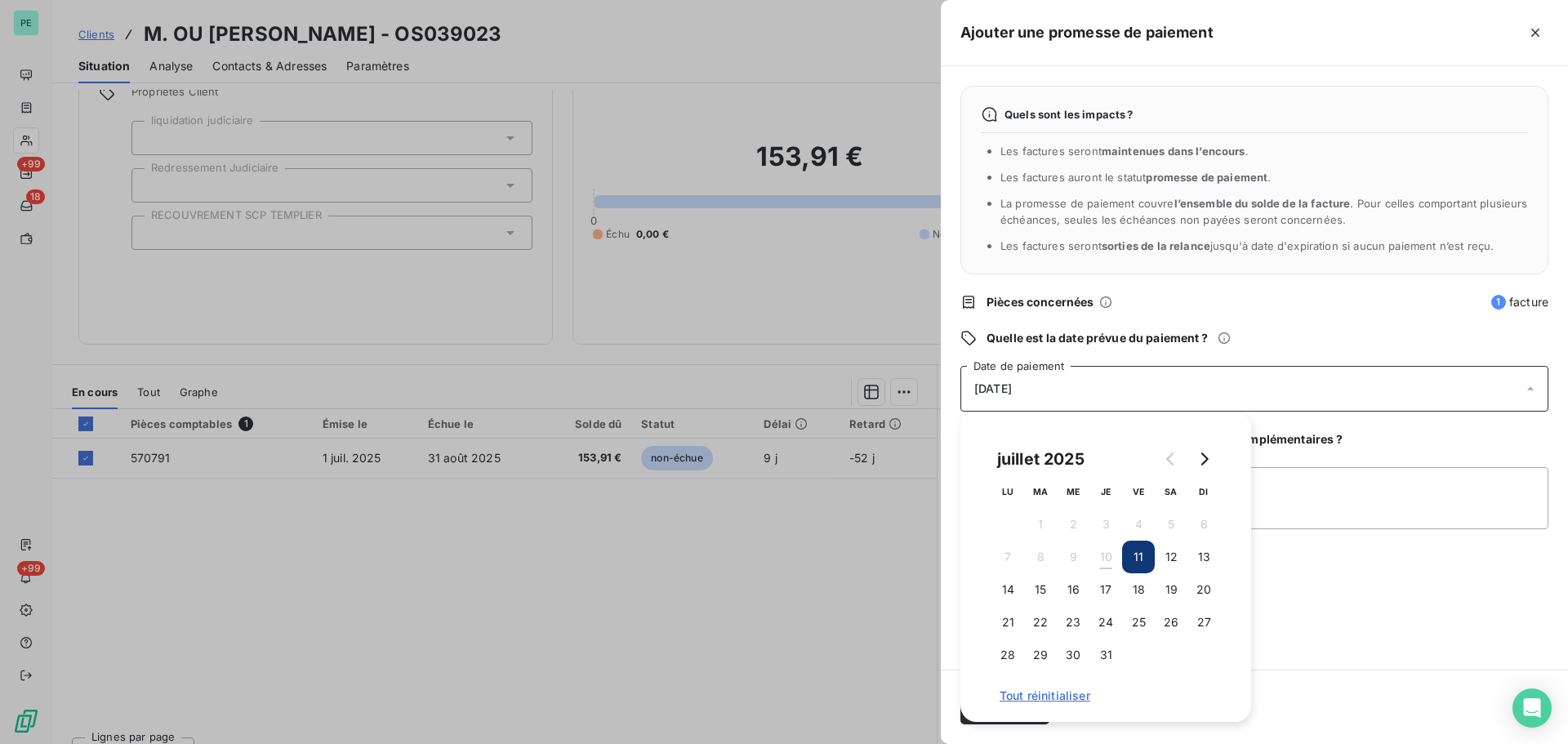 drag, startPoint x: 1101, startPoint y: 663, endPoint x: 1122, endPoint y: 655, distance: 22.472205 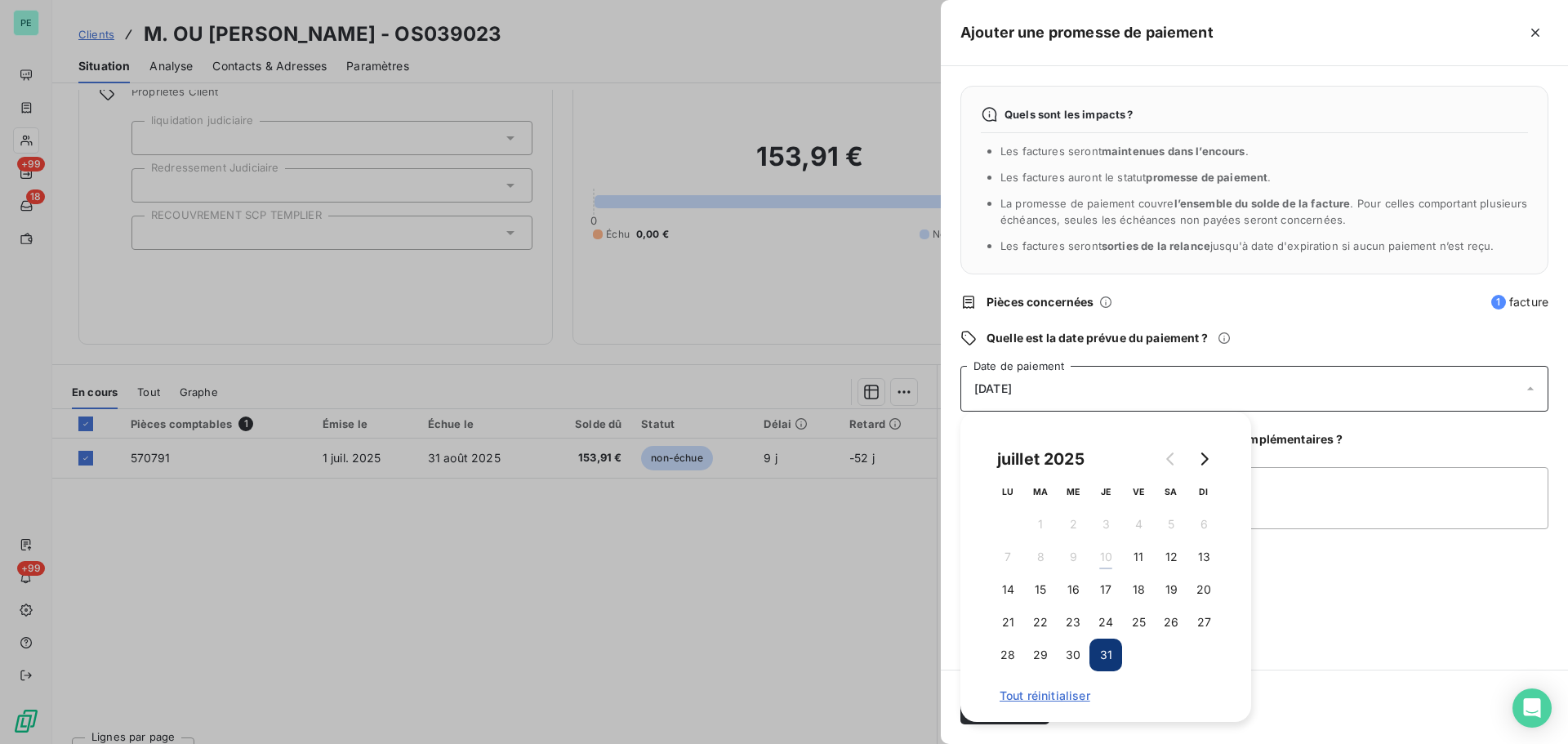 click on "Quels sont les impacts ? Les factures seront  maintenues dans l’encours . Les factures auront le statut  promesse de paiement . La promesse de paiement couvre  l’ensemble du solde de la facture . Pour celles comportant plusieurs échéances, seules les échéances non payées seront concernées. Les factures seront  sorties de la relance  jusqu'à date d'expiration si aucun paiement n’est reçu. Pièces concernées 1   facture Quelle est la date prévue du paiement ? [DATE] Date de paiement Souhaitez-vous apporter des informations complémentaires ? CHEQUE RECU A CHM Ajouter un commentaire  (facultatif)" at bounding box center [1254, 368] 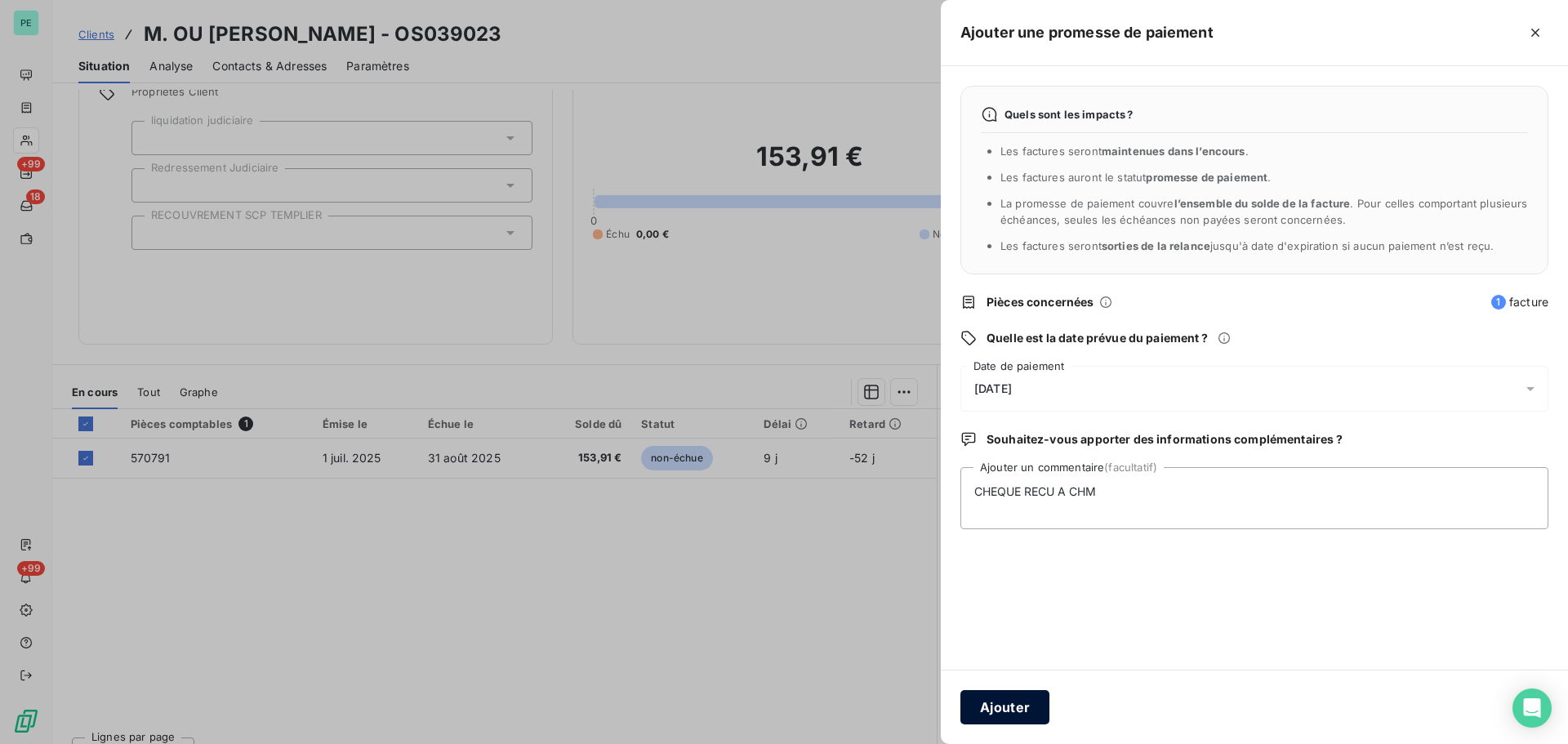 click on "Ajouter" at bounding box center [1004, 707] 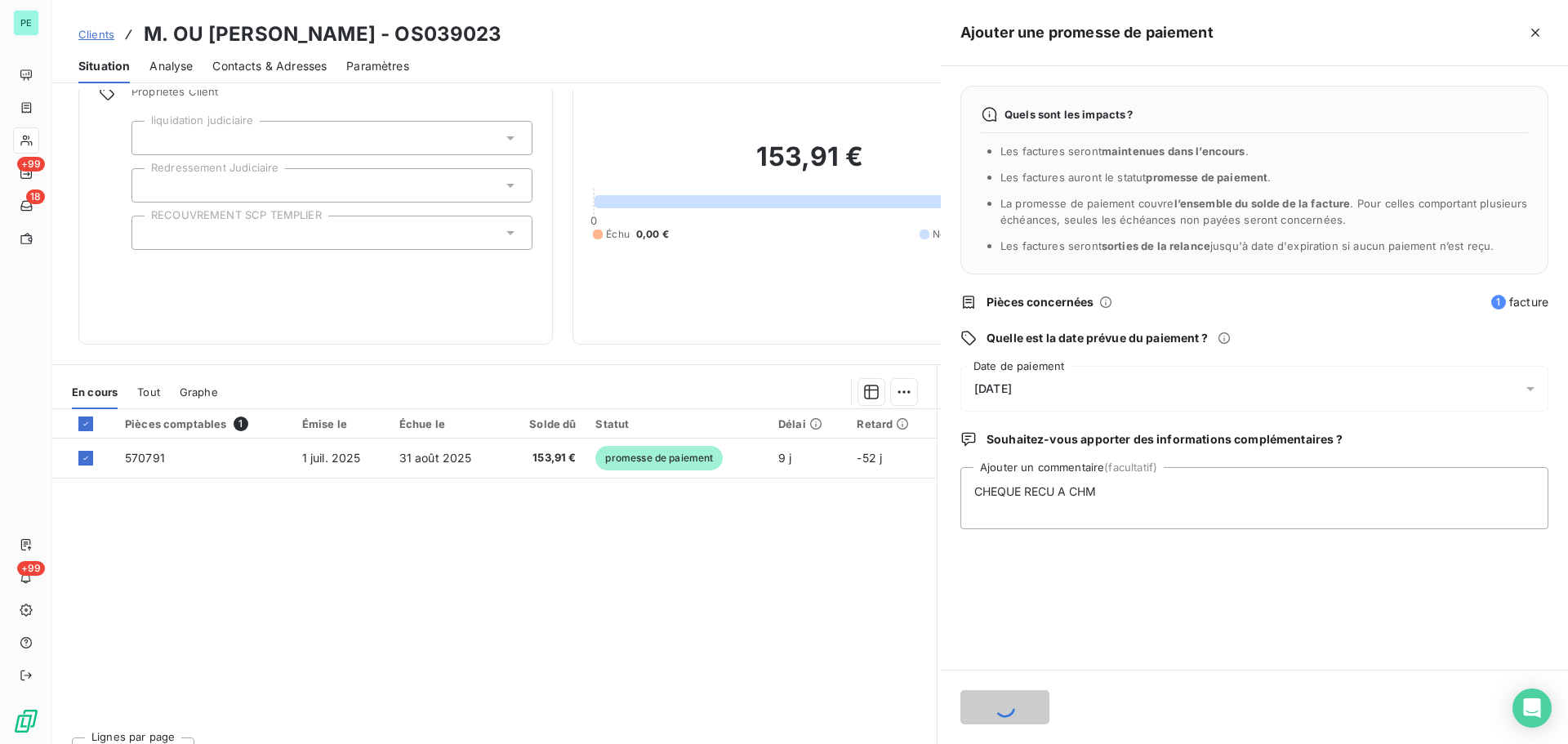 type 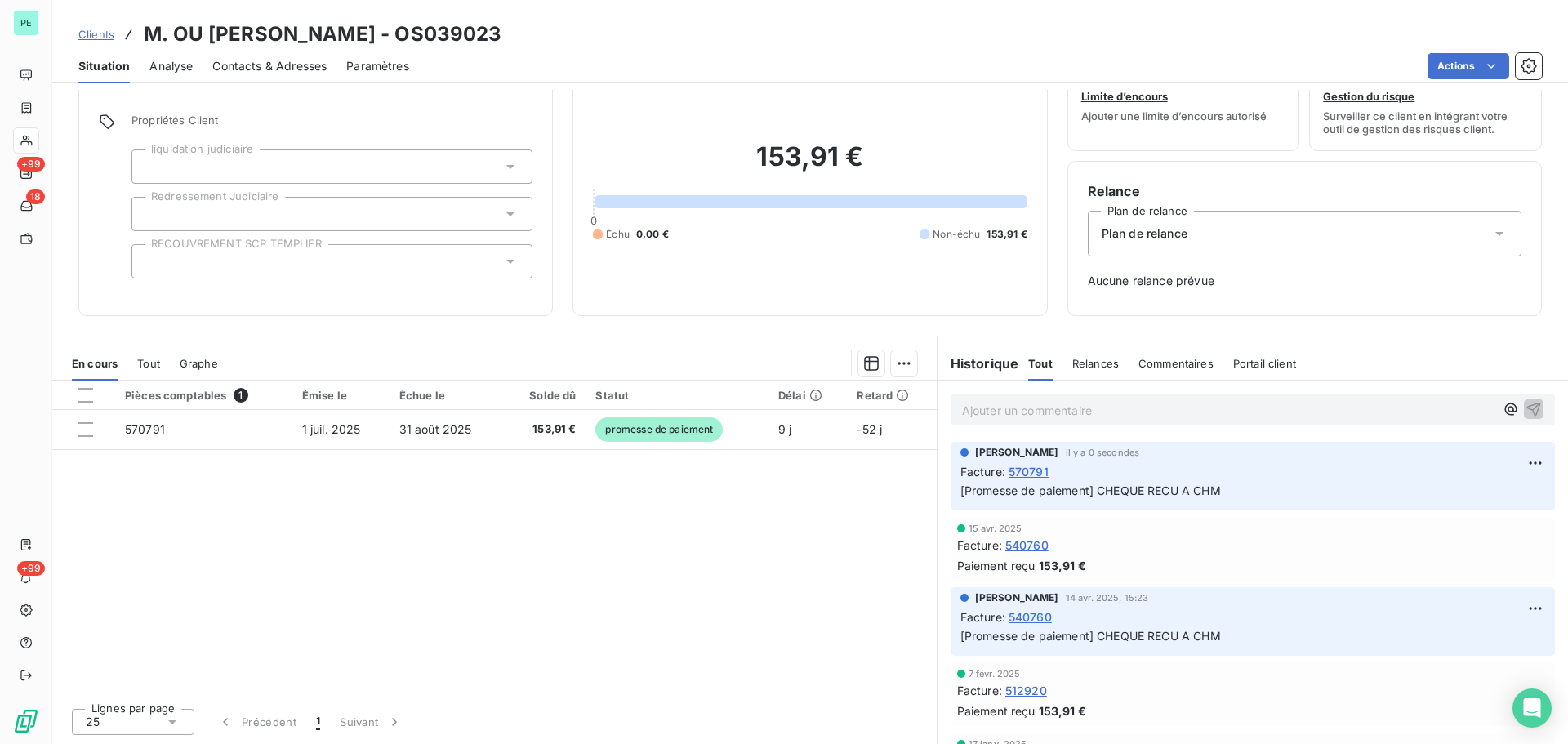 scroll, scrollTop: 53, scrollLeft: 0, axis: vertical 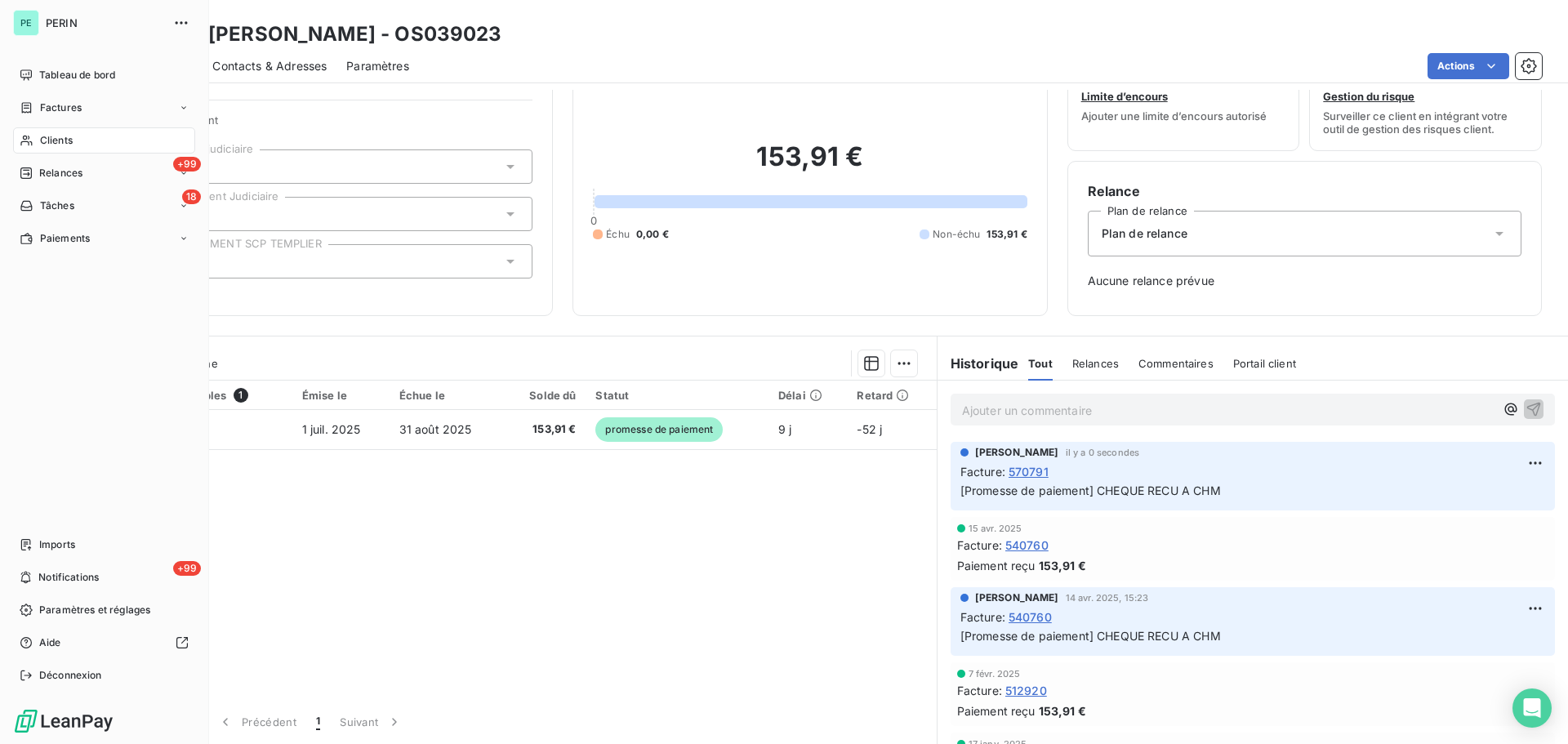 click on "Clients" at bounding box center (56, 140) 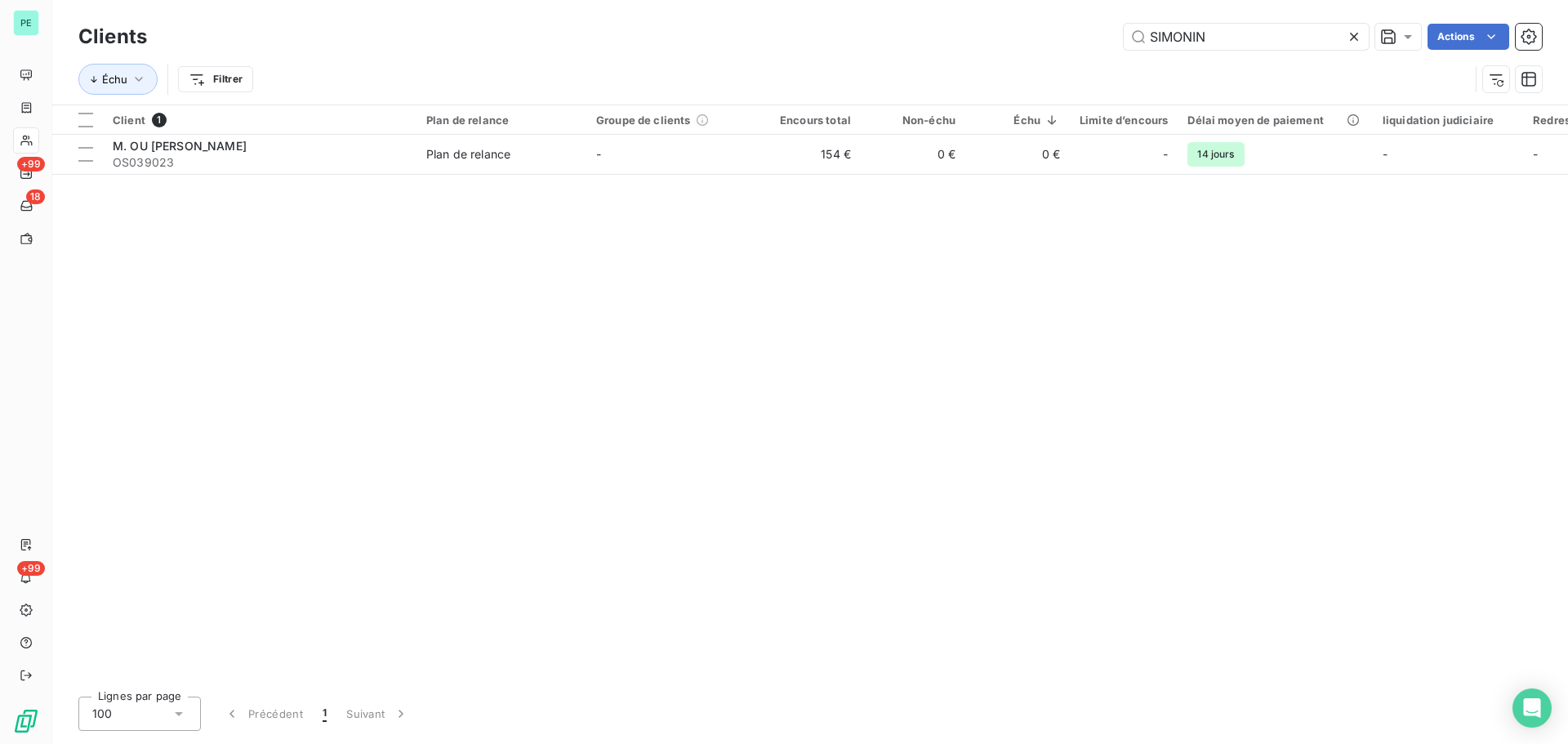 drag, startPoint x: 1210, startPoint y: 34, endPoint x: 1069, endPoint y: 34, distance: 141 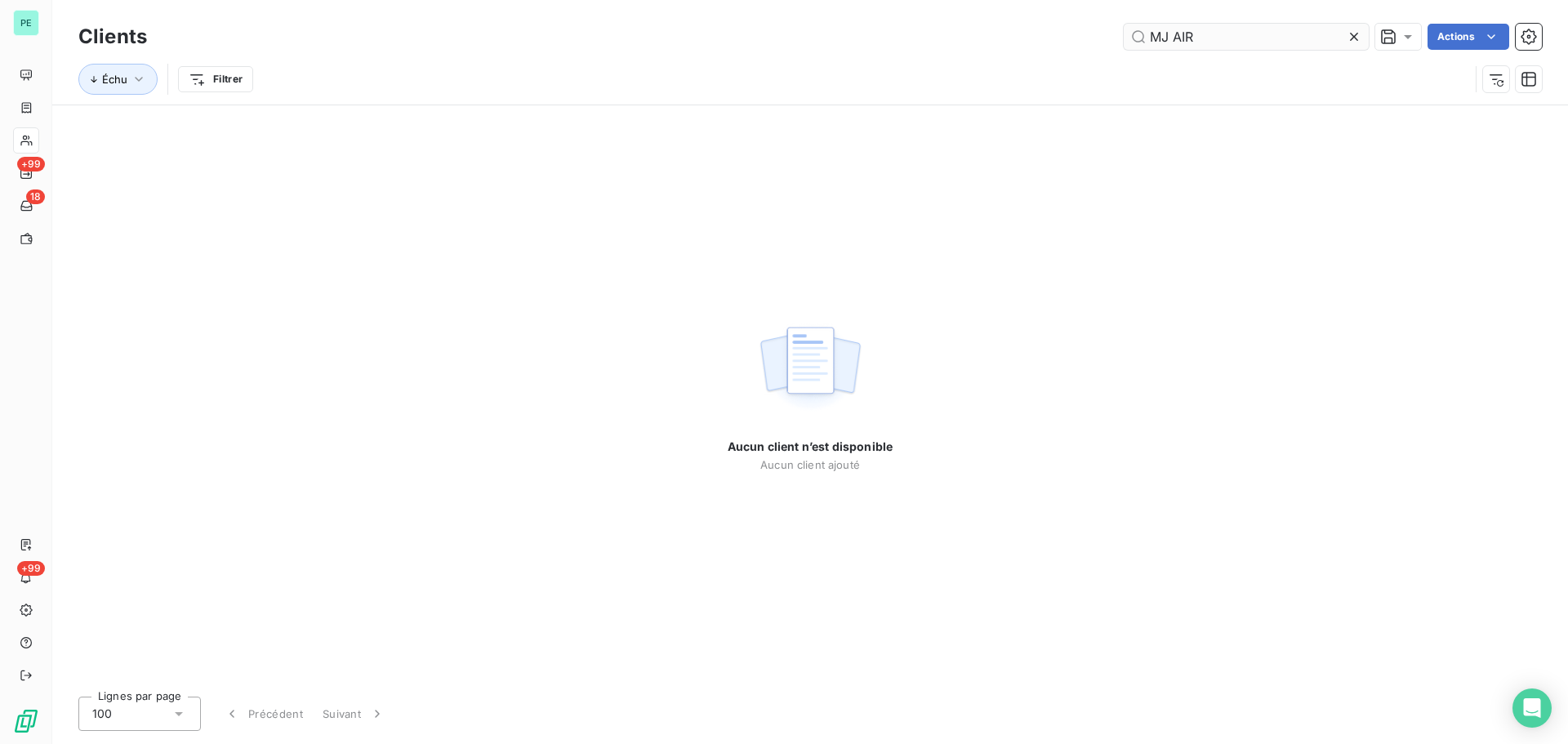 drag, startPoint x: 1197, startPoint y: 39, endPoint x: 1141, endPoint y: 38, distance: 56.00893 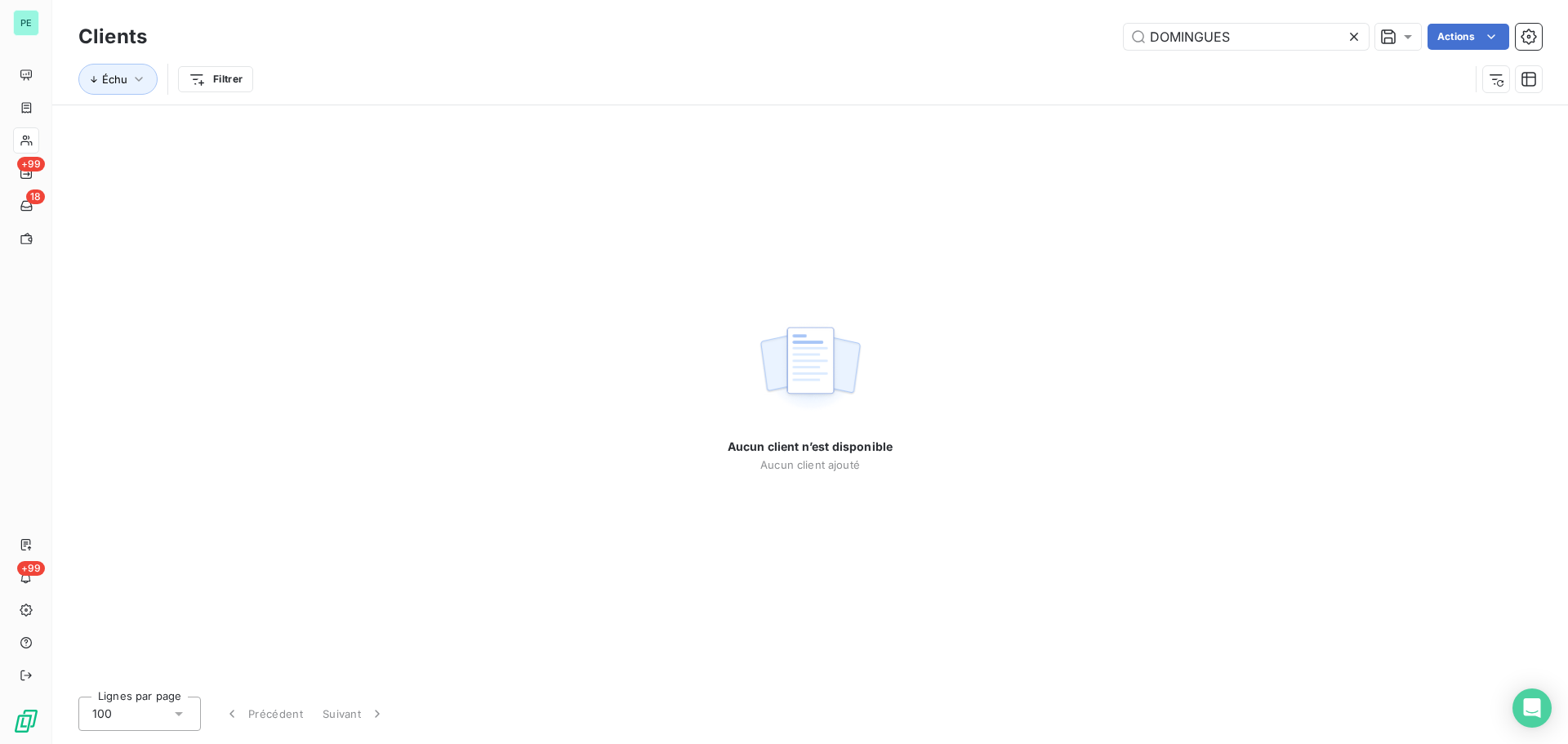 drag, startPoint x: 1259, startPoint y: 33, endPoint x: 1083, endPoint y: 33, distance: 176 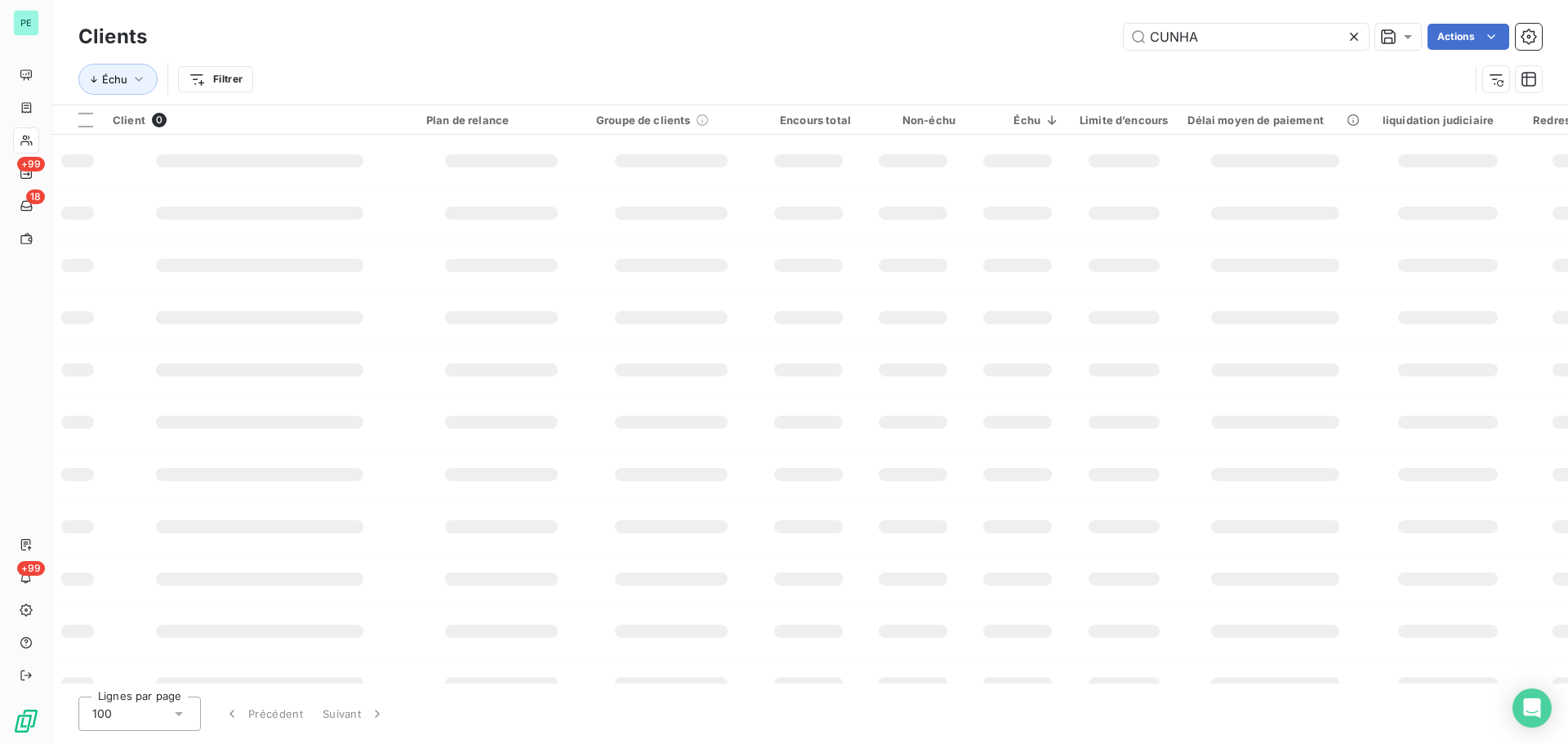 type on "CUNHA" 